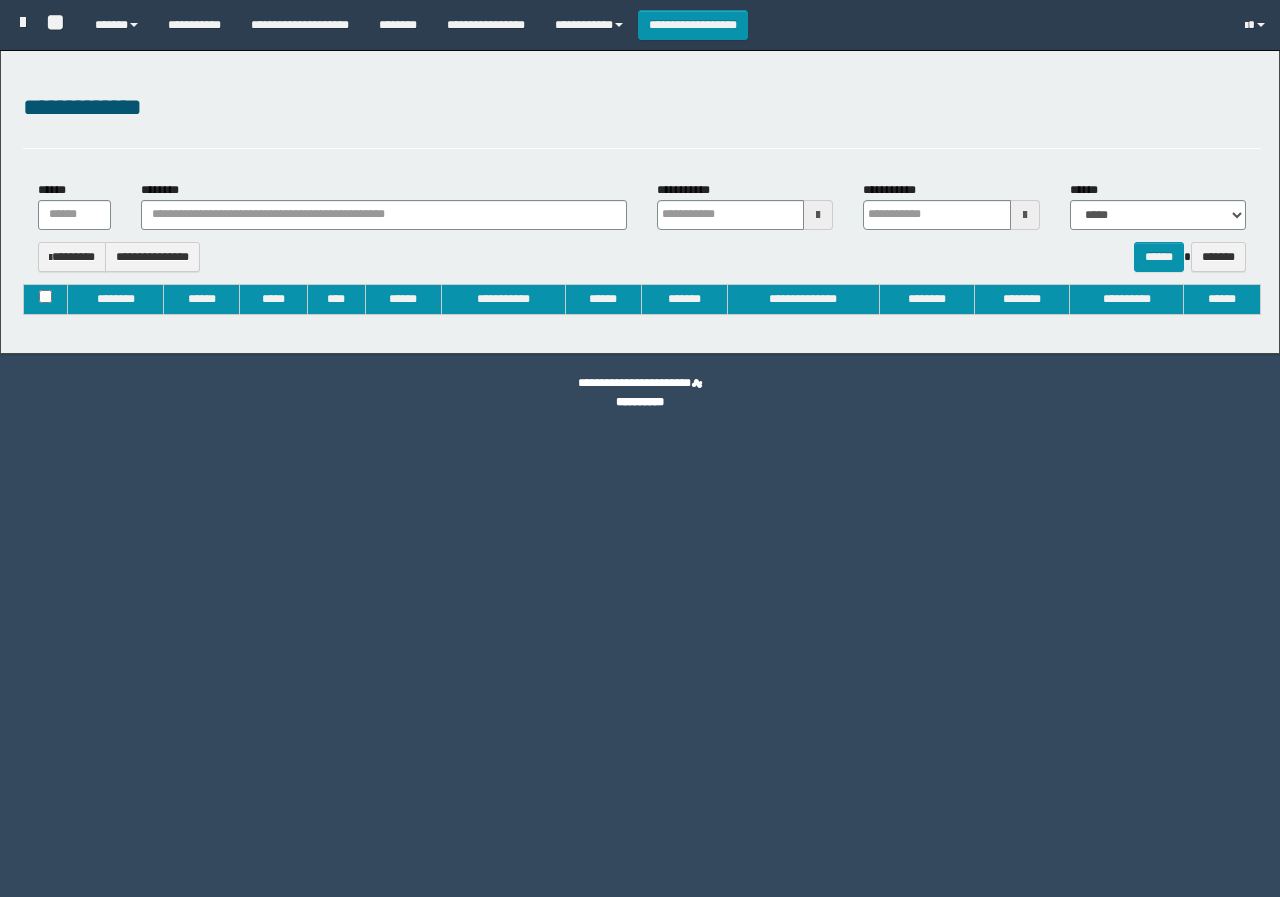 type on "**********" 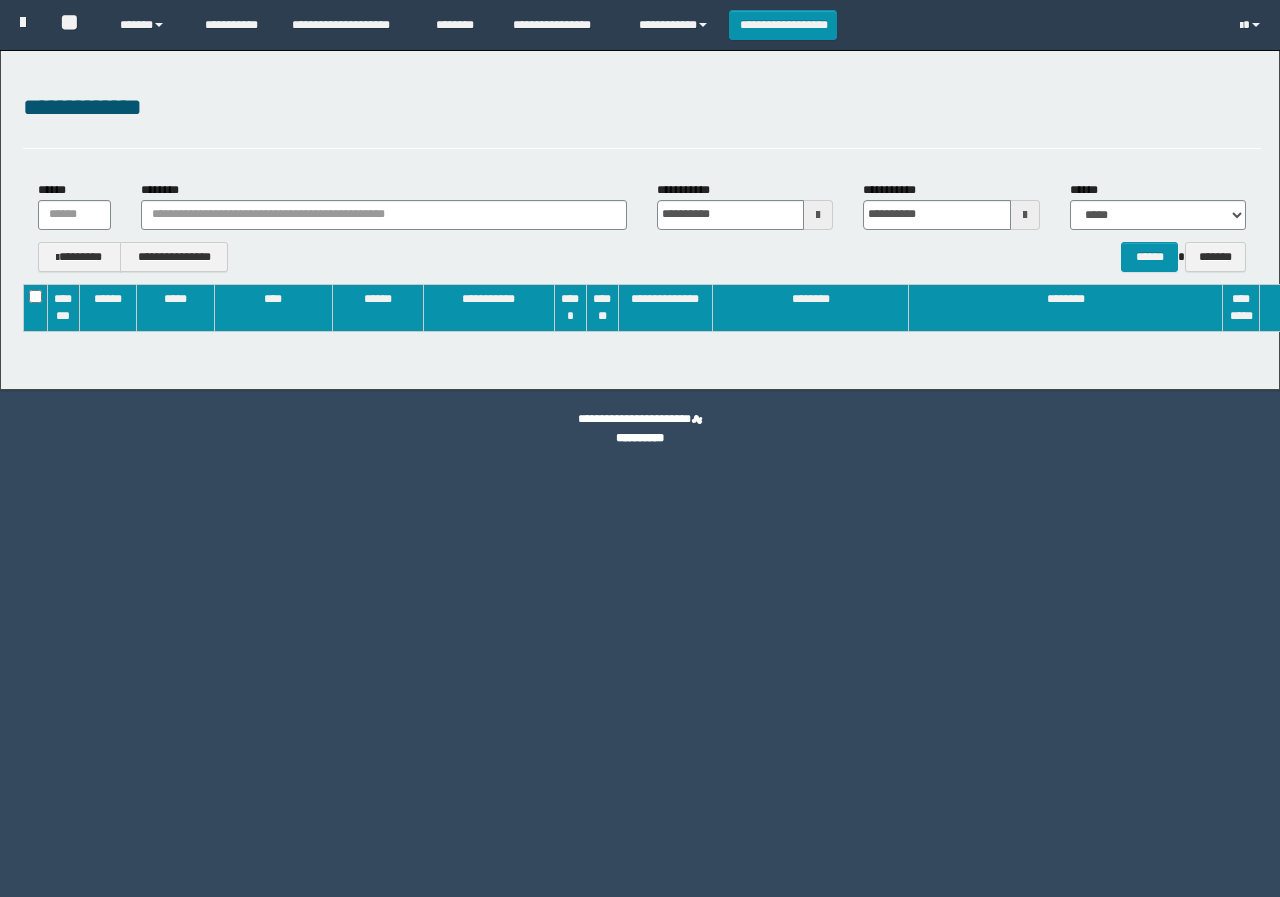 scroll, scrollTop: 0, scrollLeft: 0, axis: both 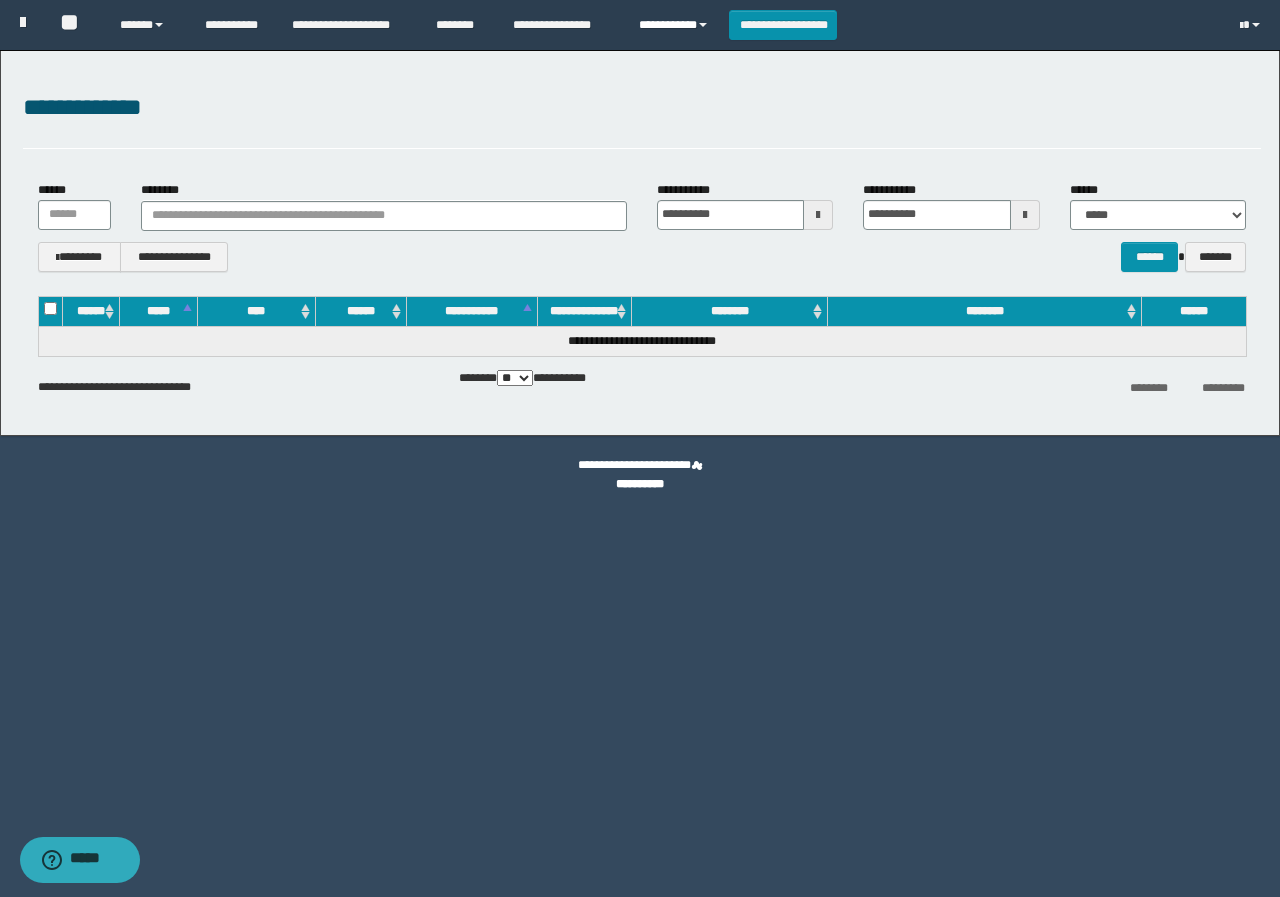 click on "**********" at bounding box center [676, 25] 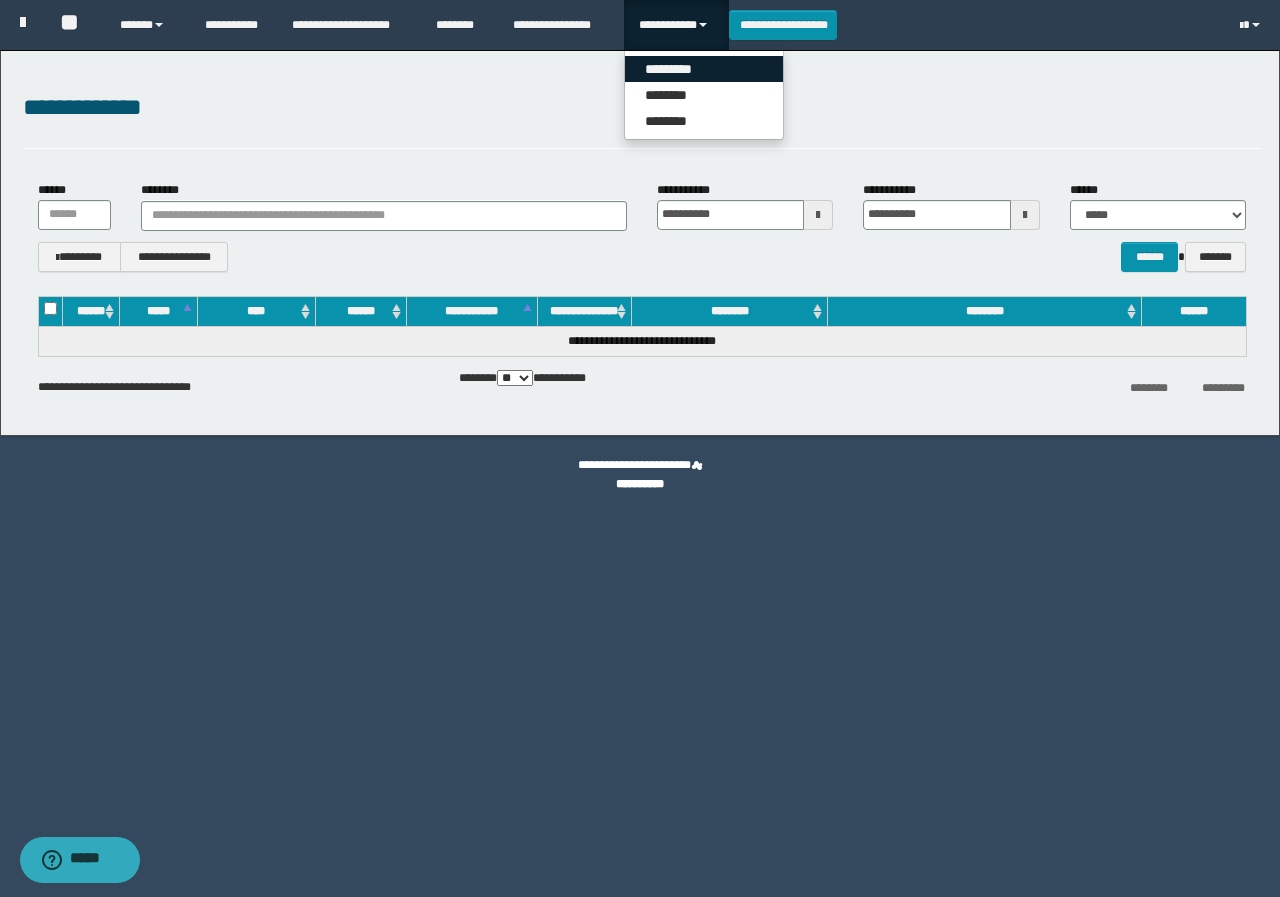 click on "*********" at bounding box center [704, 69] 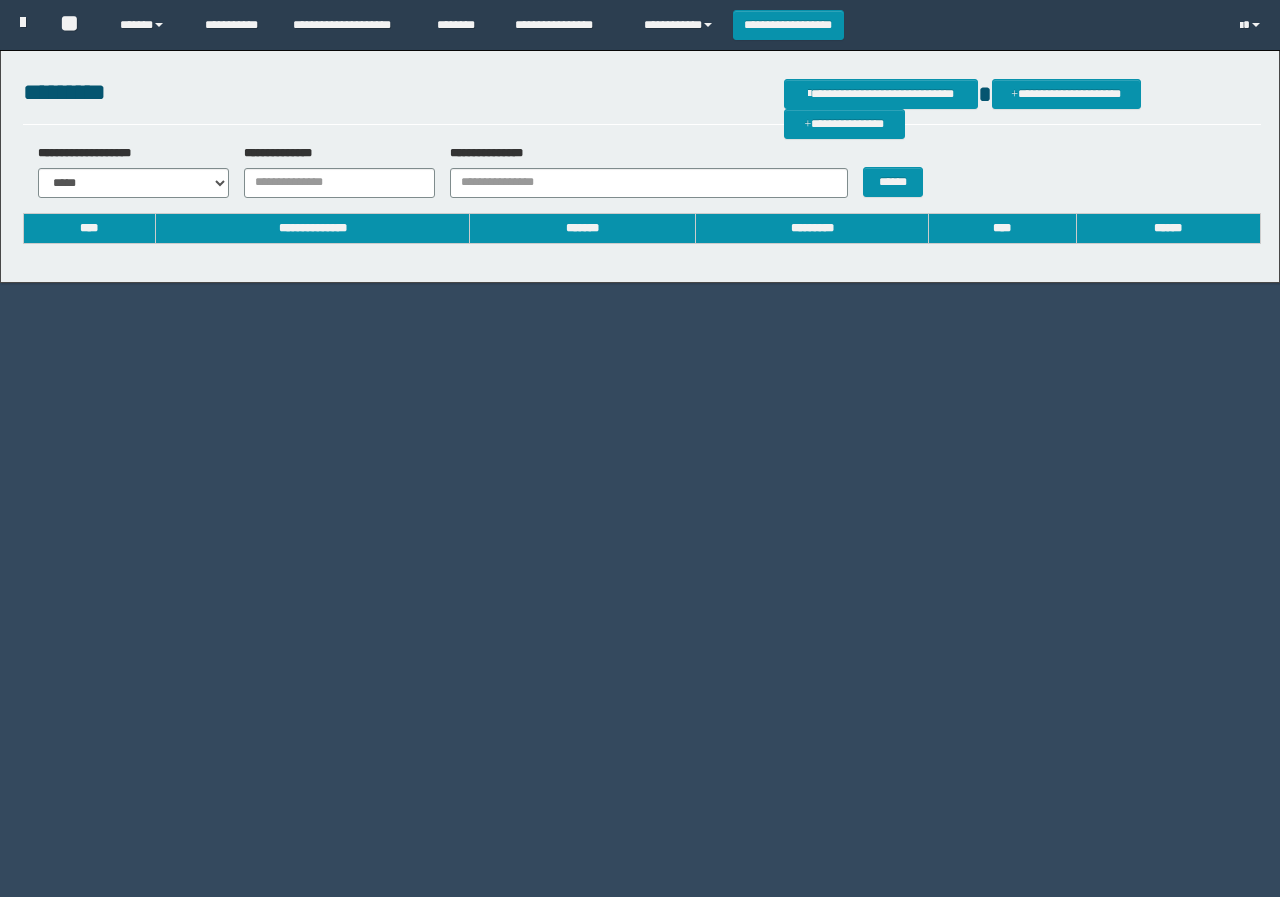 scroll, scrollTop: 0, scrollLeft: 0, axis: both 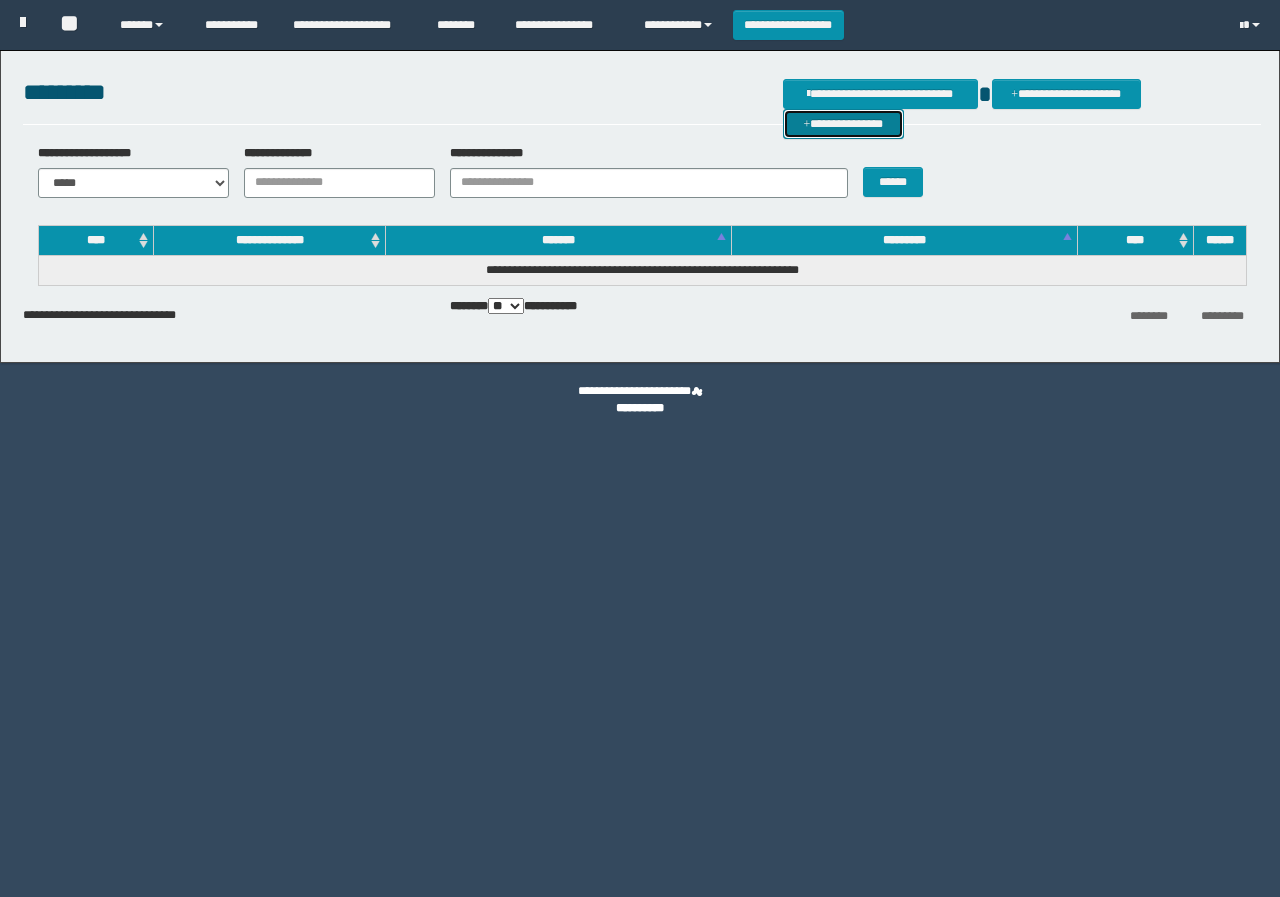 click on "**********" at bounding box center (843, 124) 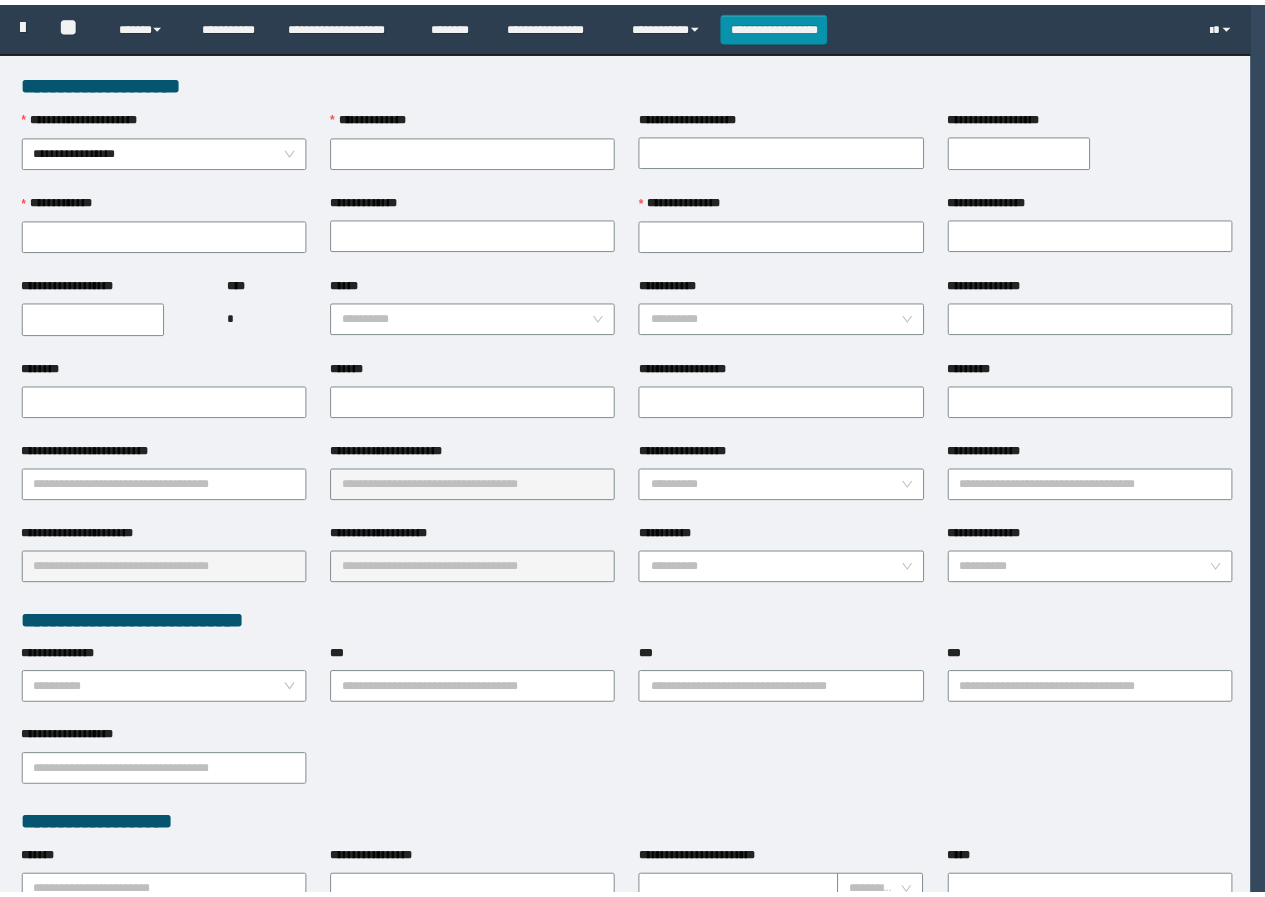 scroll, scrollTop: 0, scrollLeft: 0, axis: both 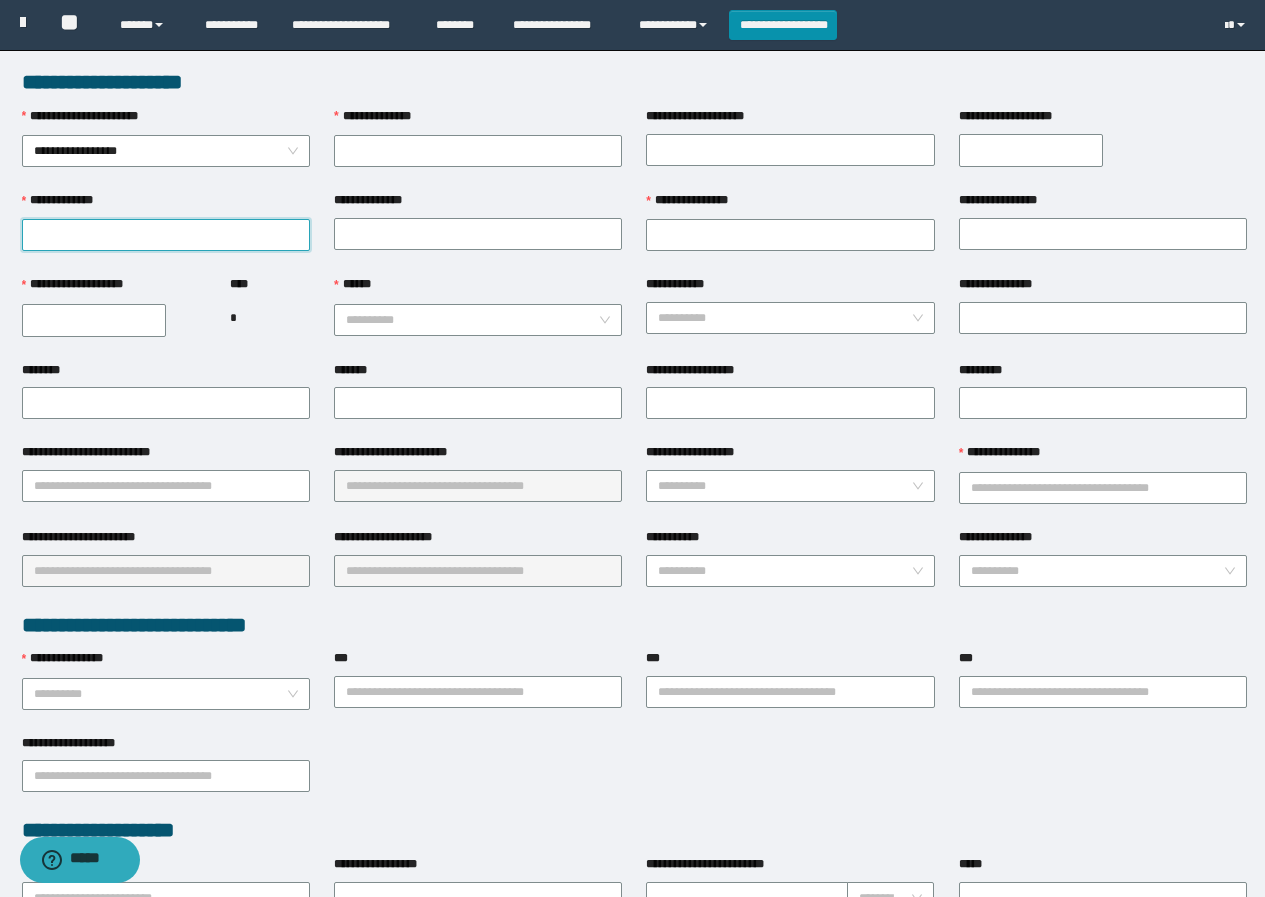 click on "**********" at bounding box center (166, 235) 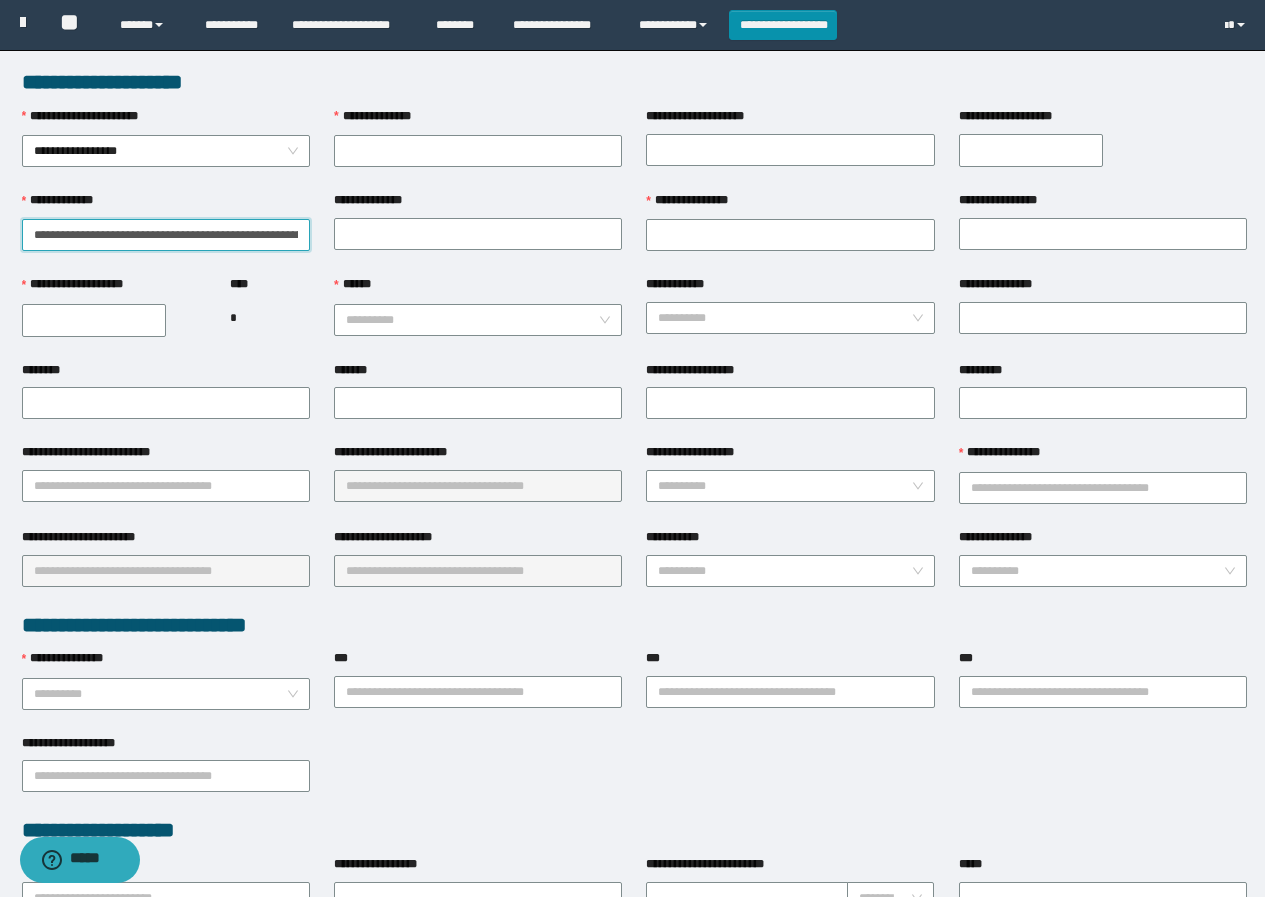 scroll, scrollTop: 0, scrollLeft: 139, axis: horizontal 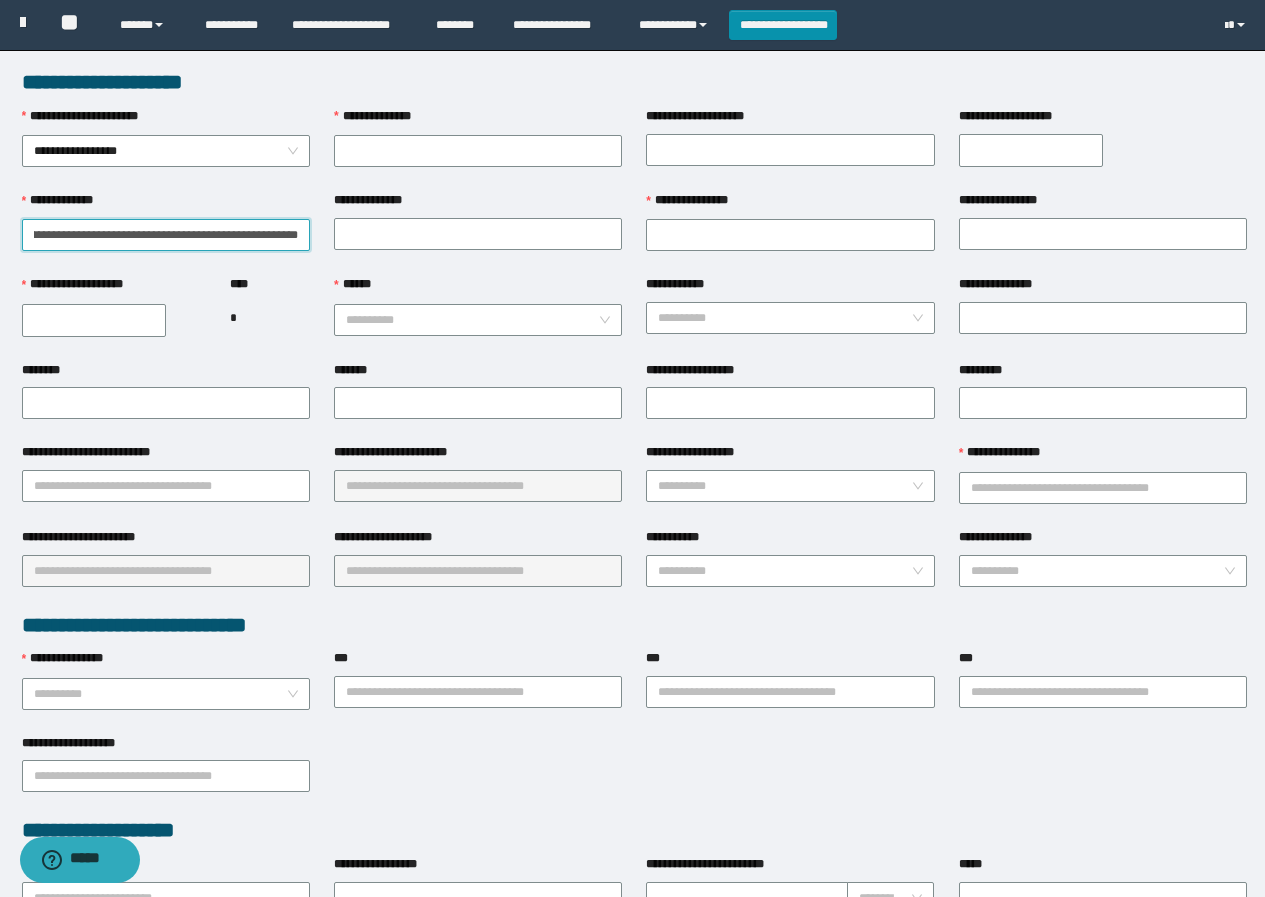 drag, startPoint x: 145, startPoint y: 233, endPoint x: 308, endPoint y: 245, distance: 163.44112 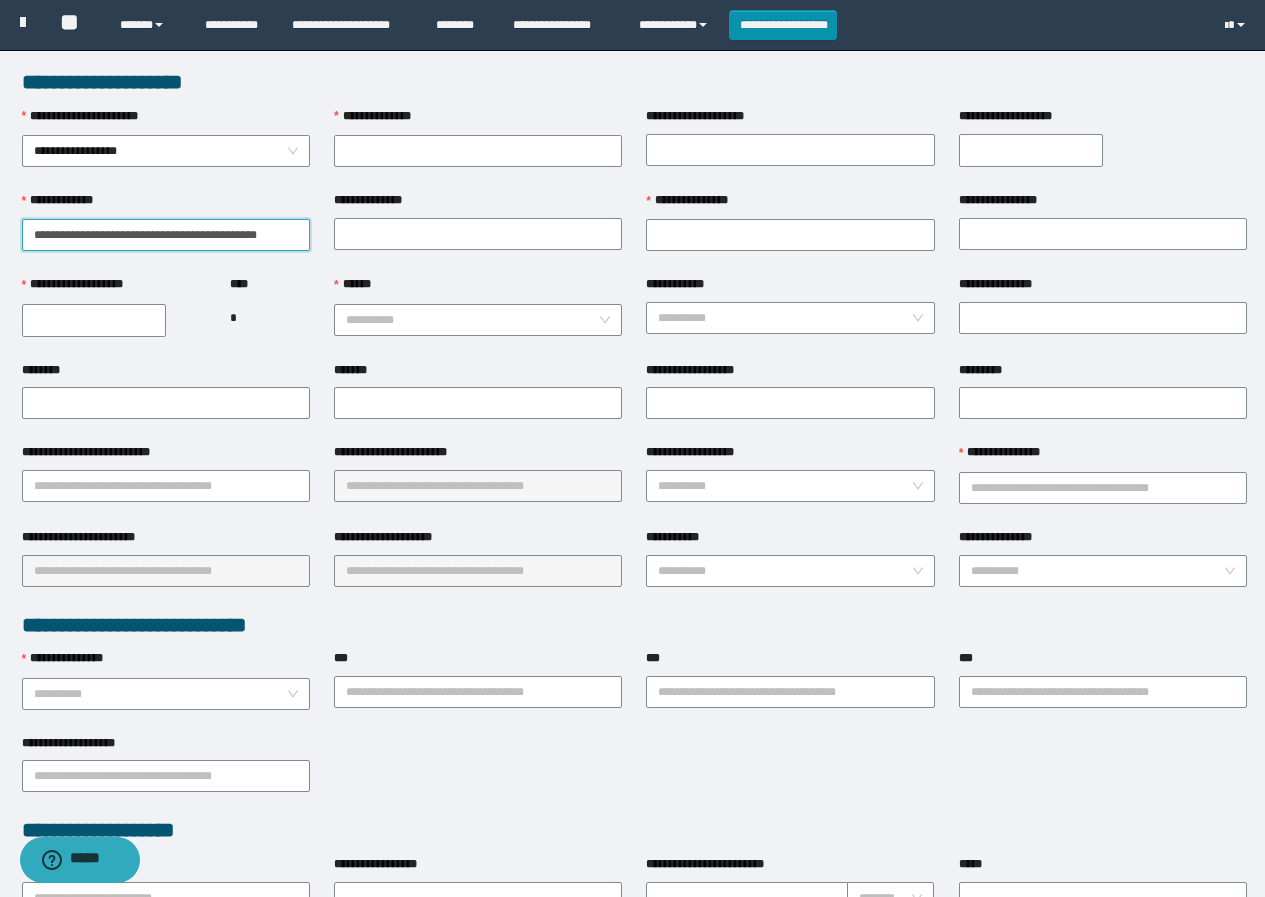 scroll, scrollTop: 0, scrollLeft: 0, axis: both 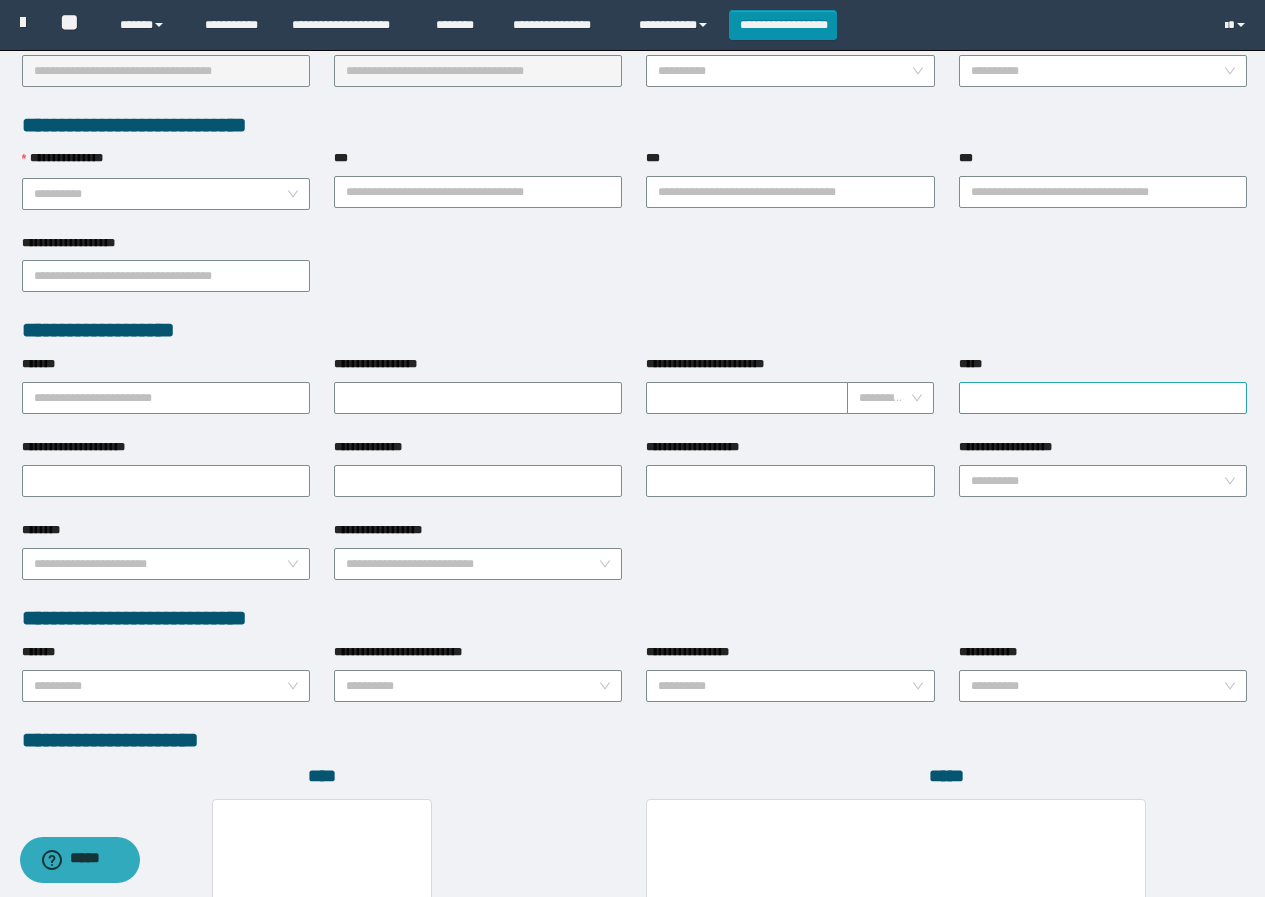 type on "**********" 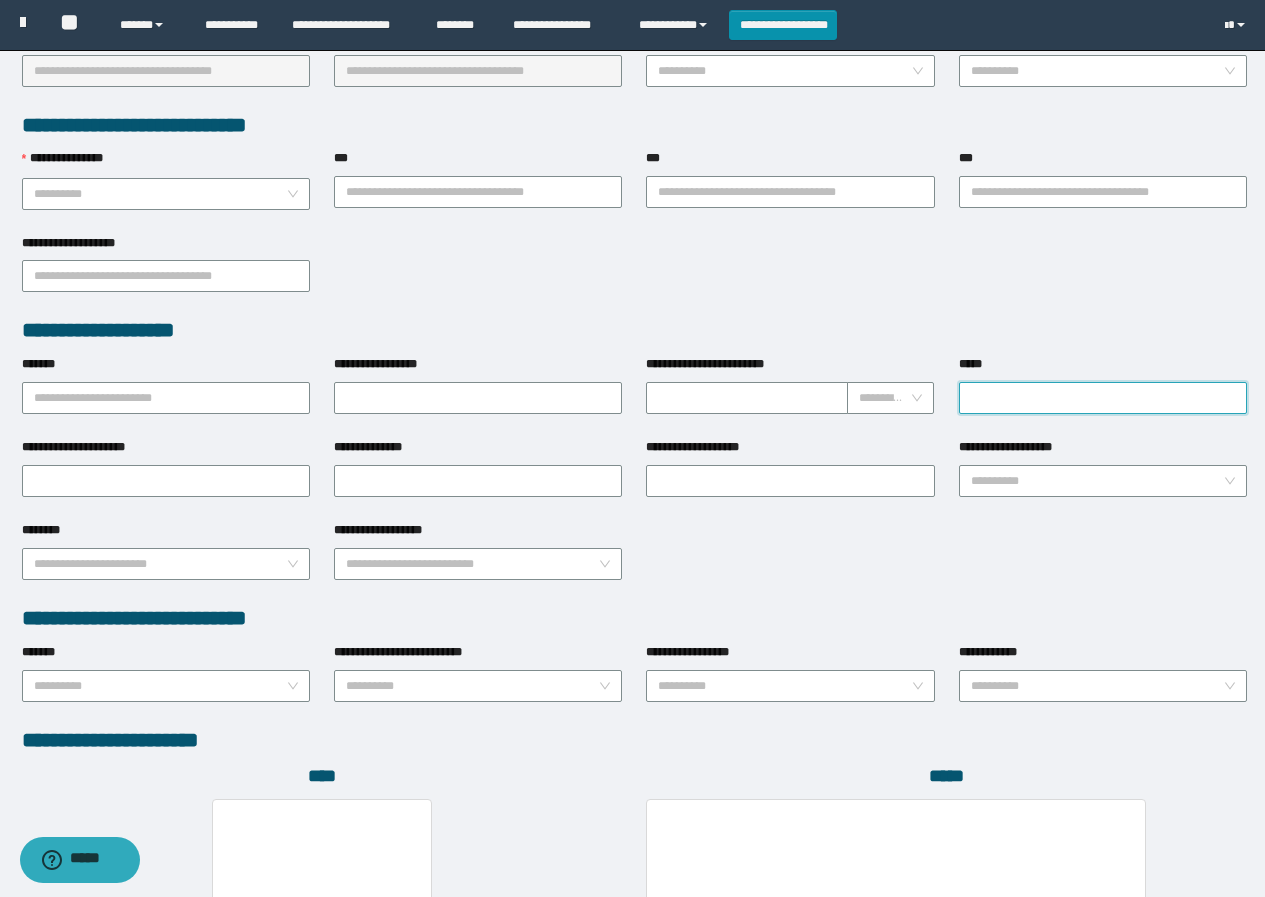 click on "*****" at bounding box center [1103, 398] 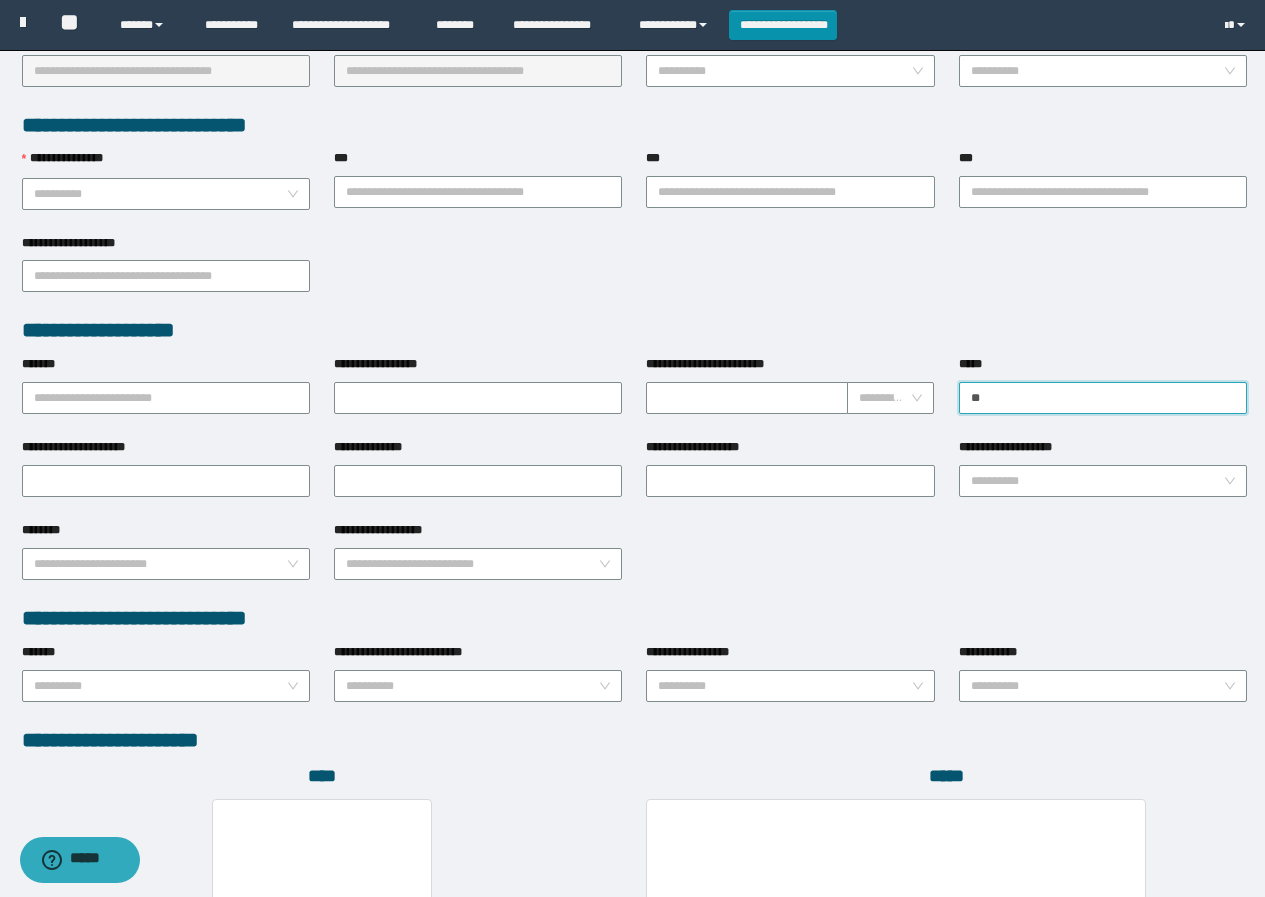 type on "*" 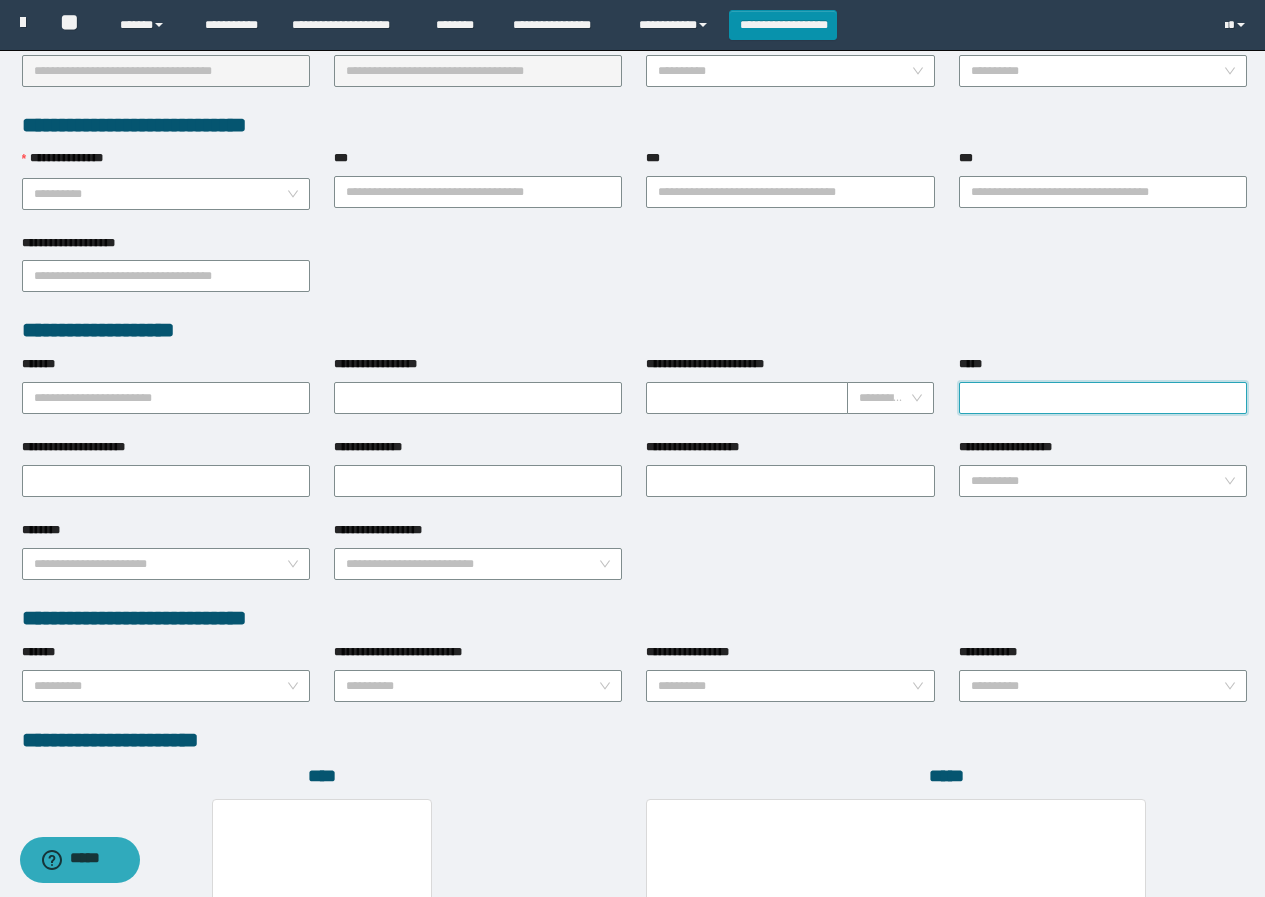 paste on "**********" 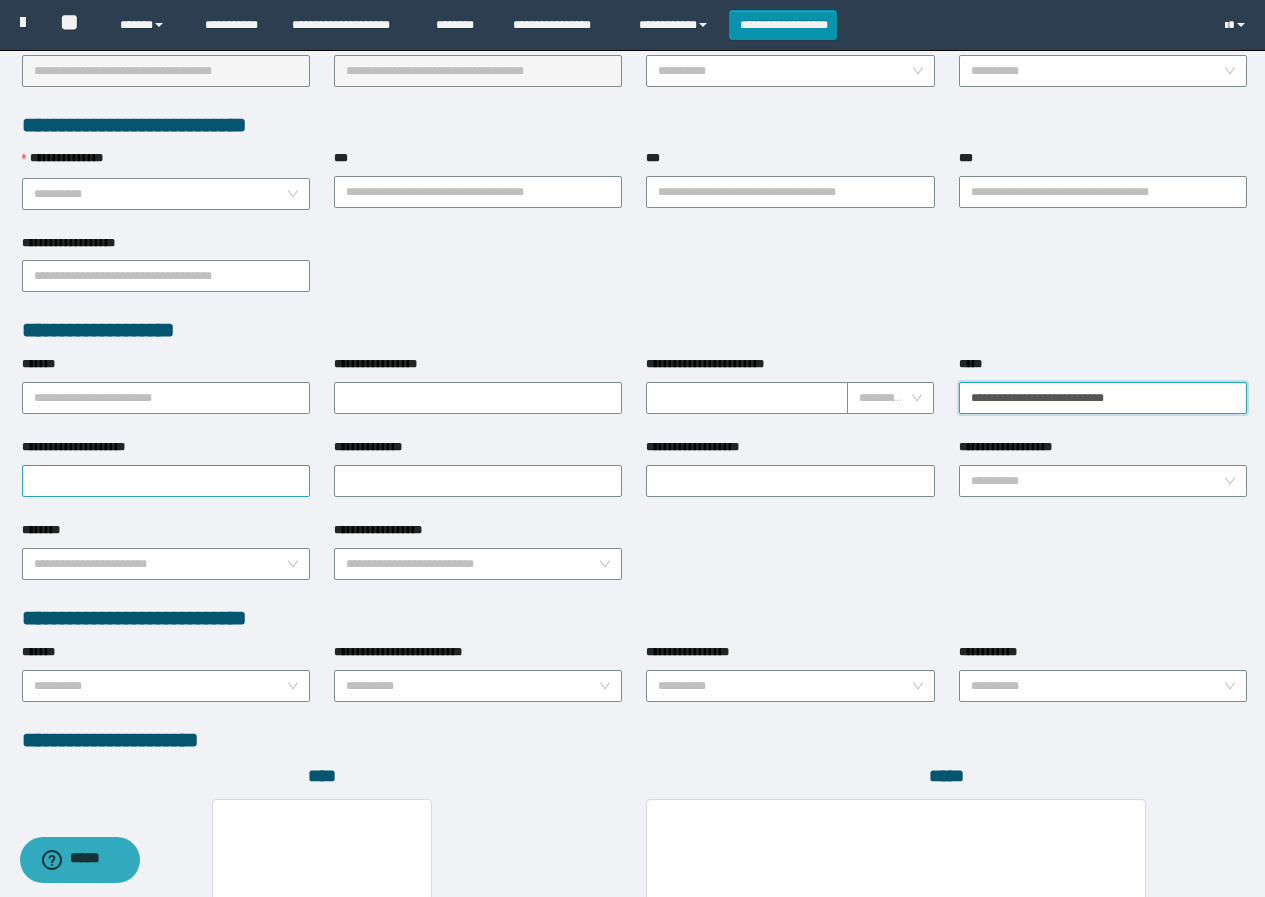 type on "**********" 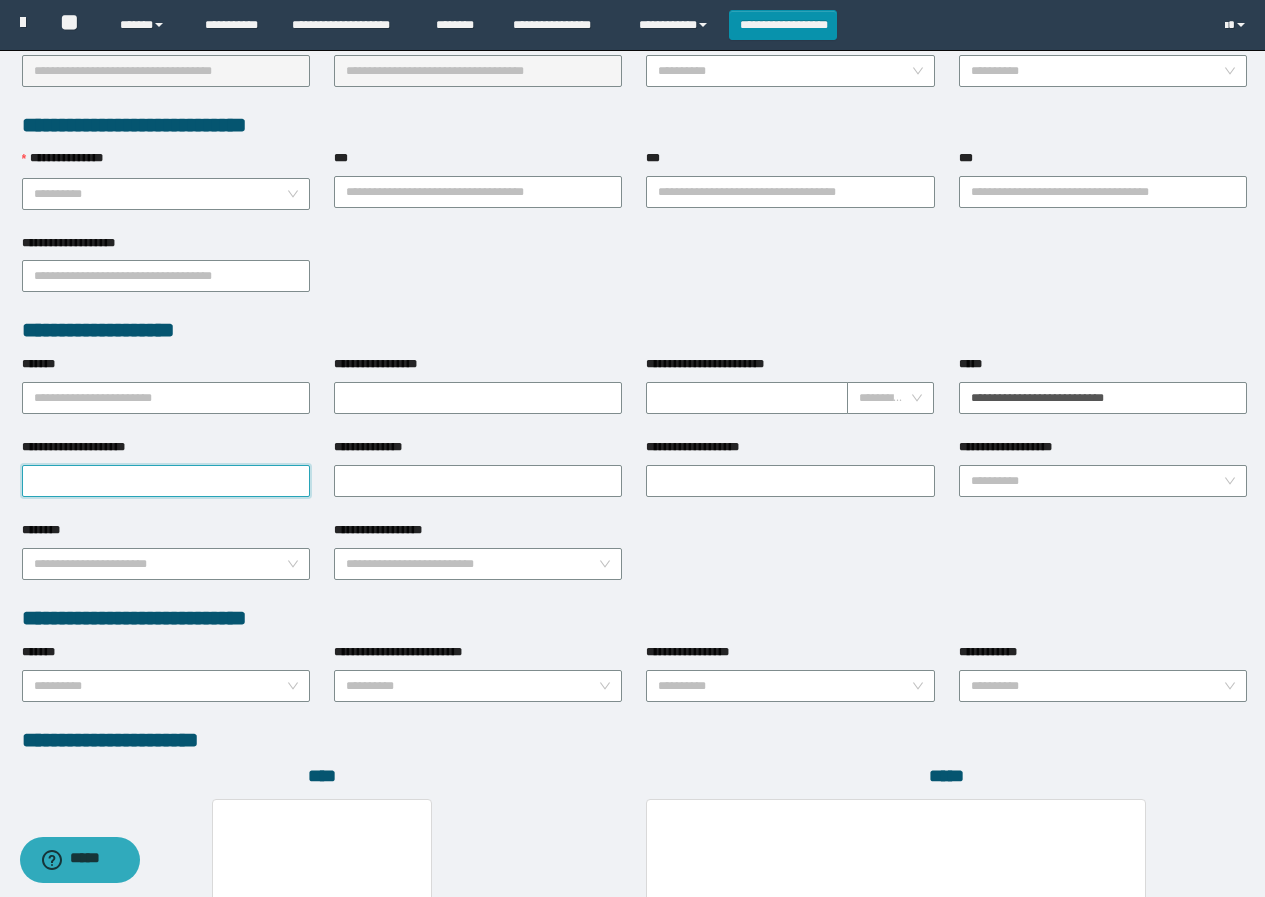 click on "**********" at bounding box center [166, 481] 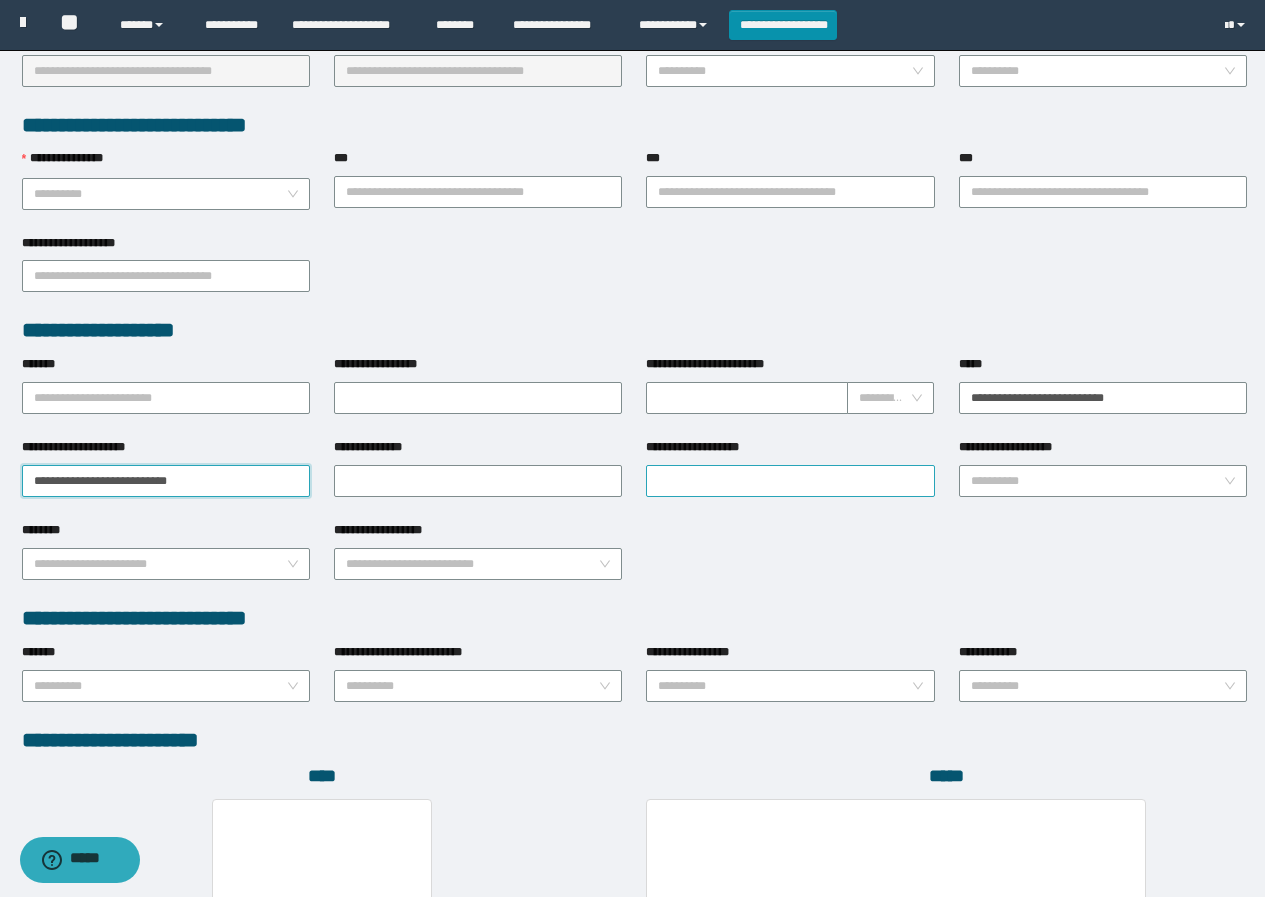 type on "**********" 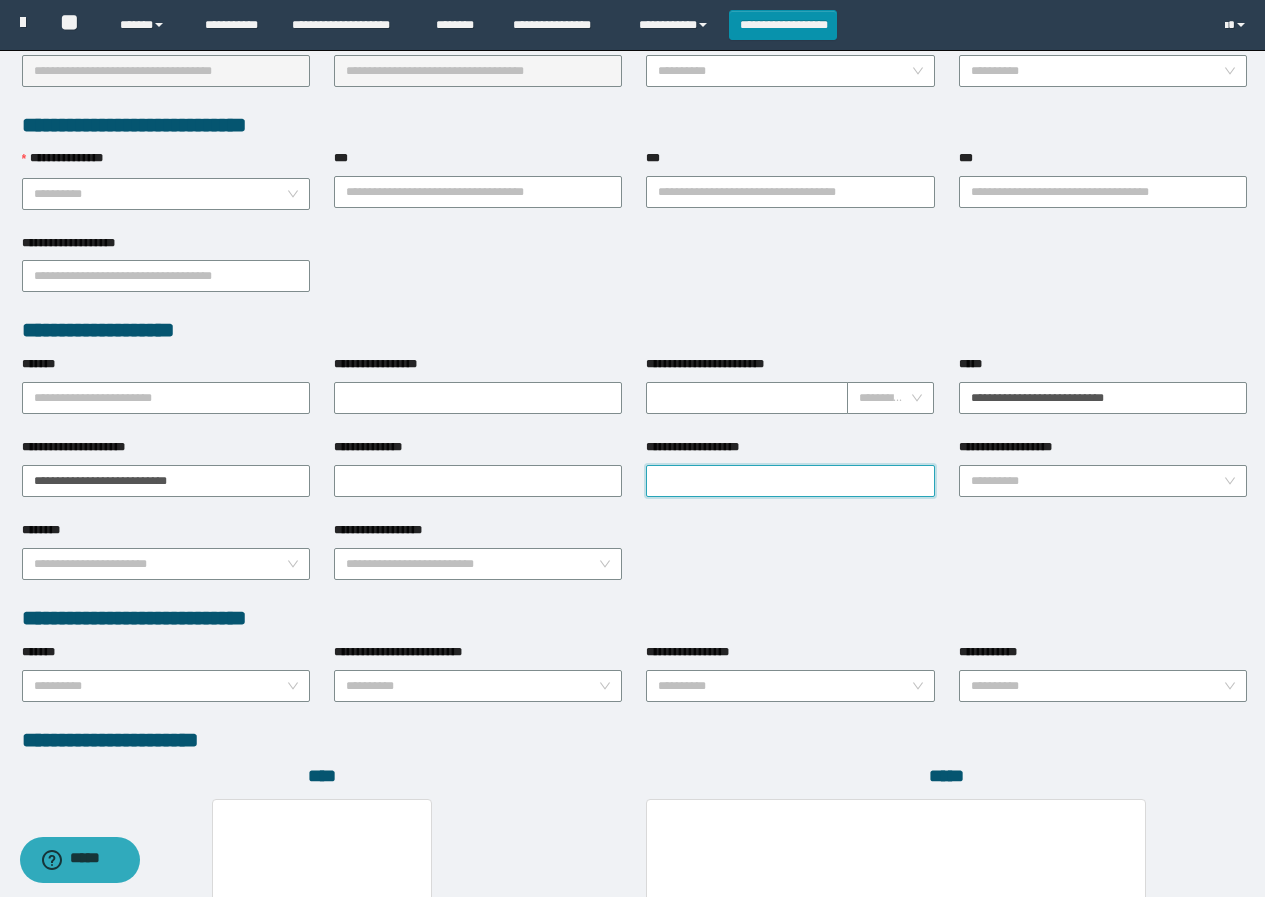click on "**********" at bounding box center (790, 481) 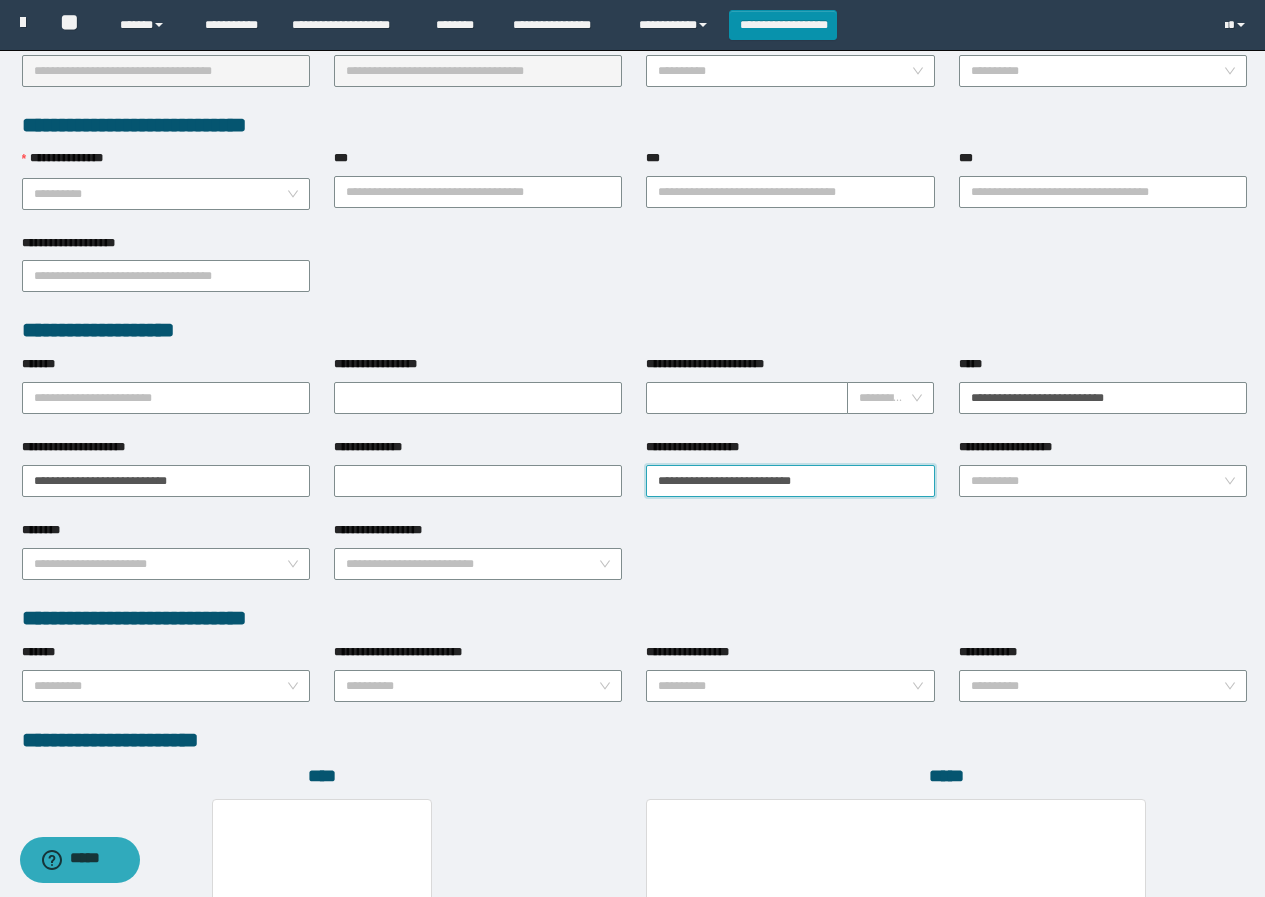 scroll, scrollTop: 0, scrollLeft: 0, axis: both 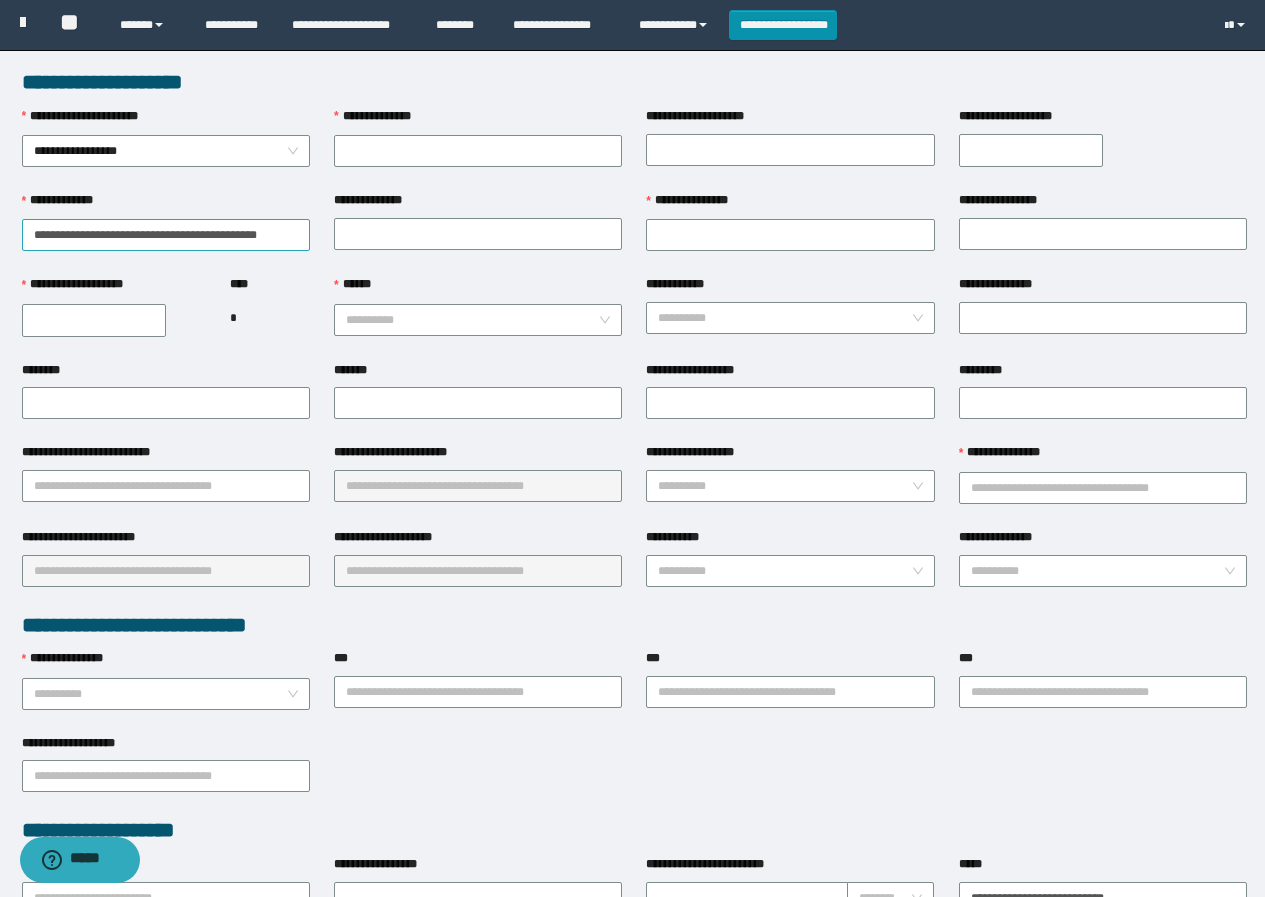 type on "**********" 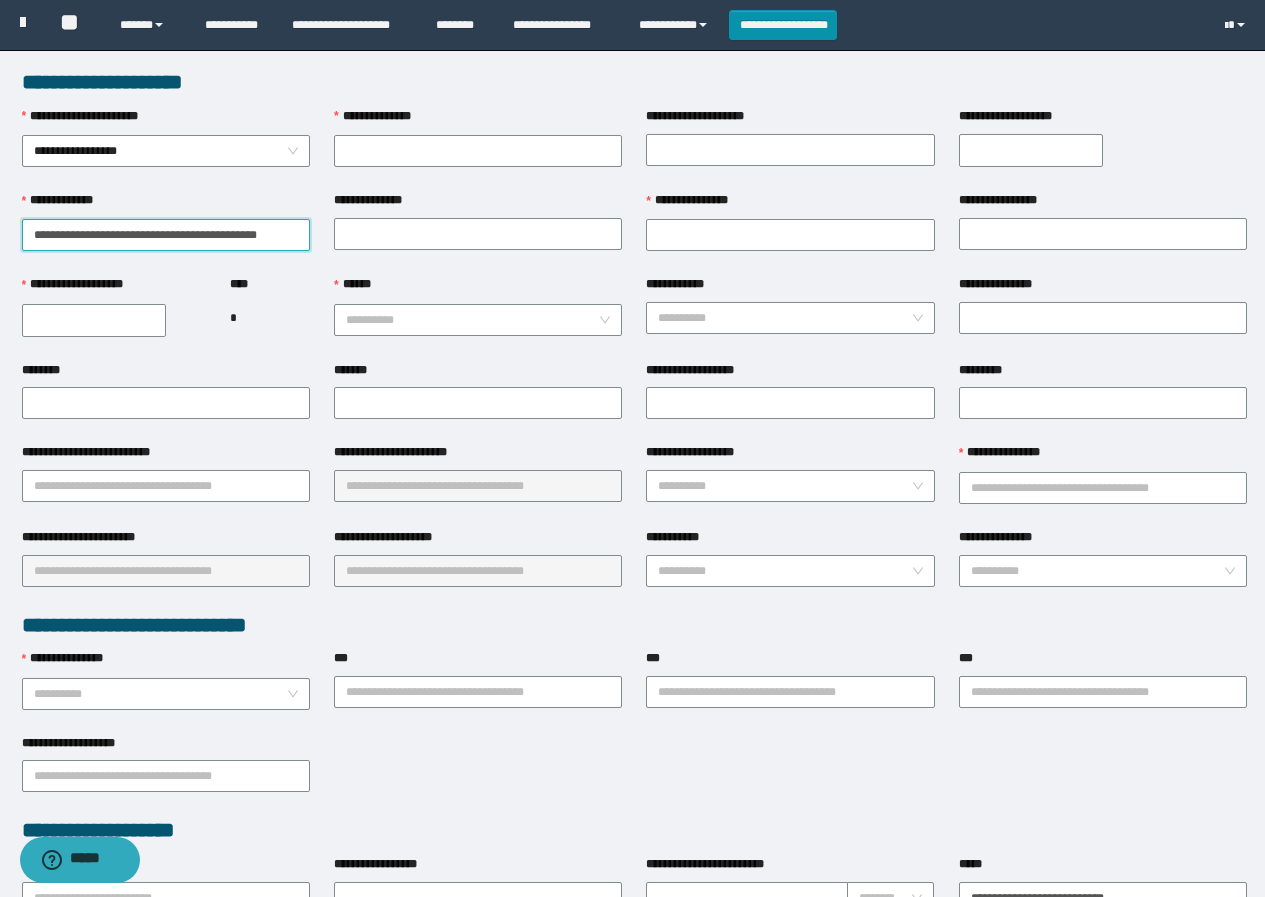 drag, startPoint x: 233, startPoint y: 230, endPoint x: 281, endPoint y: 235, distance: 48.259712 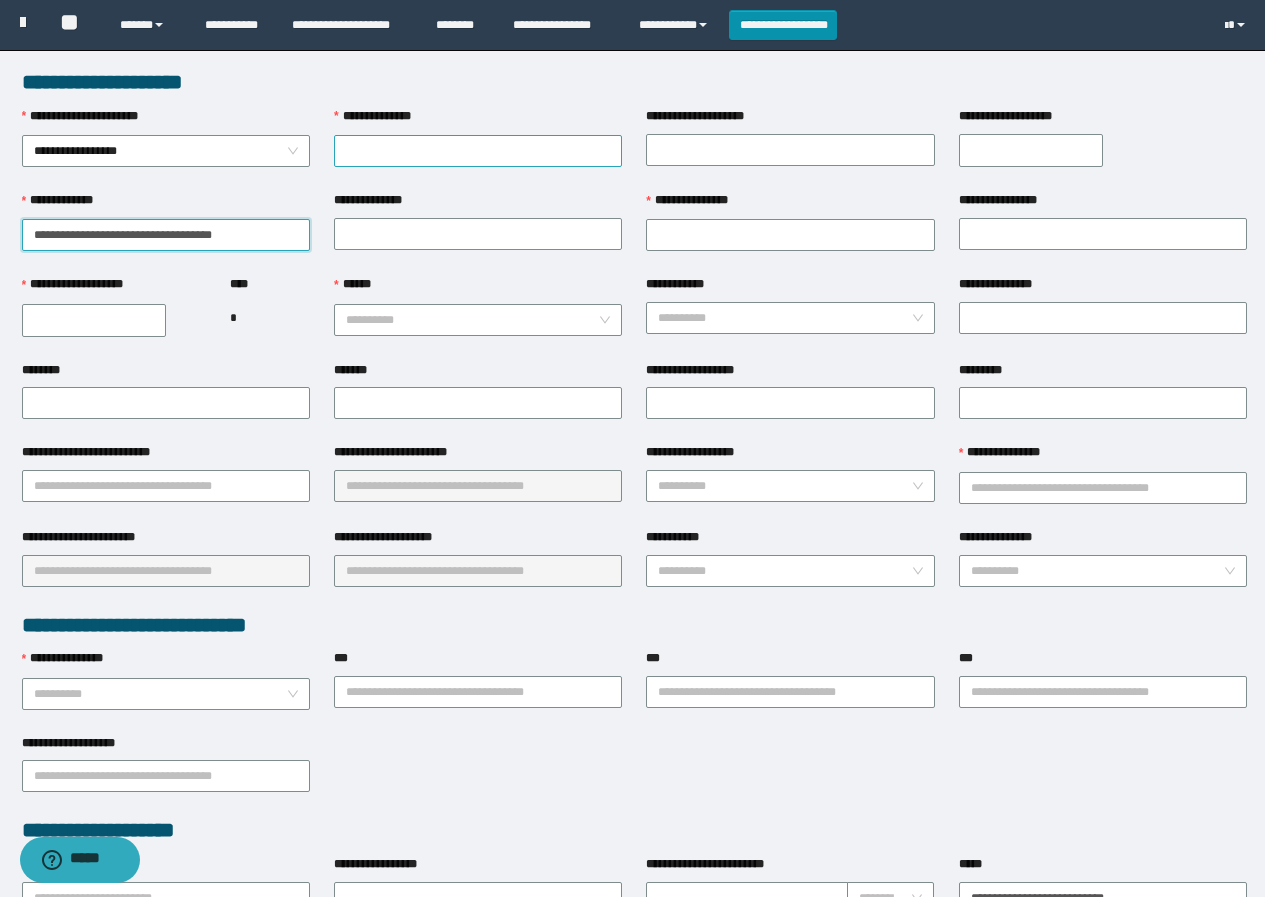 type on "**********" 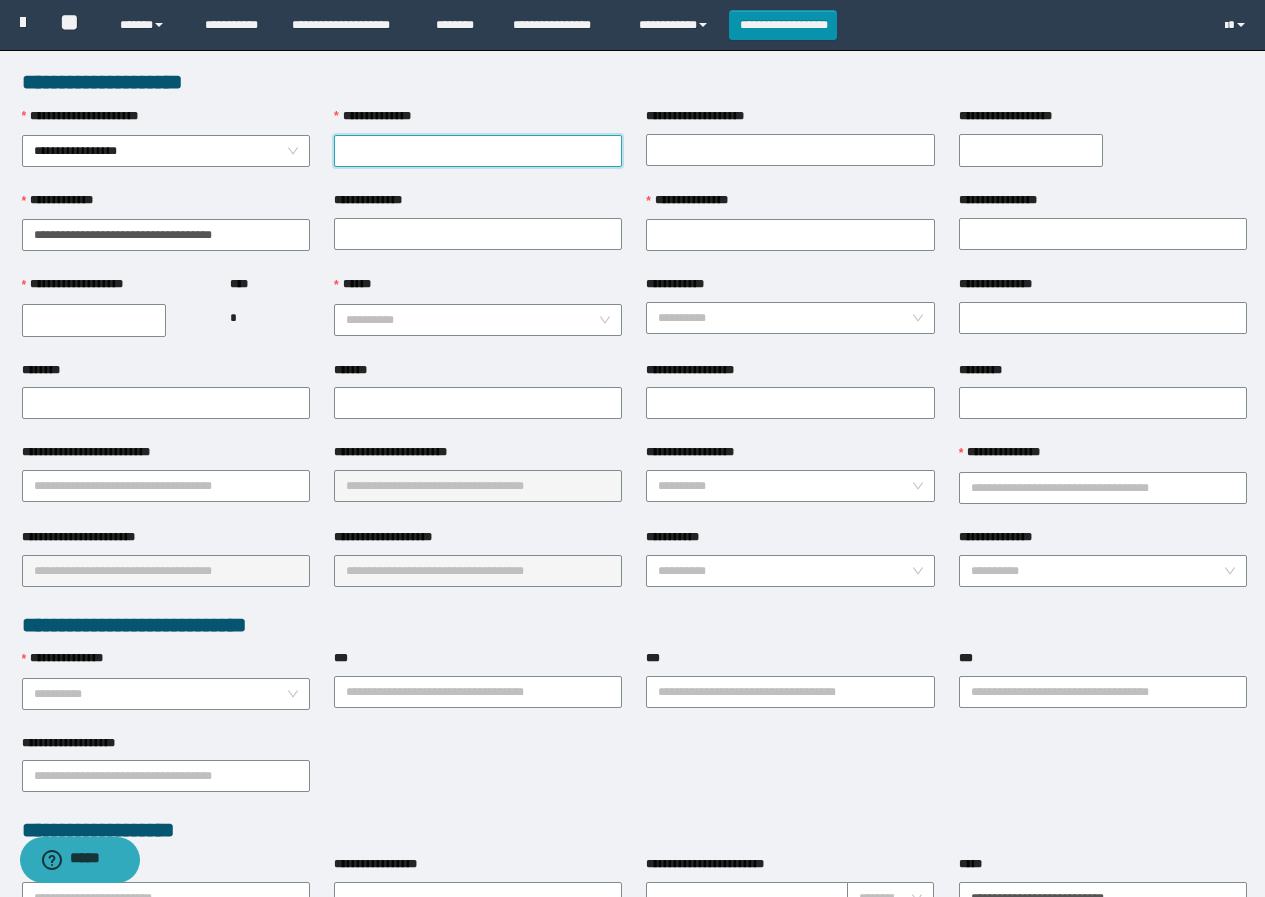click on "**********" at bounding box center [478, 151] 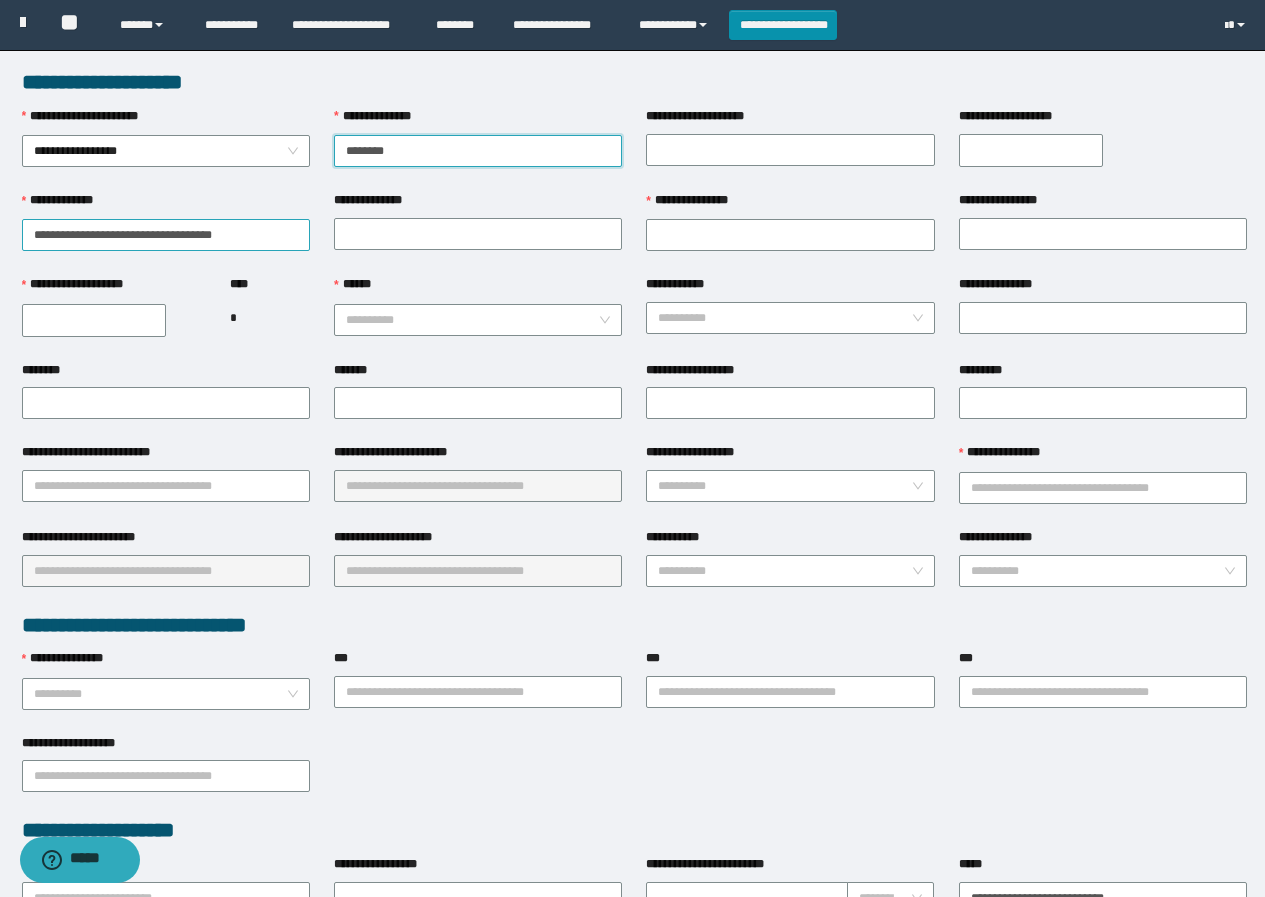 type on "********" 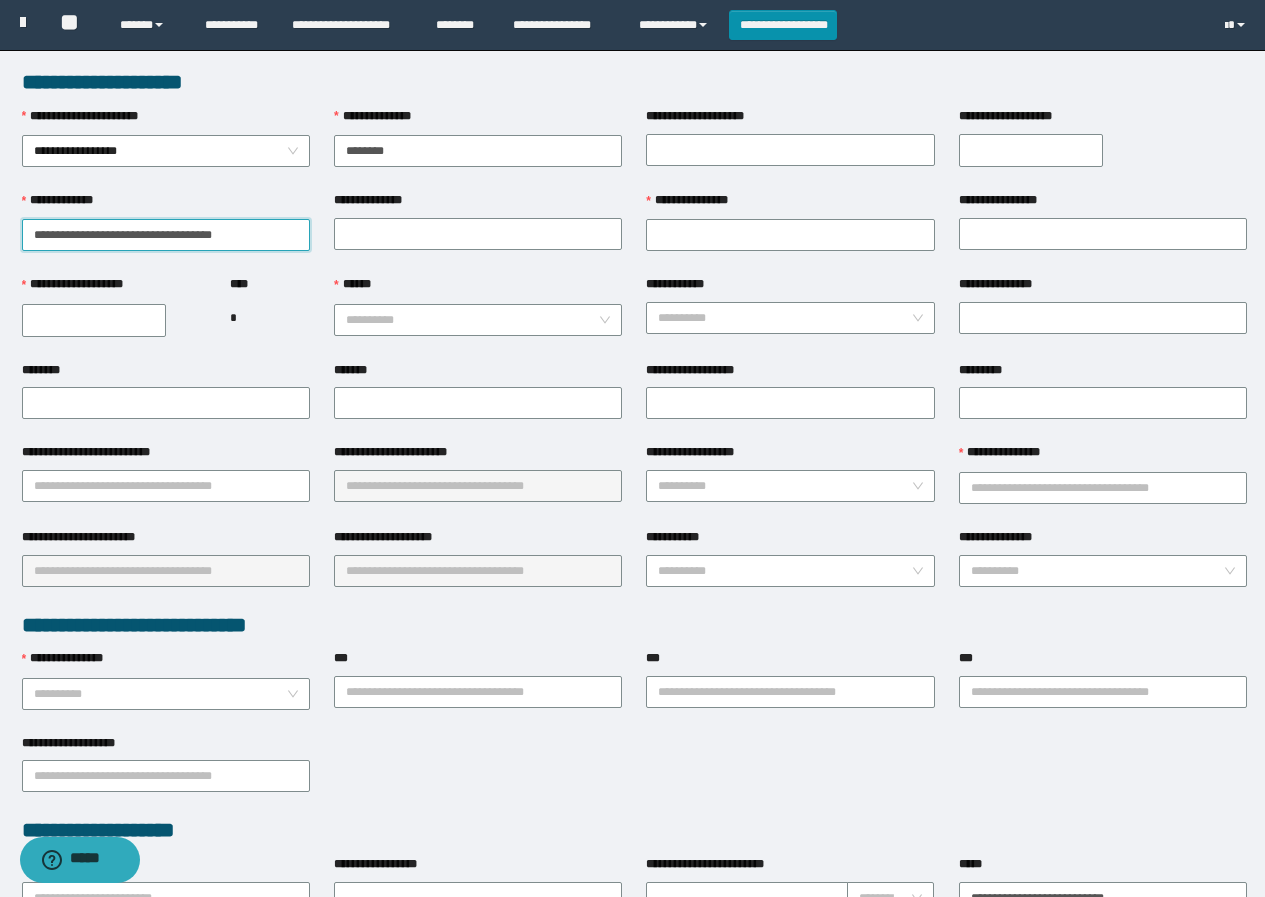 drag, startPoint x: 212, startPoint y: 230, endPoint x: 282, endPoint y: 239, distance: 70.5762 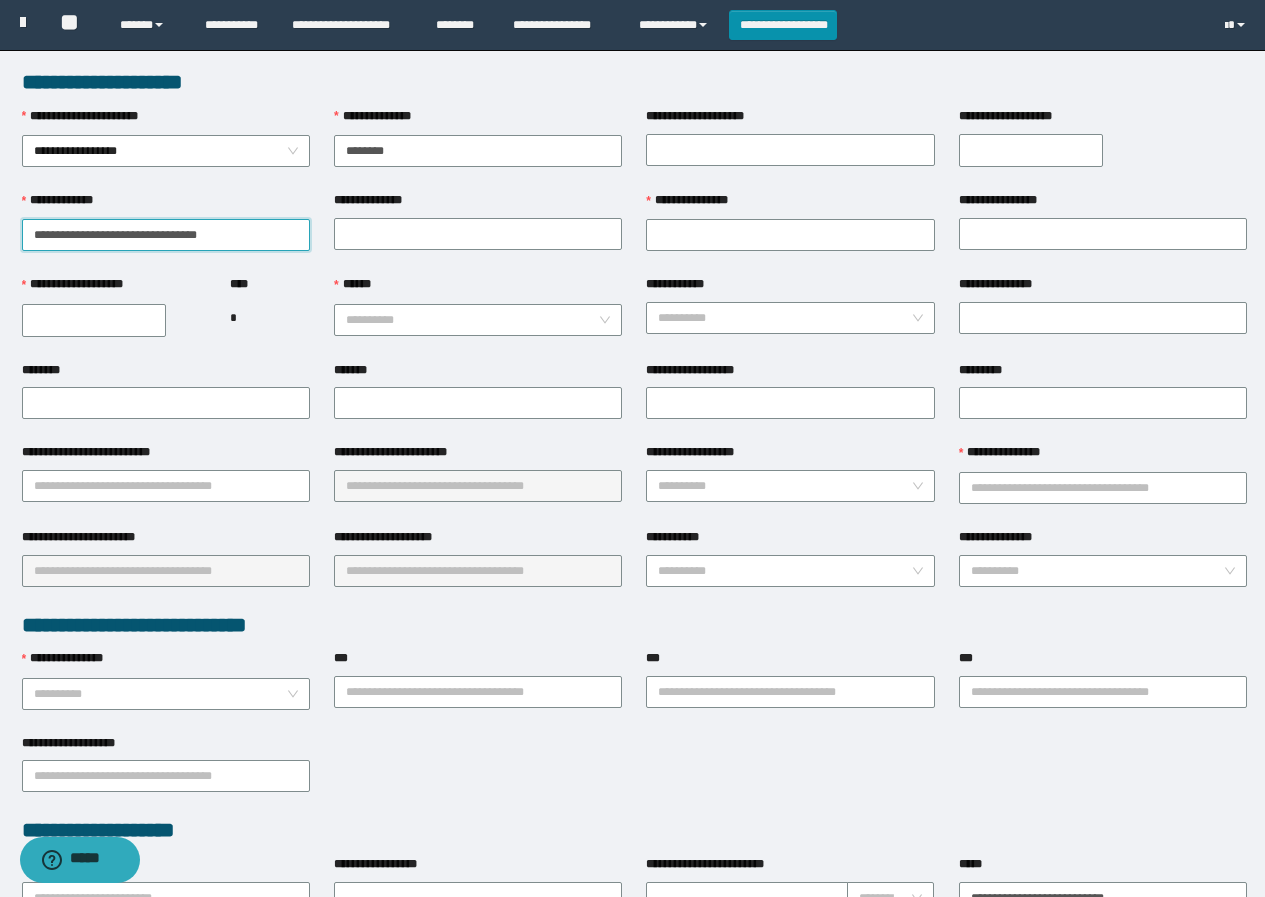 drag, startPoint x: 70, startPoint y: 232, endPoint x: 218, endPoint y: 248, distance: 148.86235 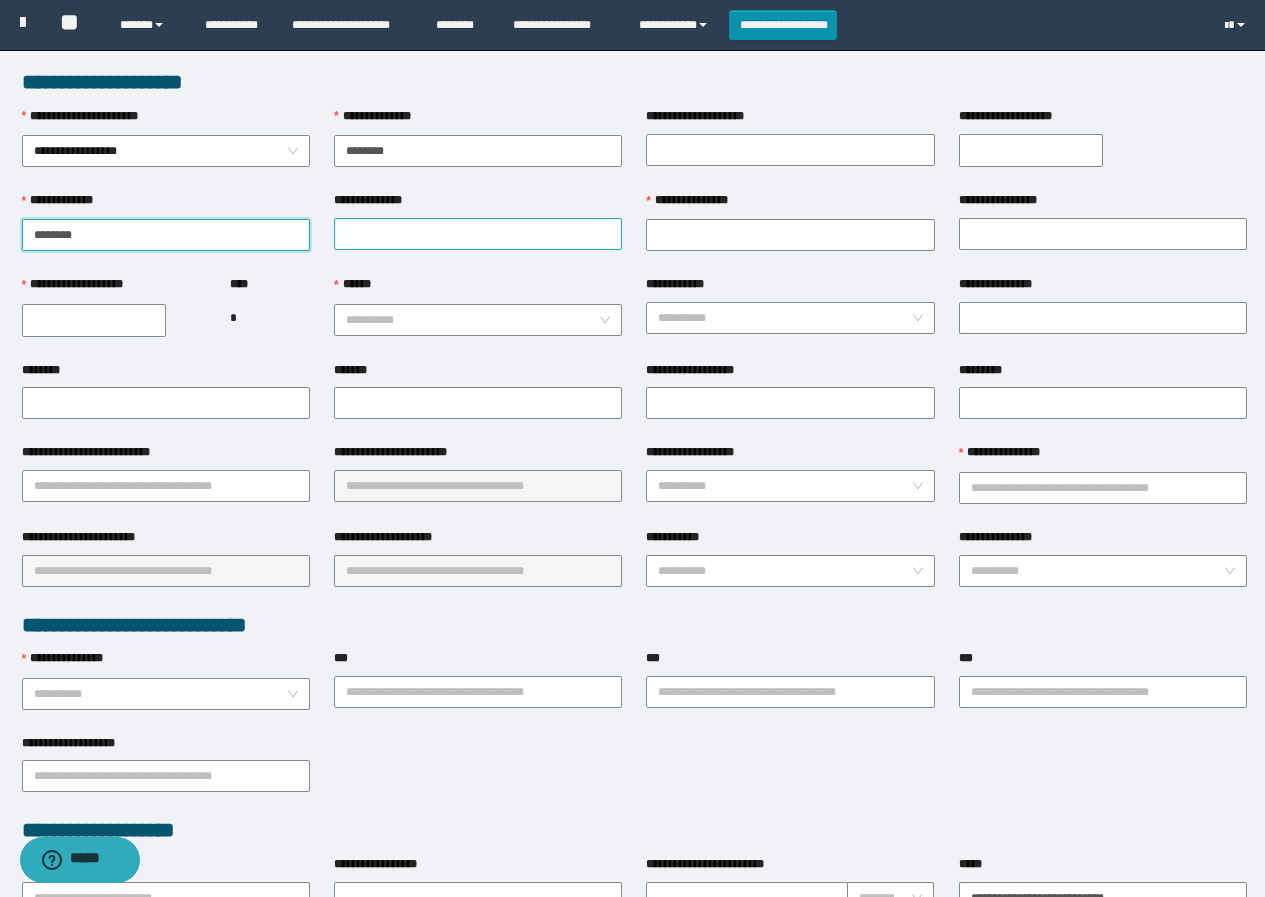 type on "*******" 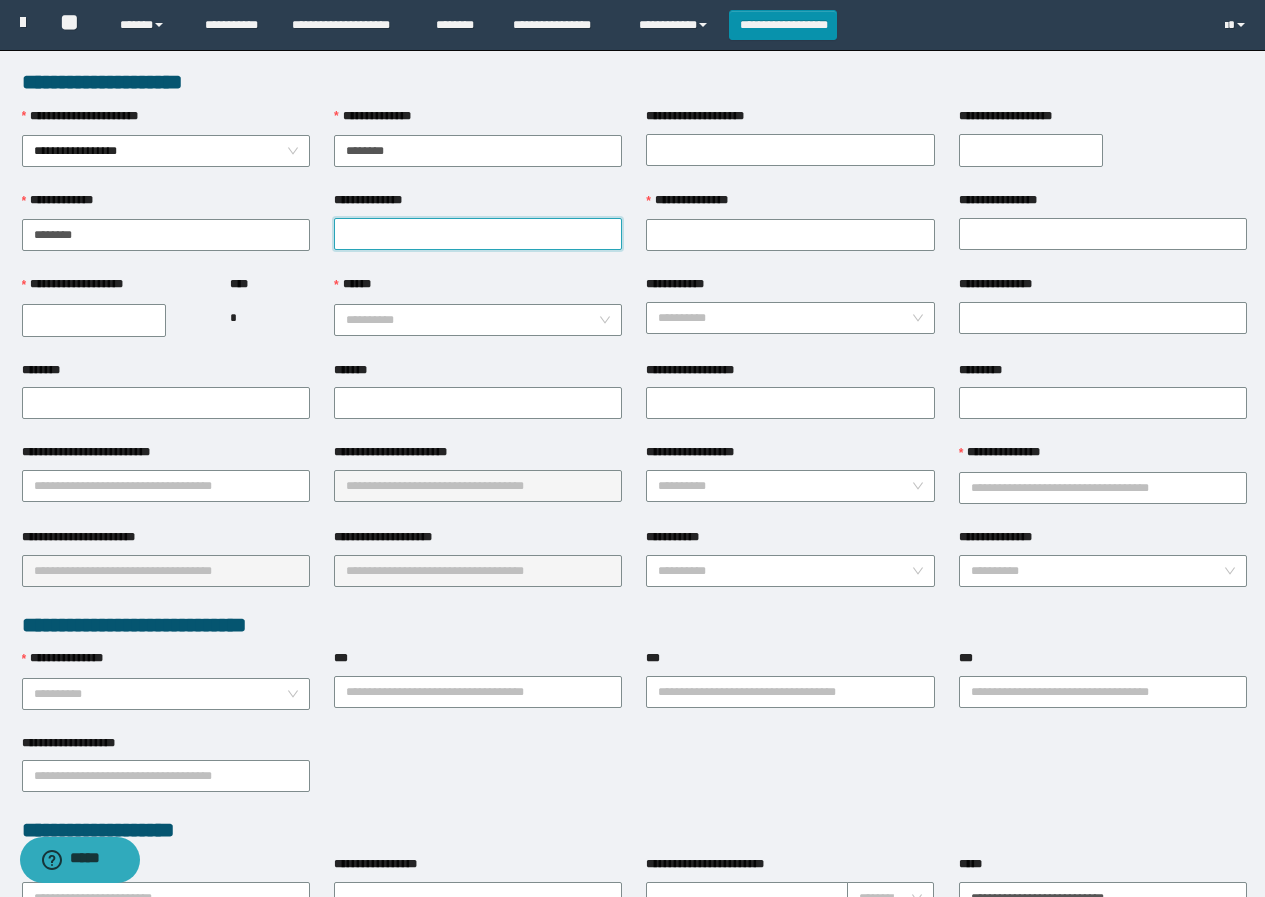 click on "**********" at bounding box center [478, 234] 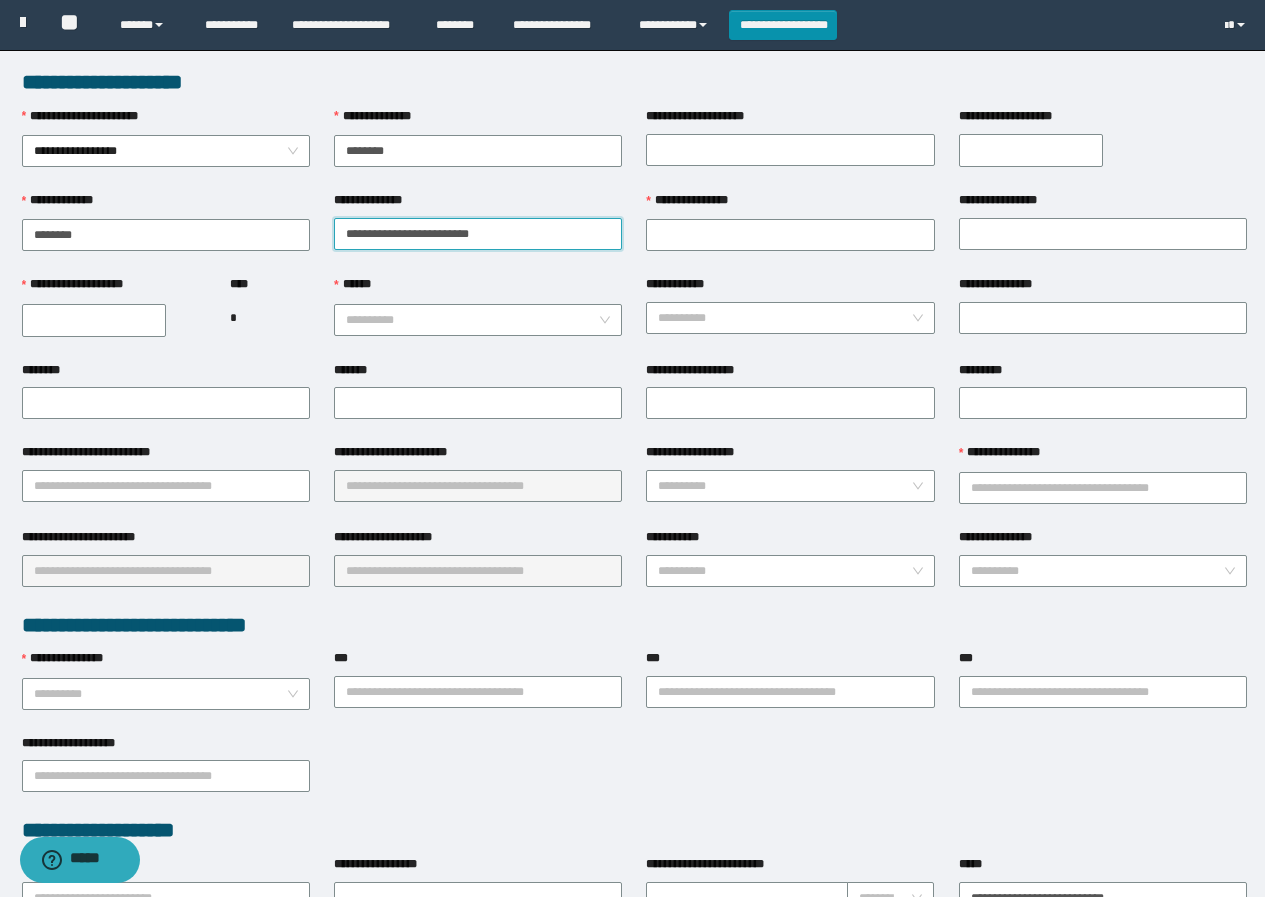 drag, startPoint x: 390, startPoint y: 227, endPoint x: 592, endPoint y: 237, distance: 202.24738 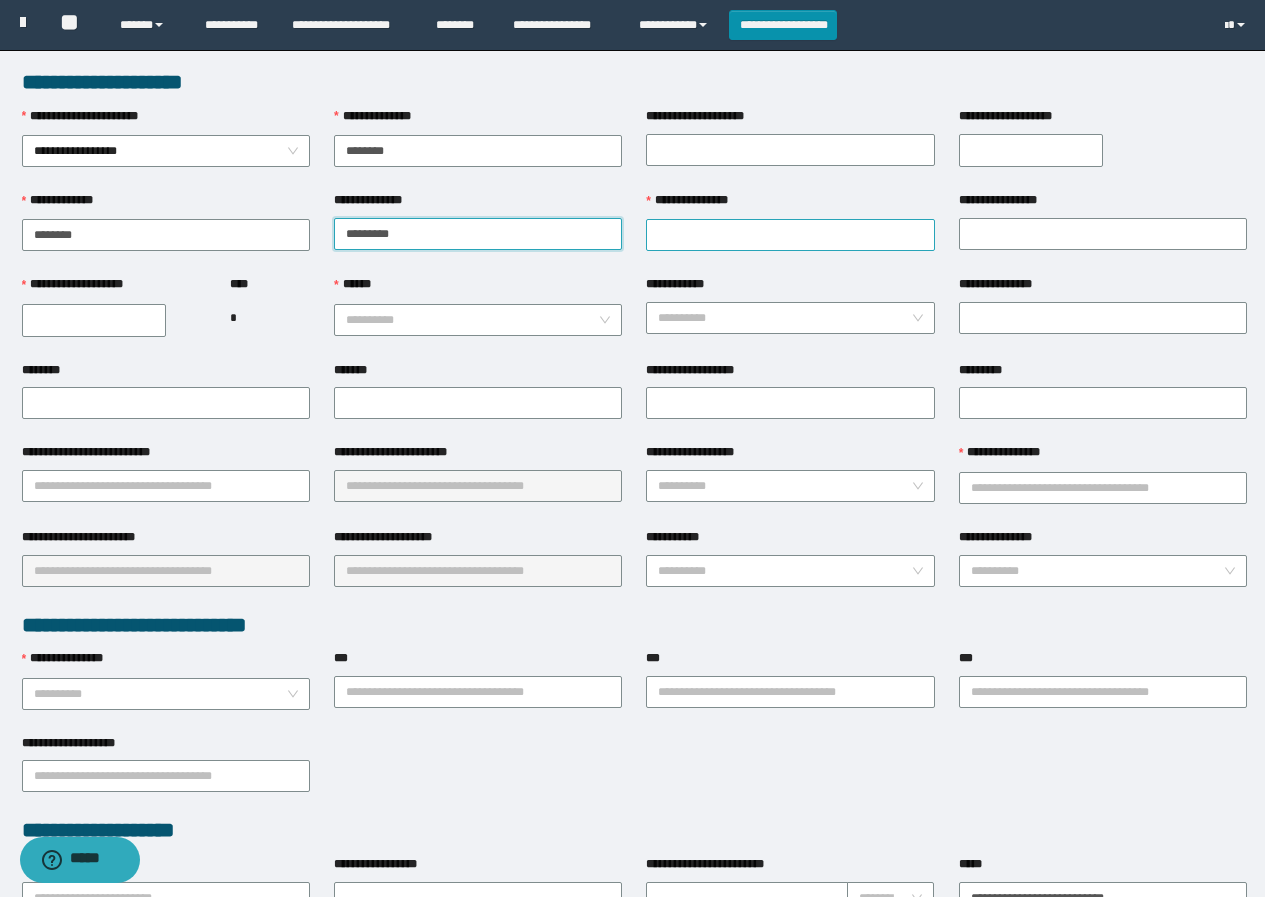 type on "********" 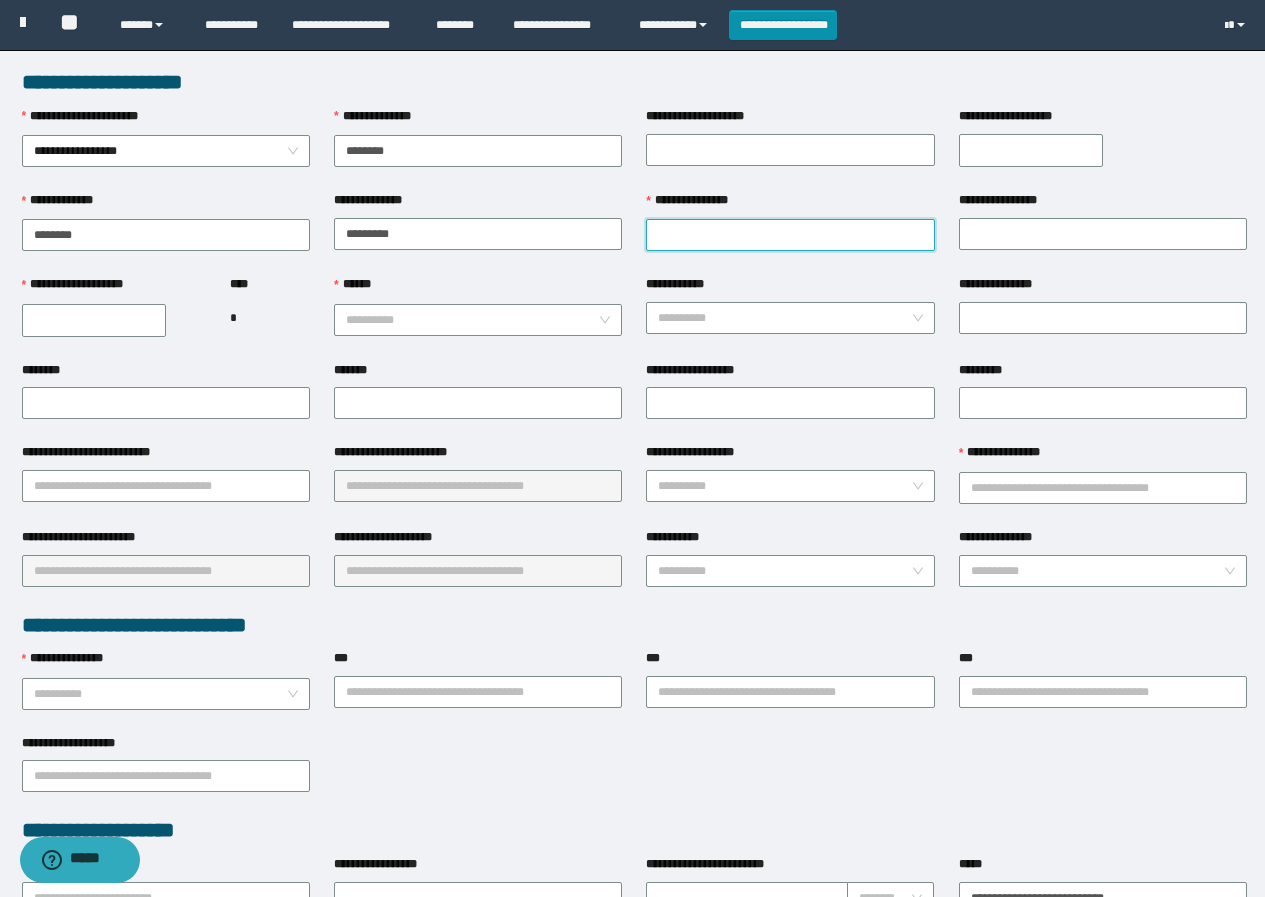 click on "**********" at bounding box center [790, 235] 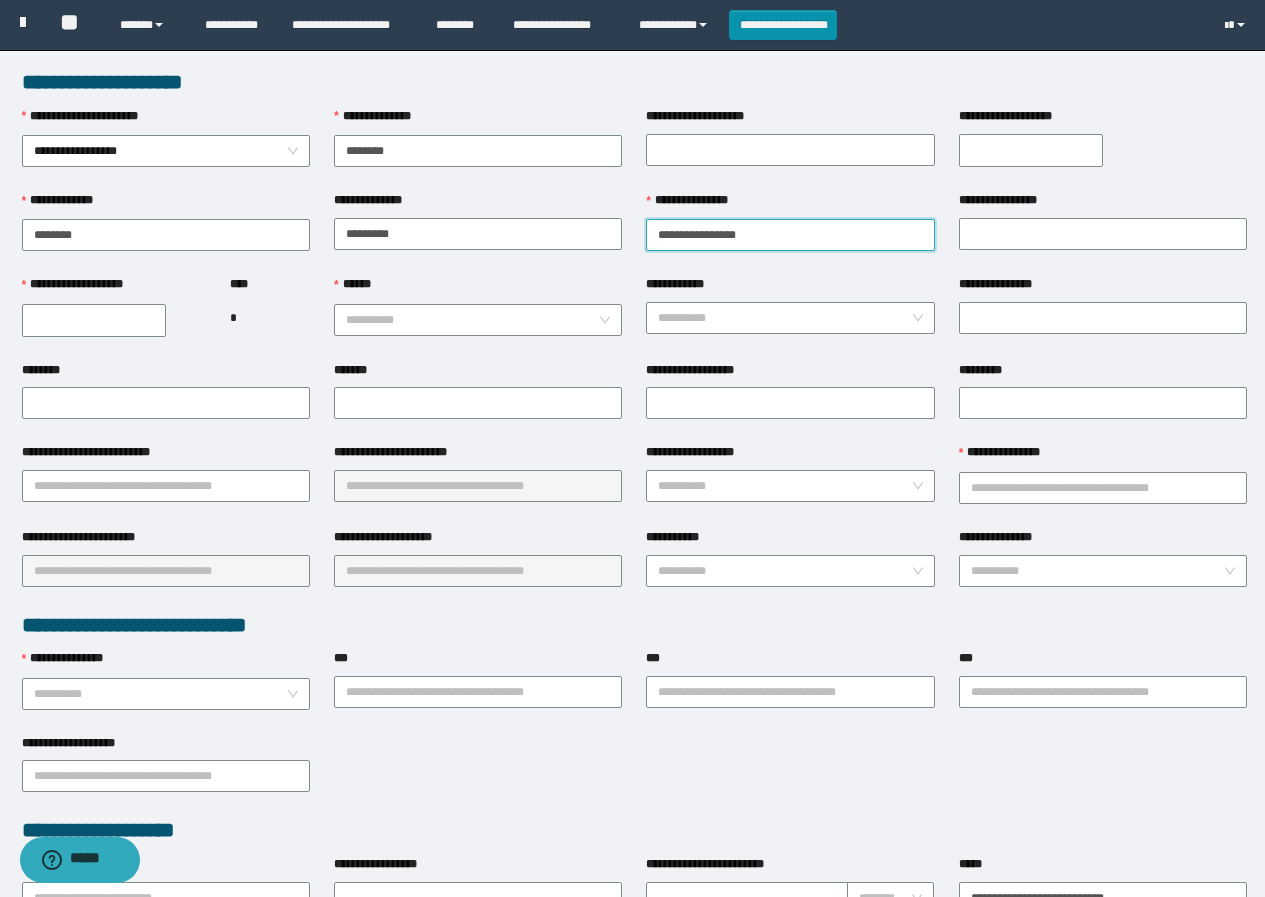 drag, startPoint x: 714, startPoint y: 234, endPoint x: 774, endPoint y: 239, distance: 60.207973 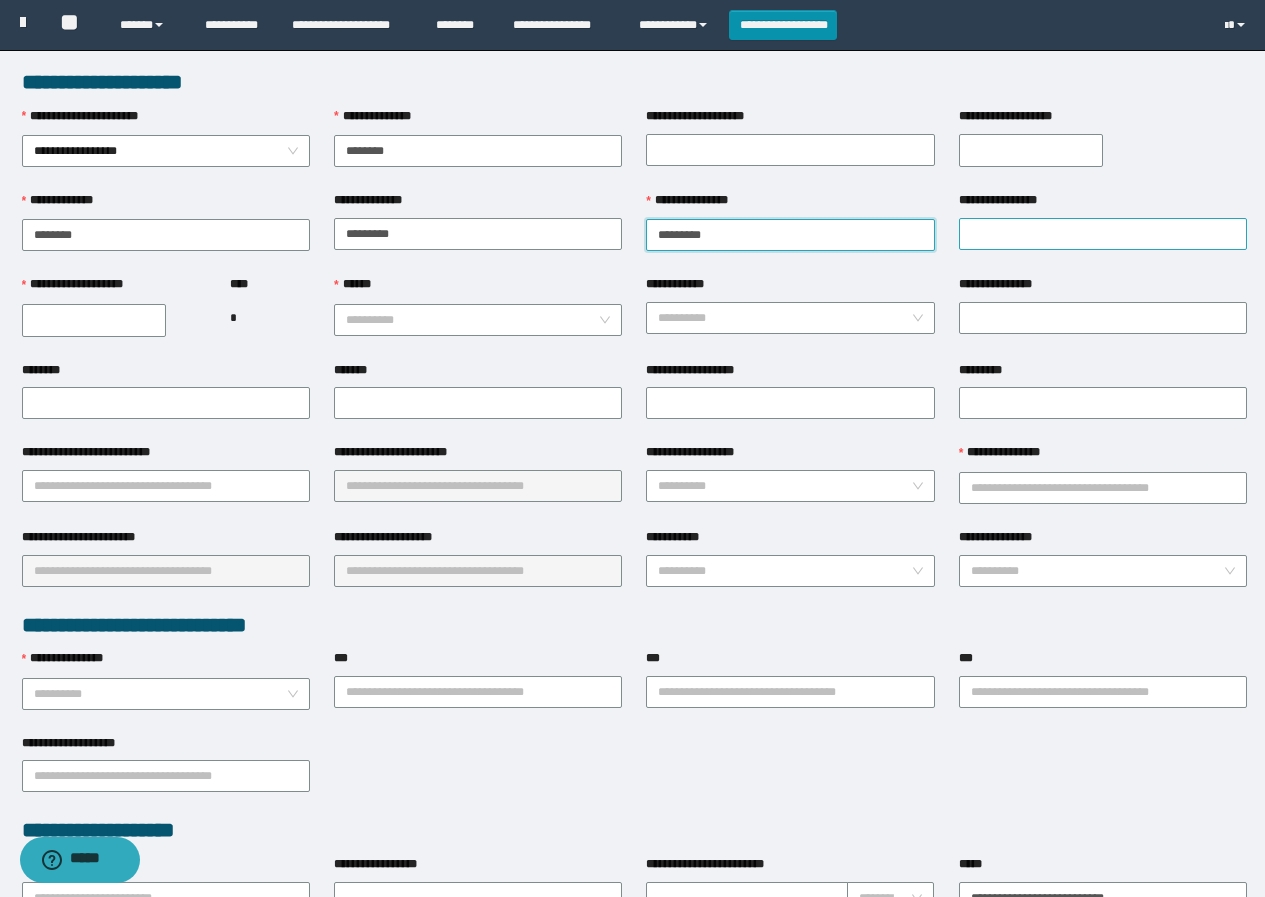 type on "********" 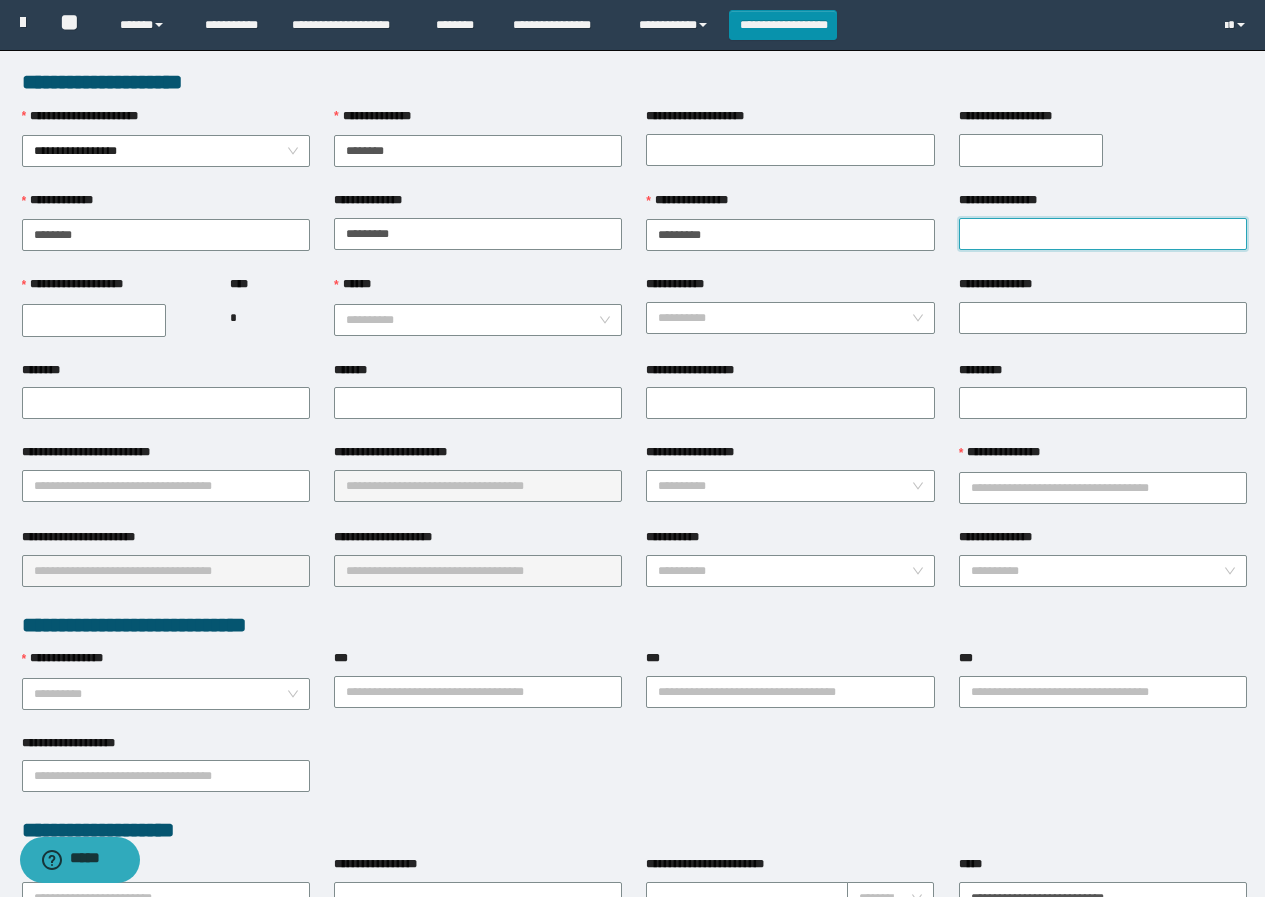click on "**********" at bounding box center [1103, 234] 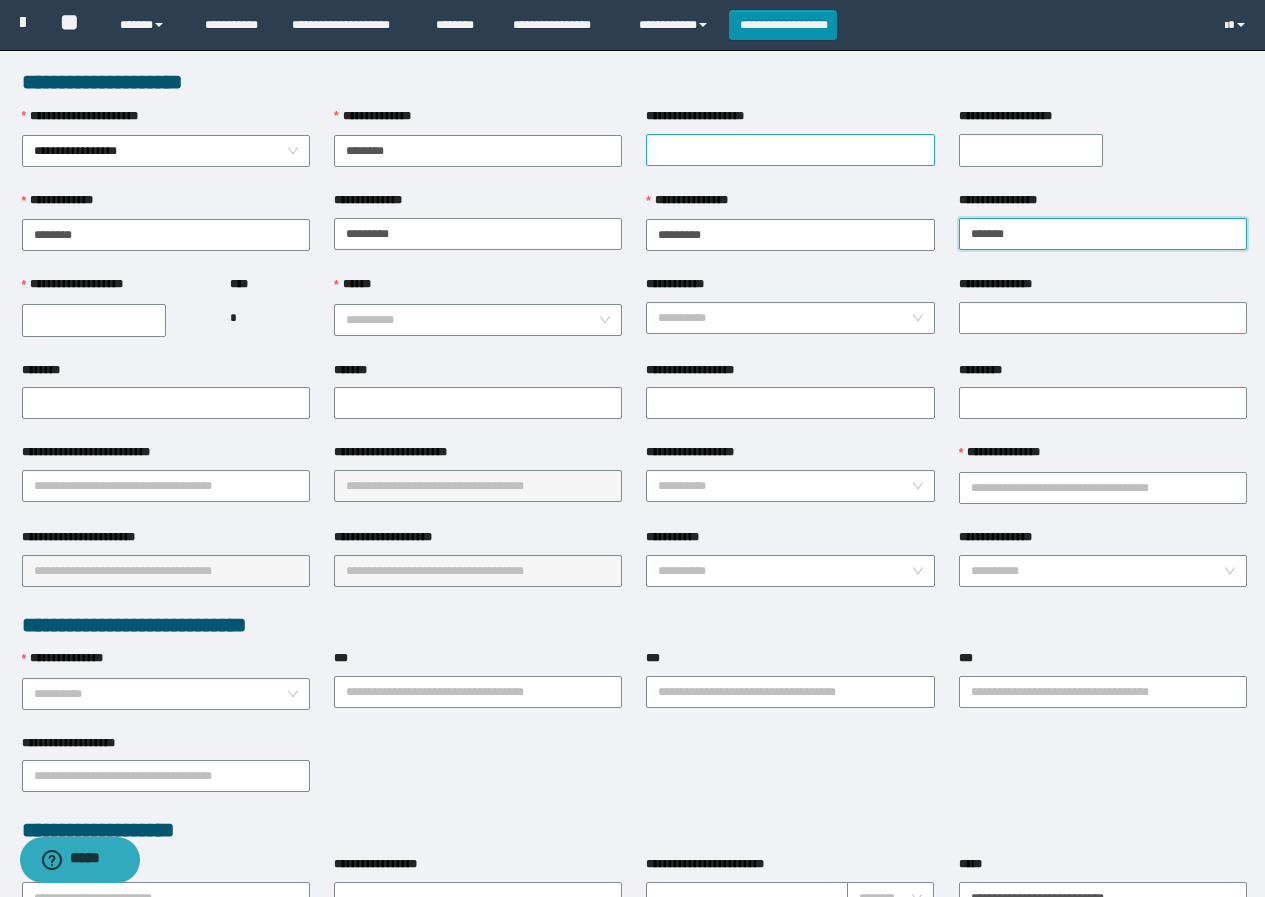 type on "******" 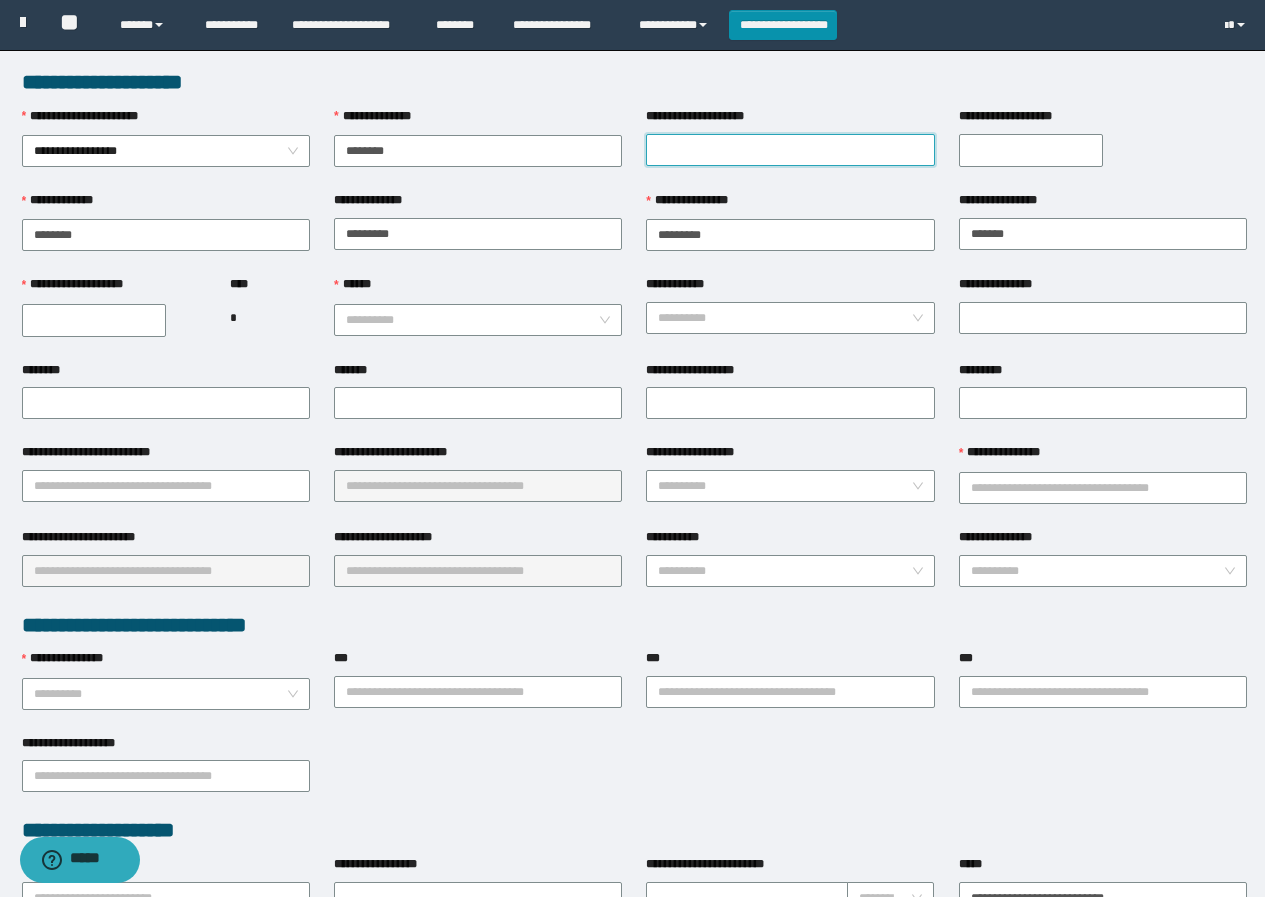 click on "**********" at bounding box center (790, 150) 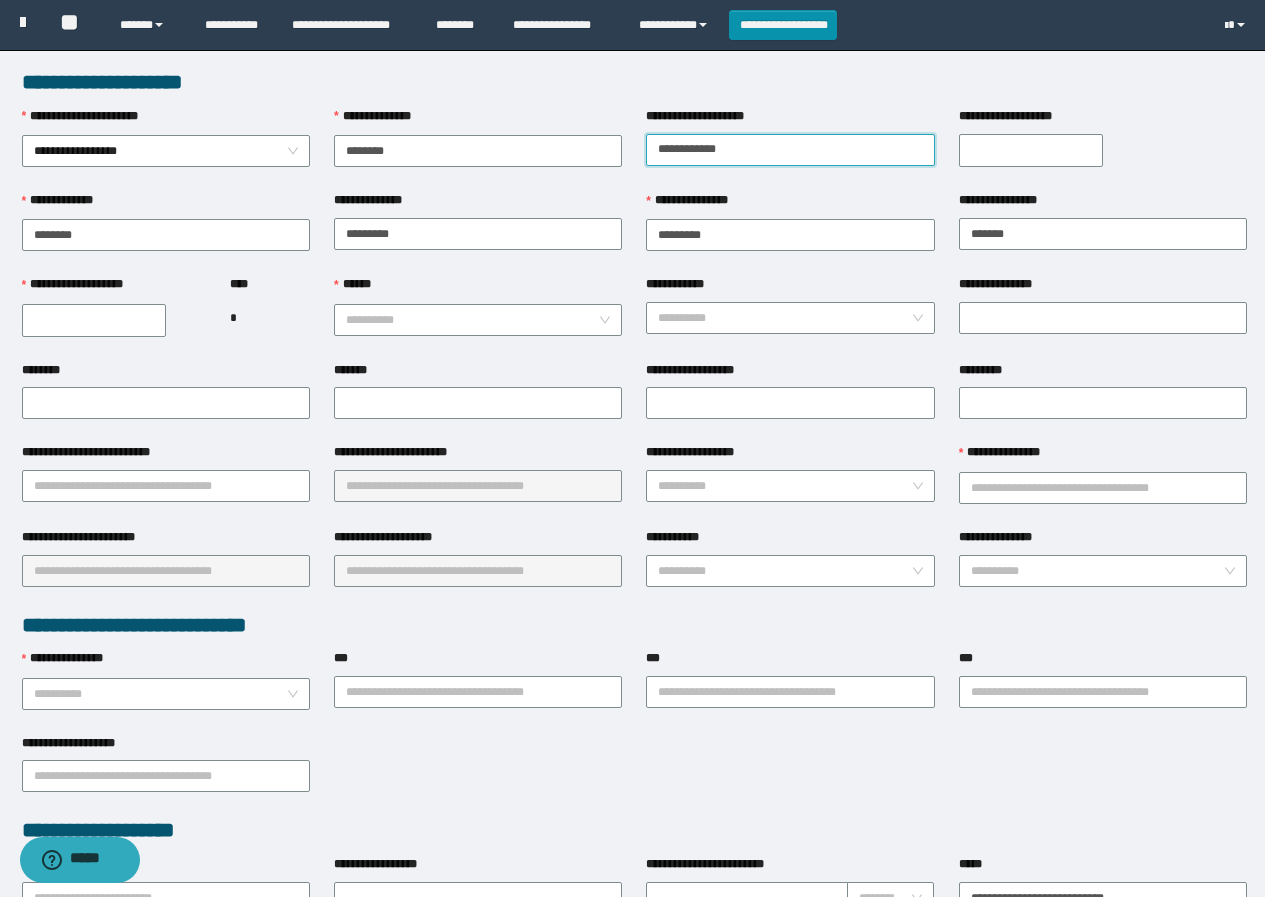 type on "**********" 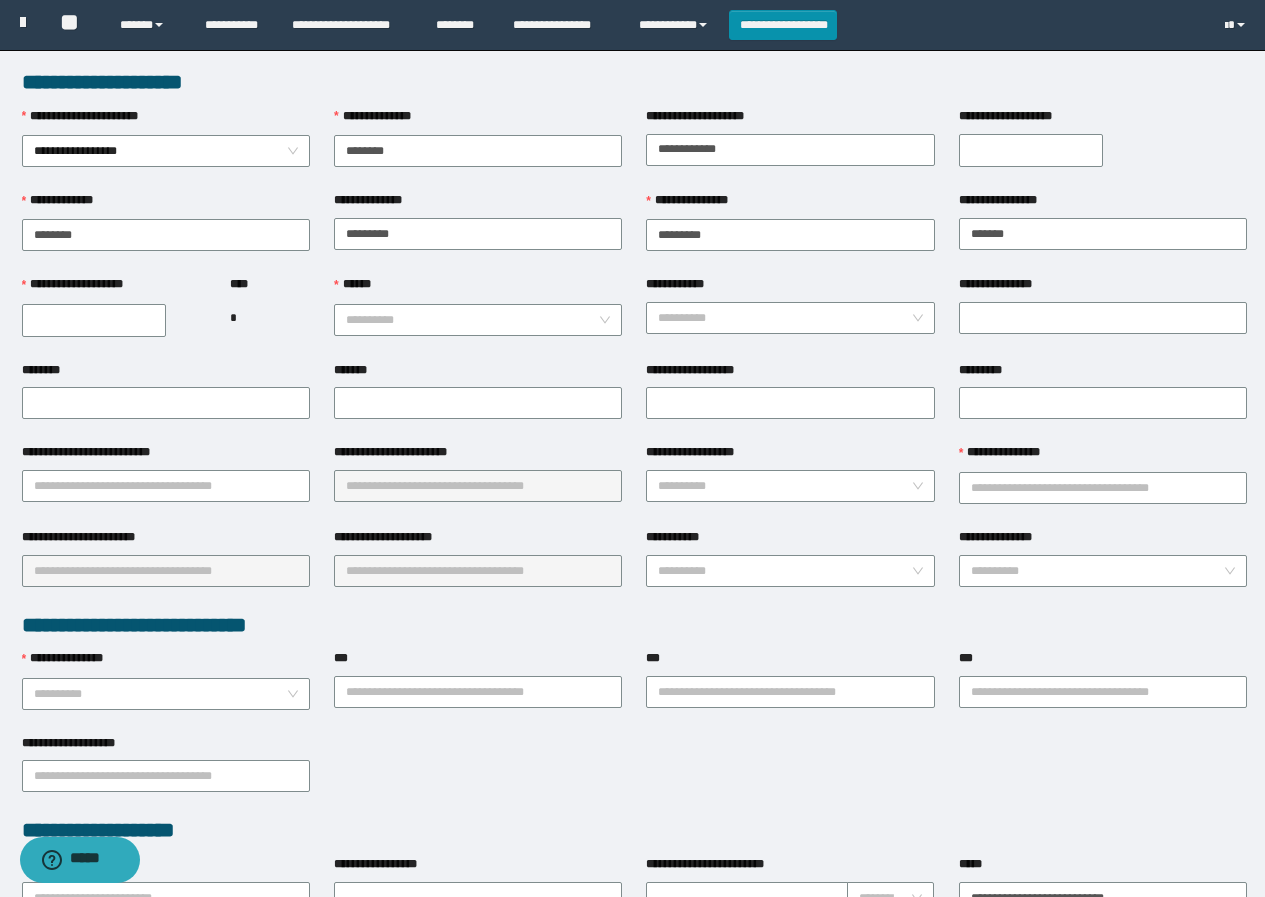 click on "**********" at bounding box center [94, 320] 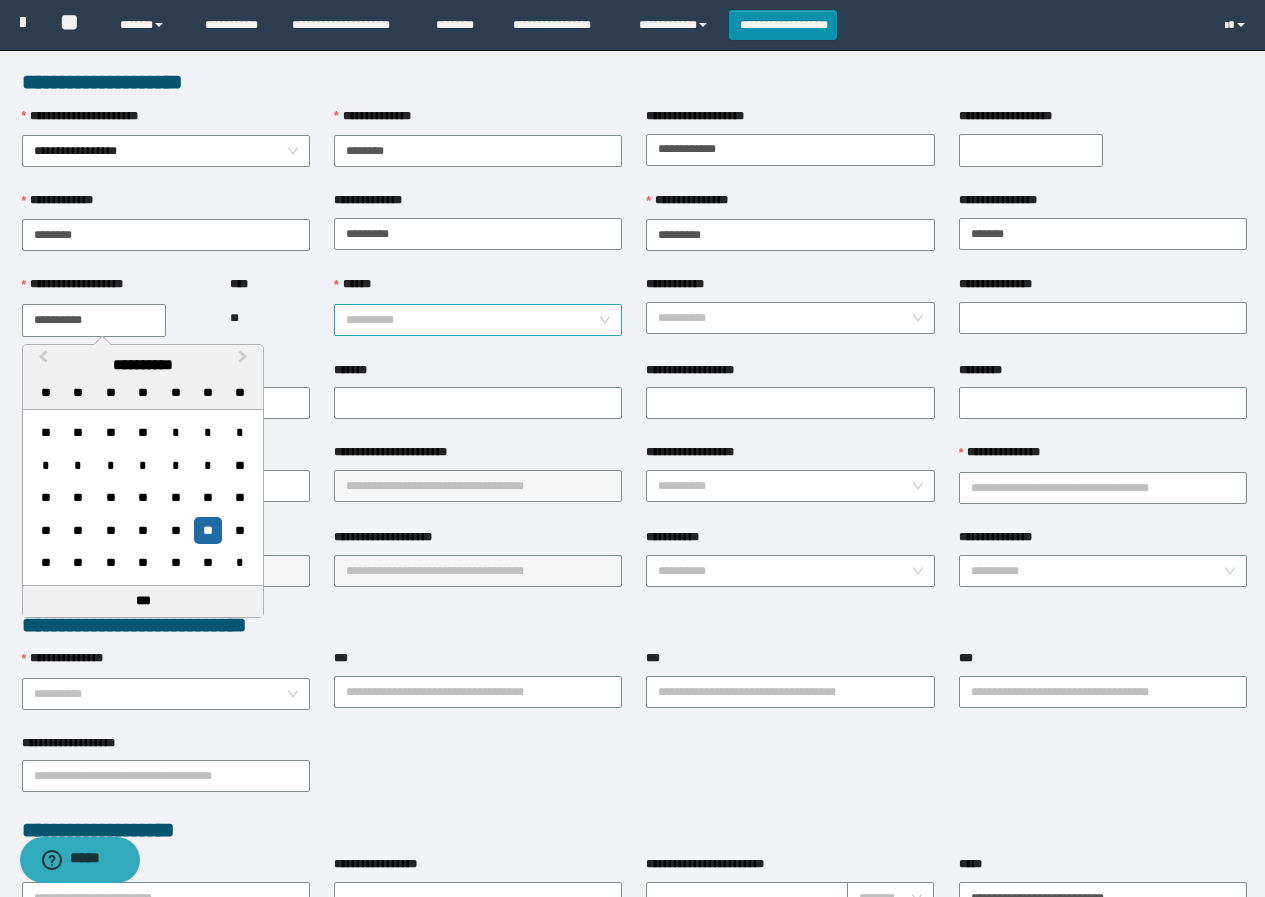 type on "**********" 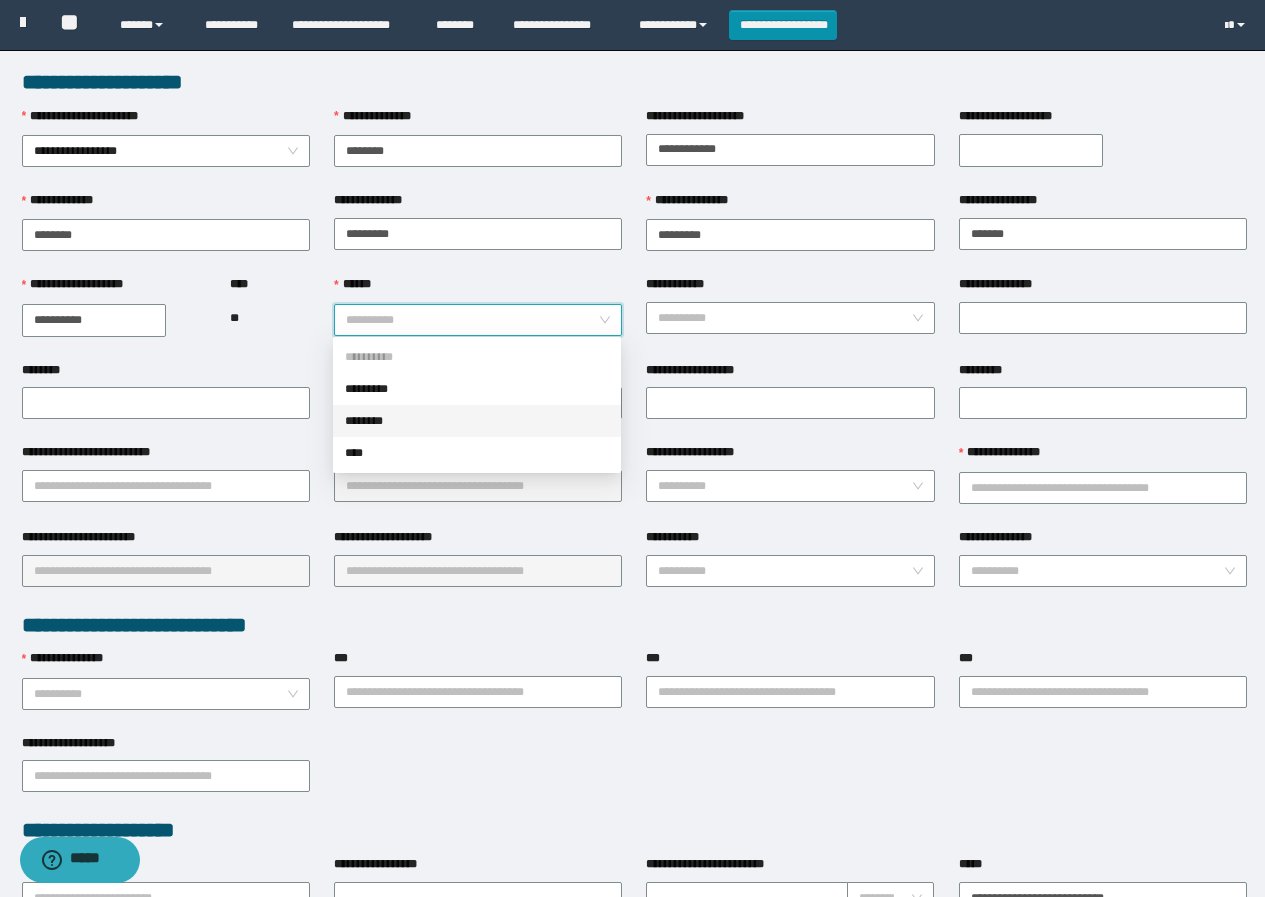 click on "********" at bounding box center [477, 421] 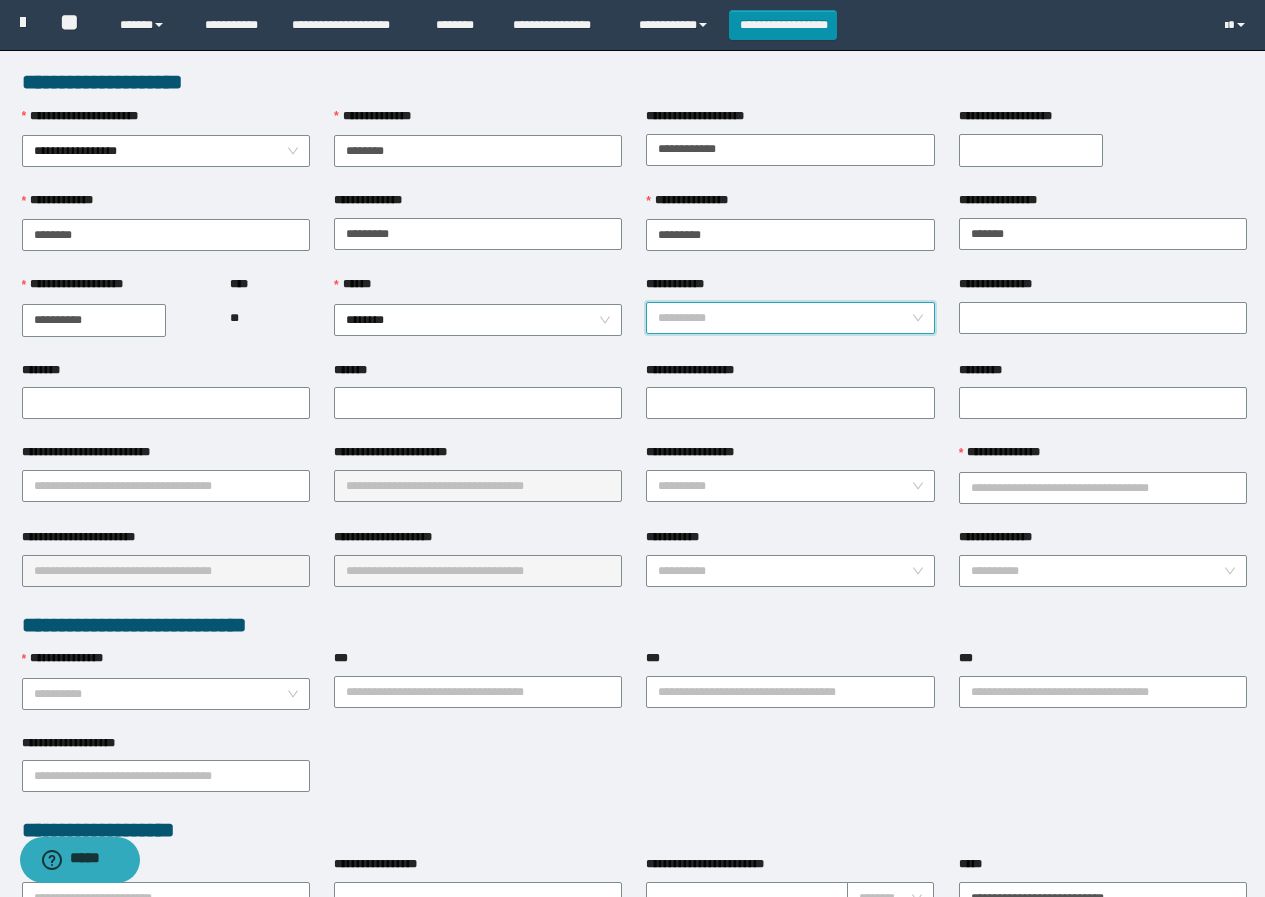 click on "**********" at bounding box center [784, 318] 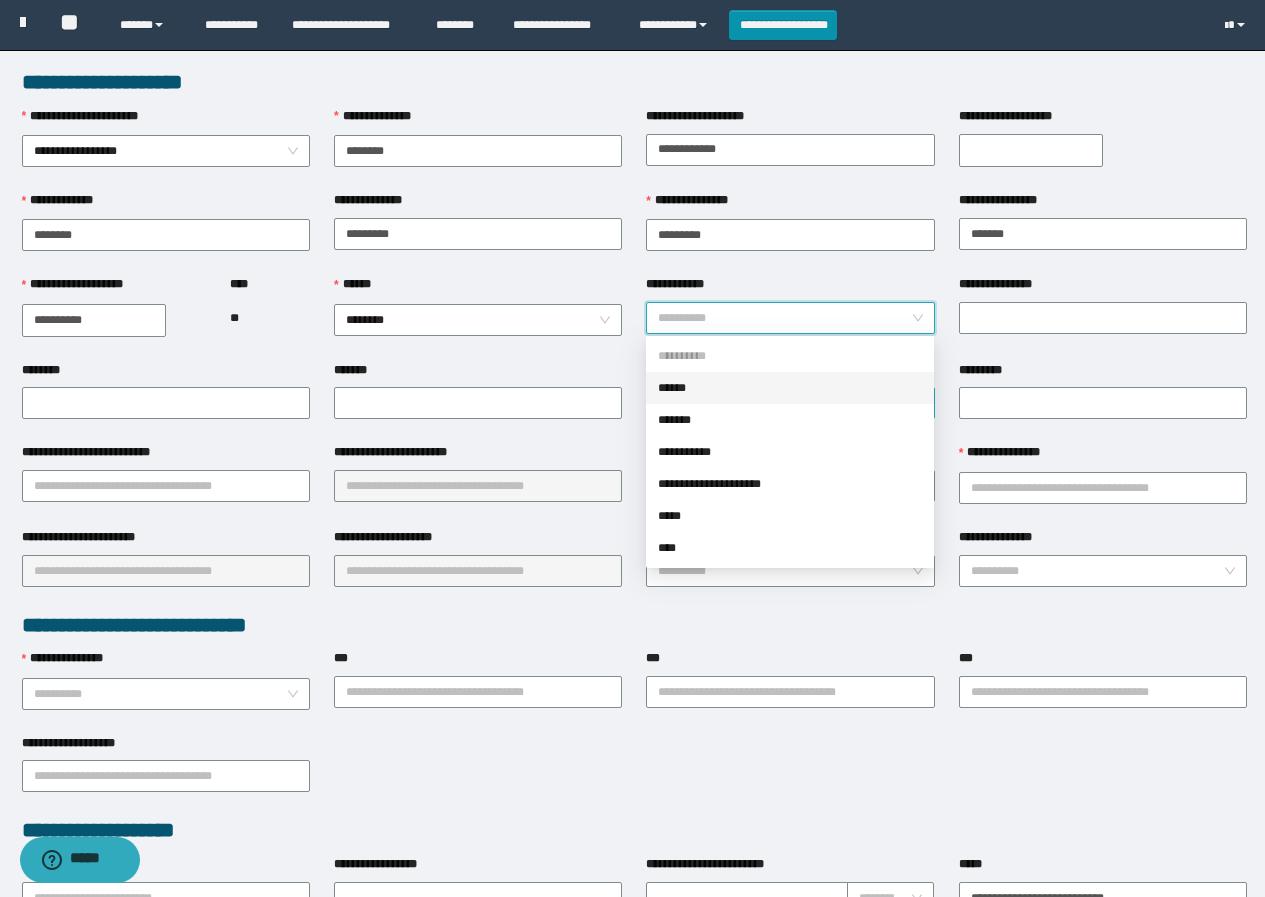 click on "******" at bounding box center [790, 388] 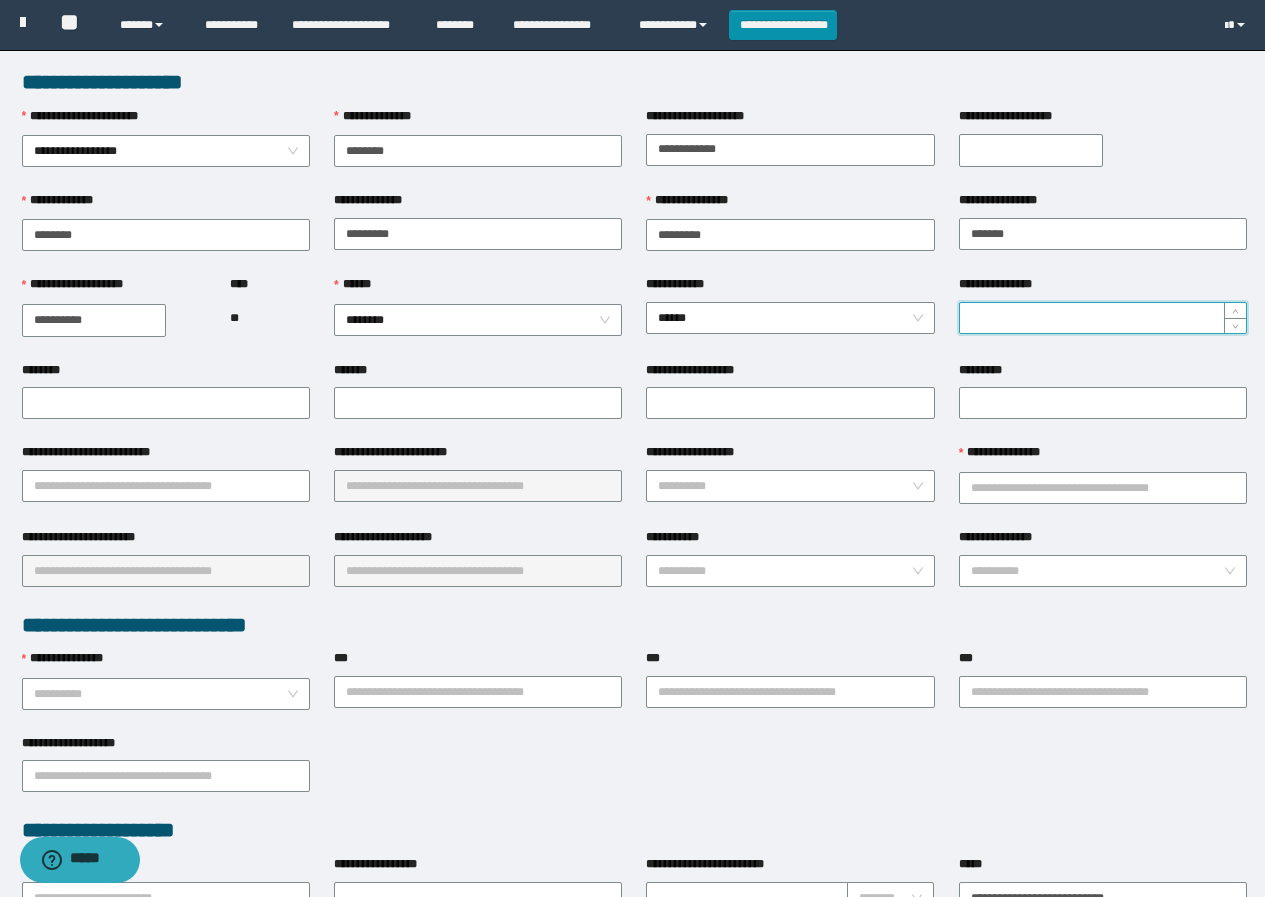 click on "**********" at bounding box center (1103, 318) 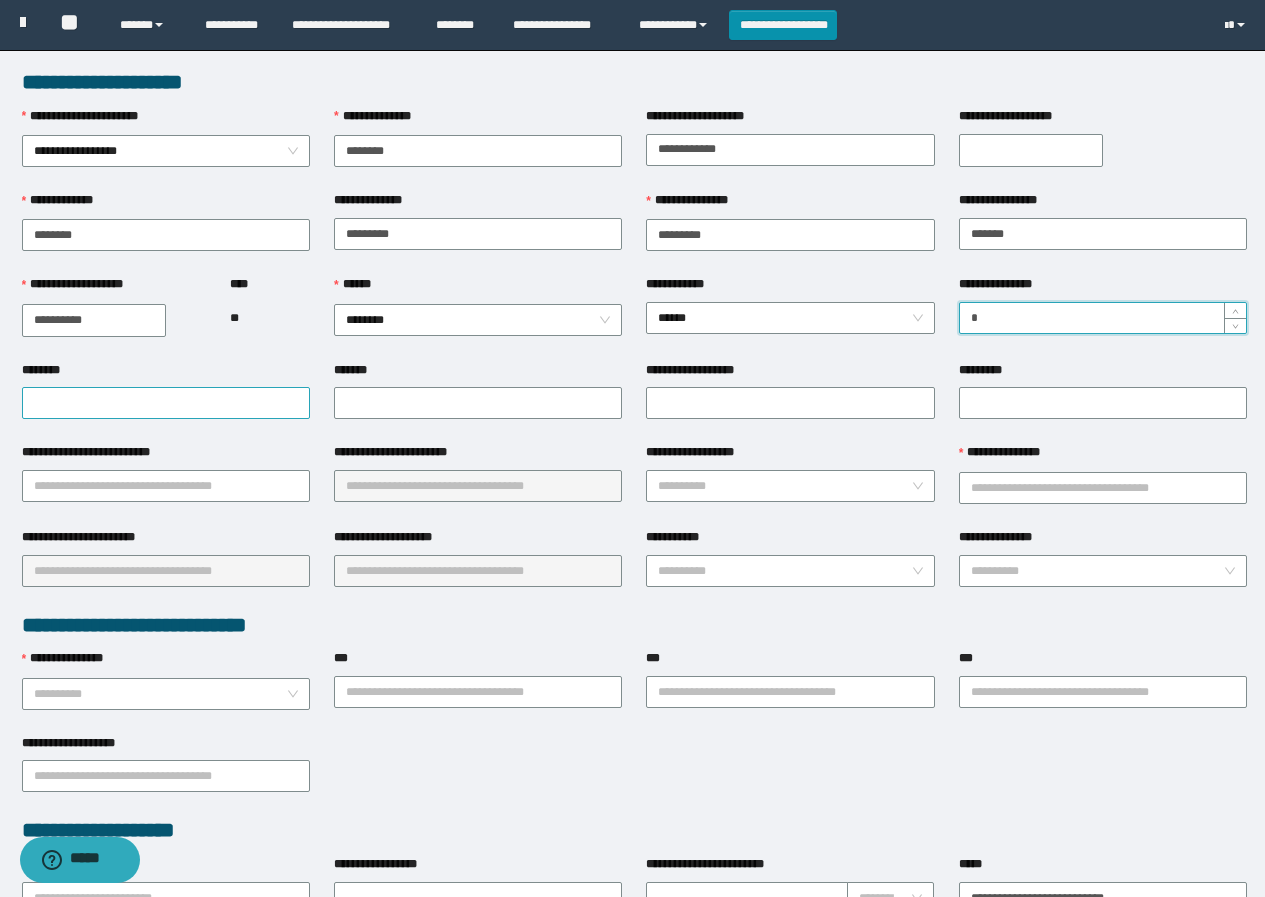 type on "*" 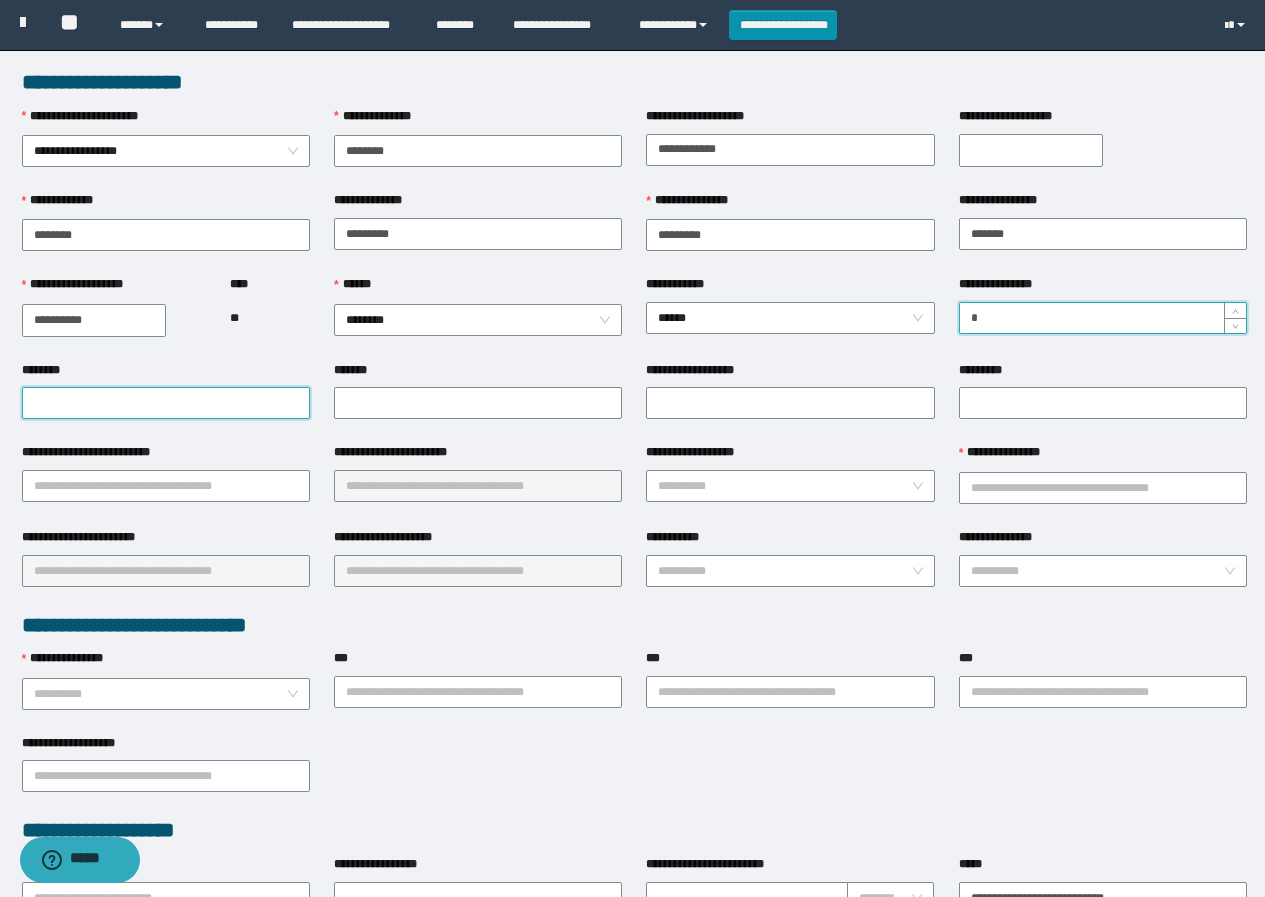 click on "********" at bounding box center (166, 403) 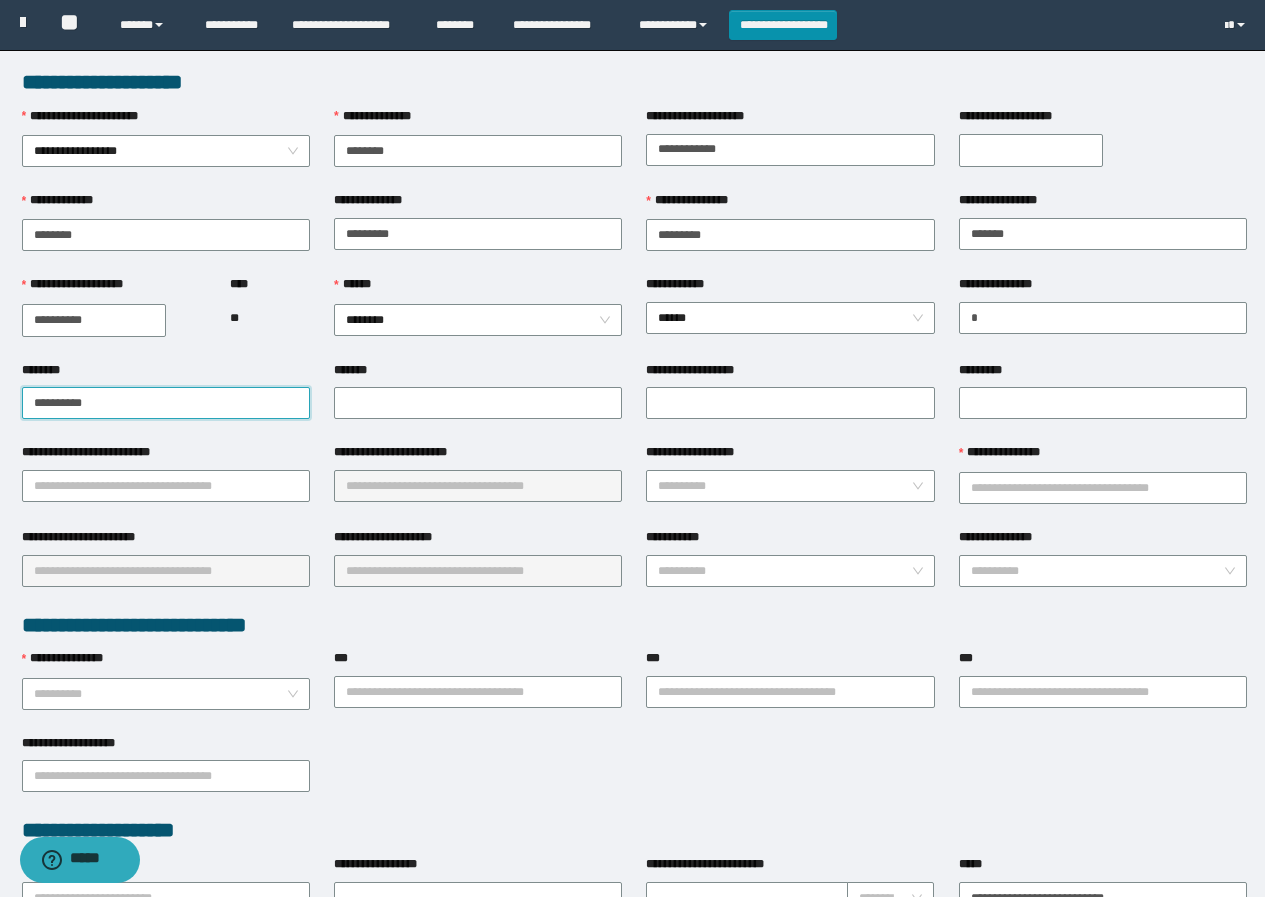 drag, startPoint x: 102, startPoint y: 399, endPoint x: 0, endPoint y: 399, distance: 102 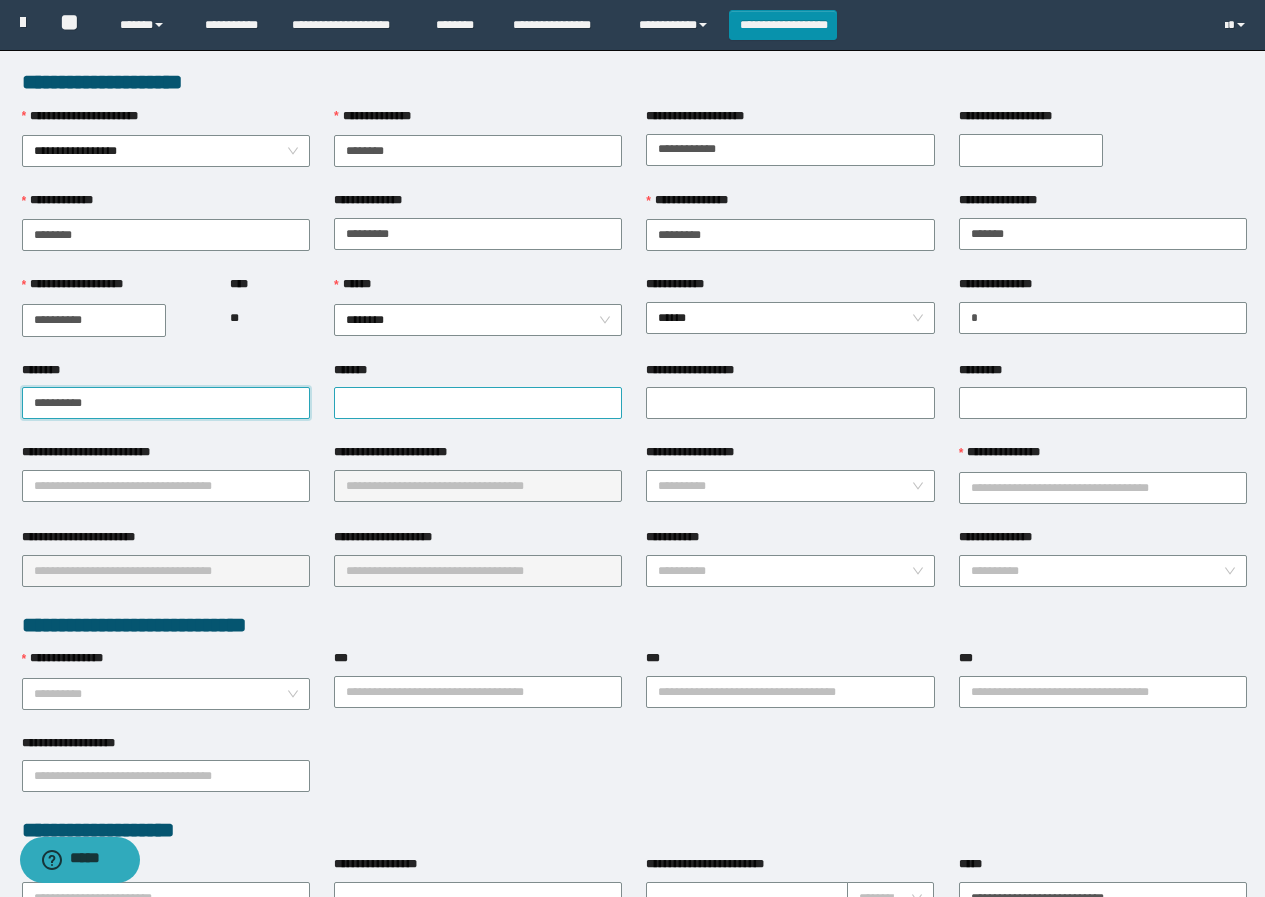 type on "**********" 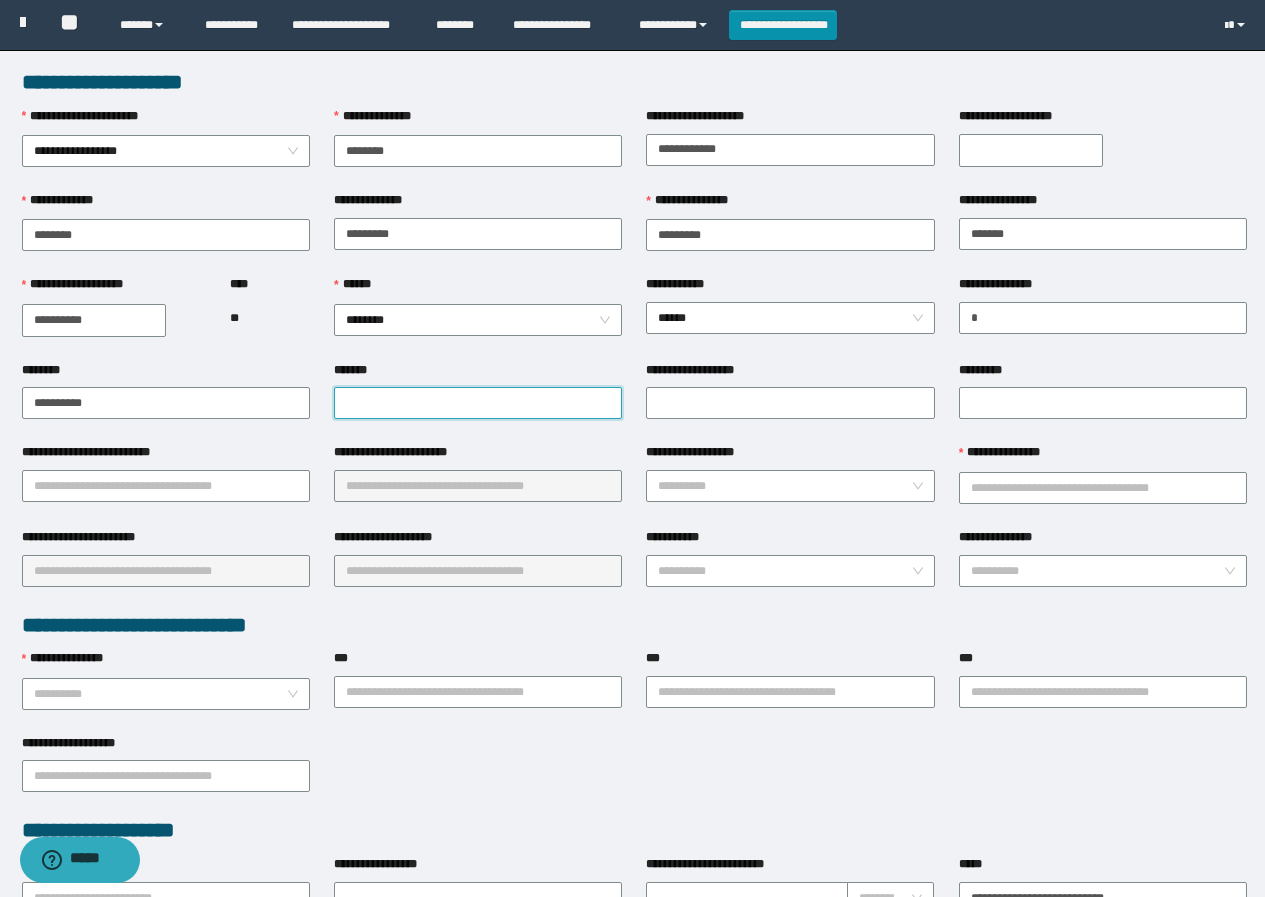 click on "*******" at bounding box center (478, 403) 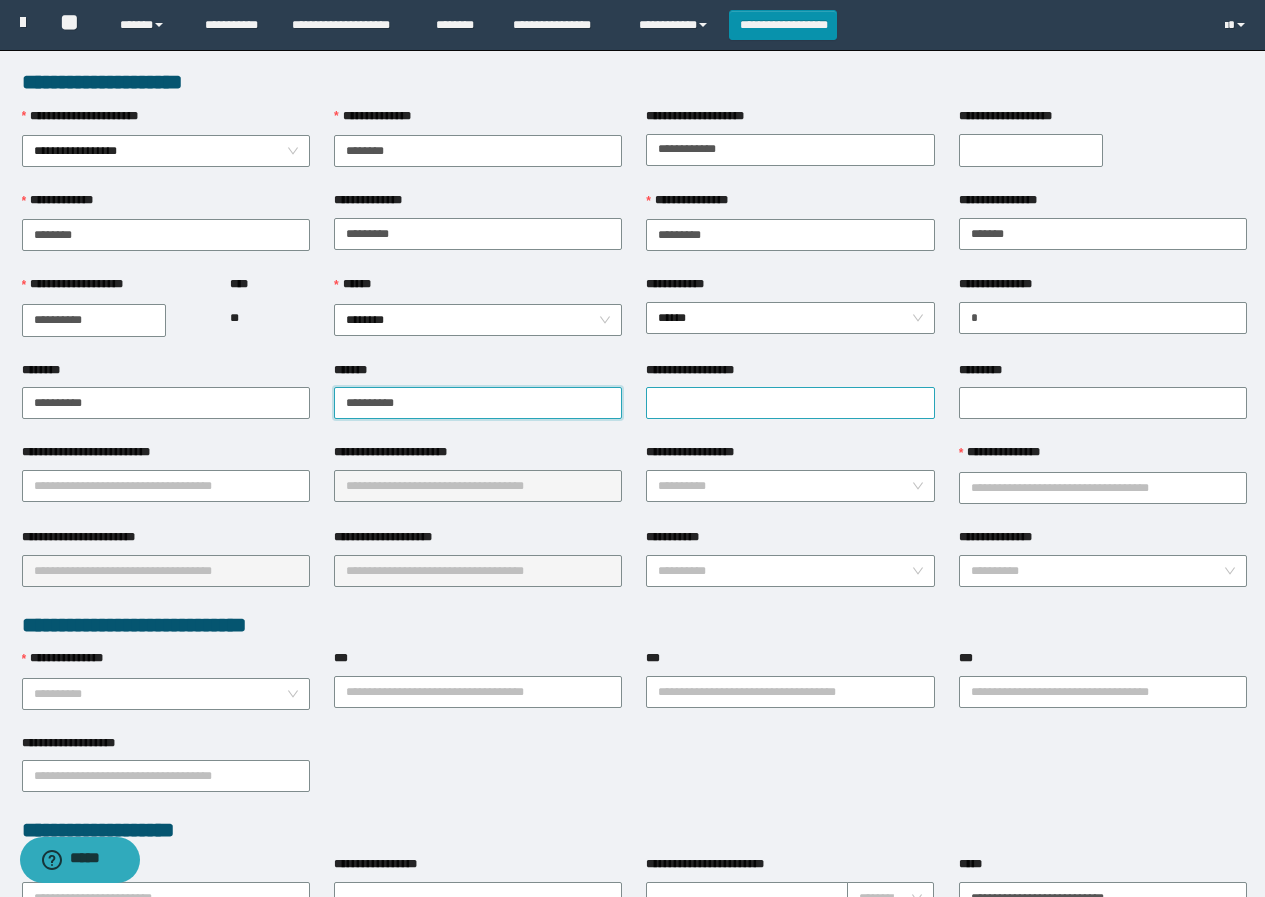 type on "**********" 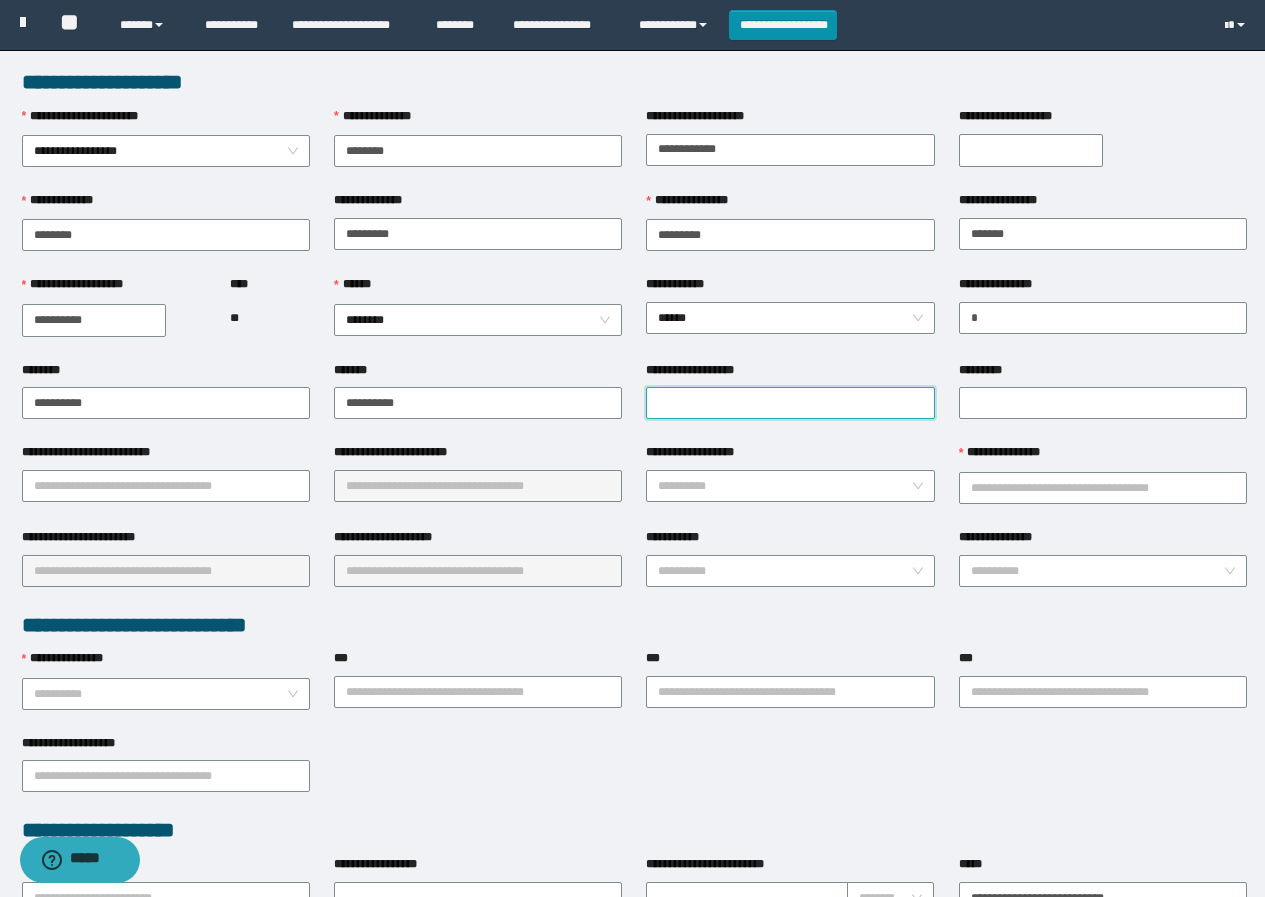 click on "**********" at bounding box center (790, 403) 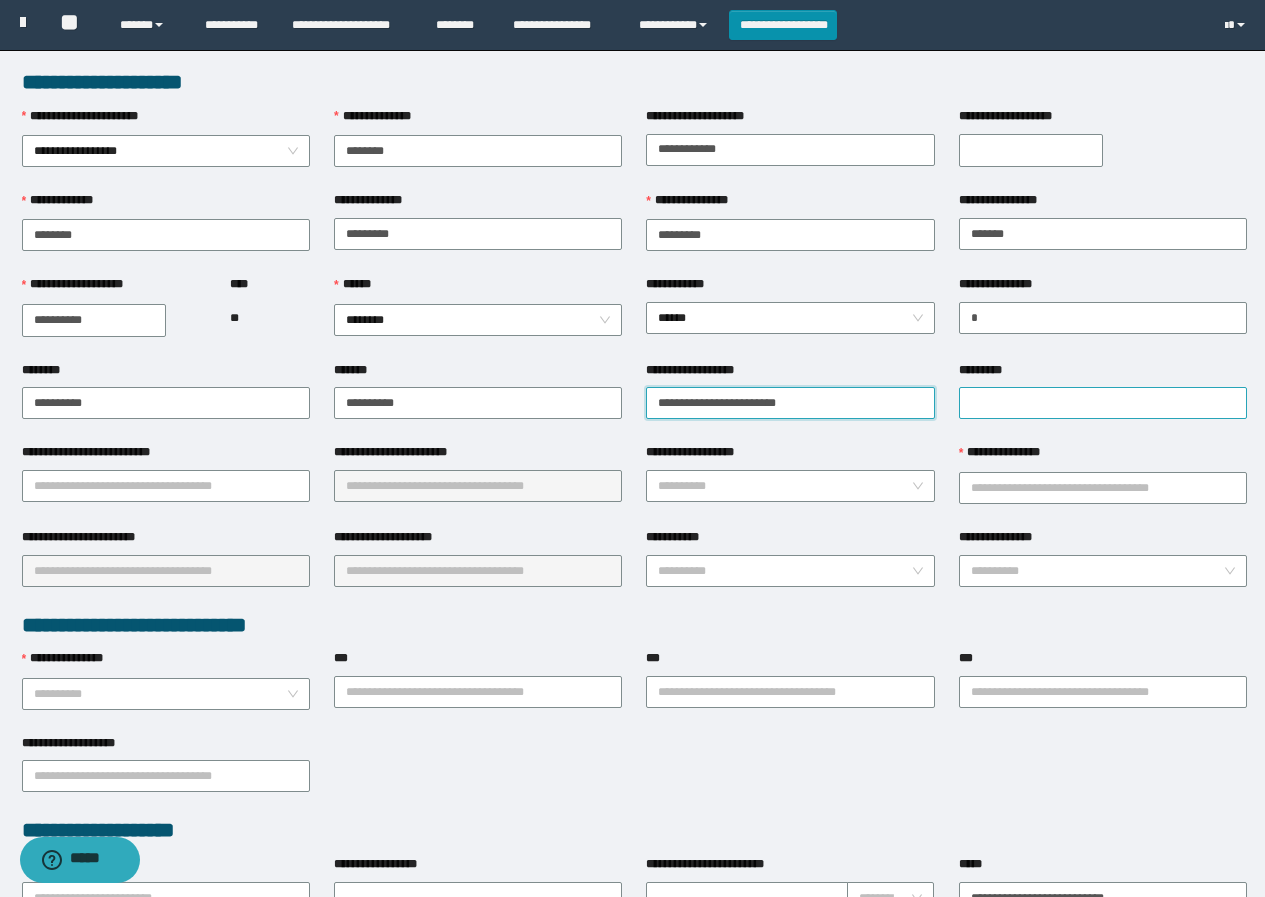 type on "**********" 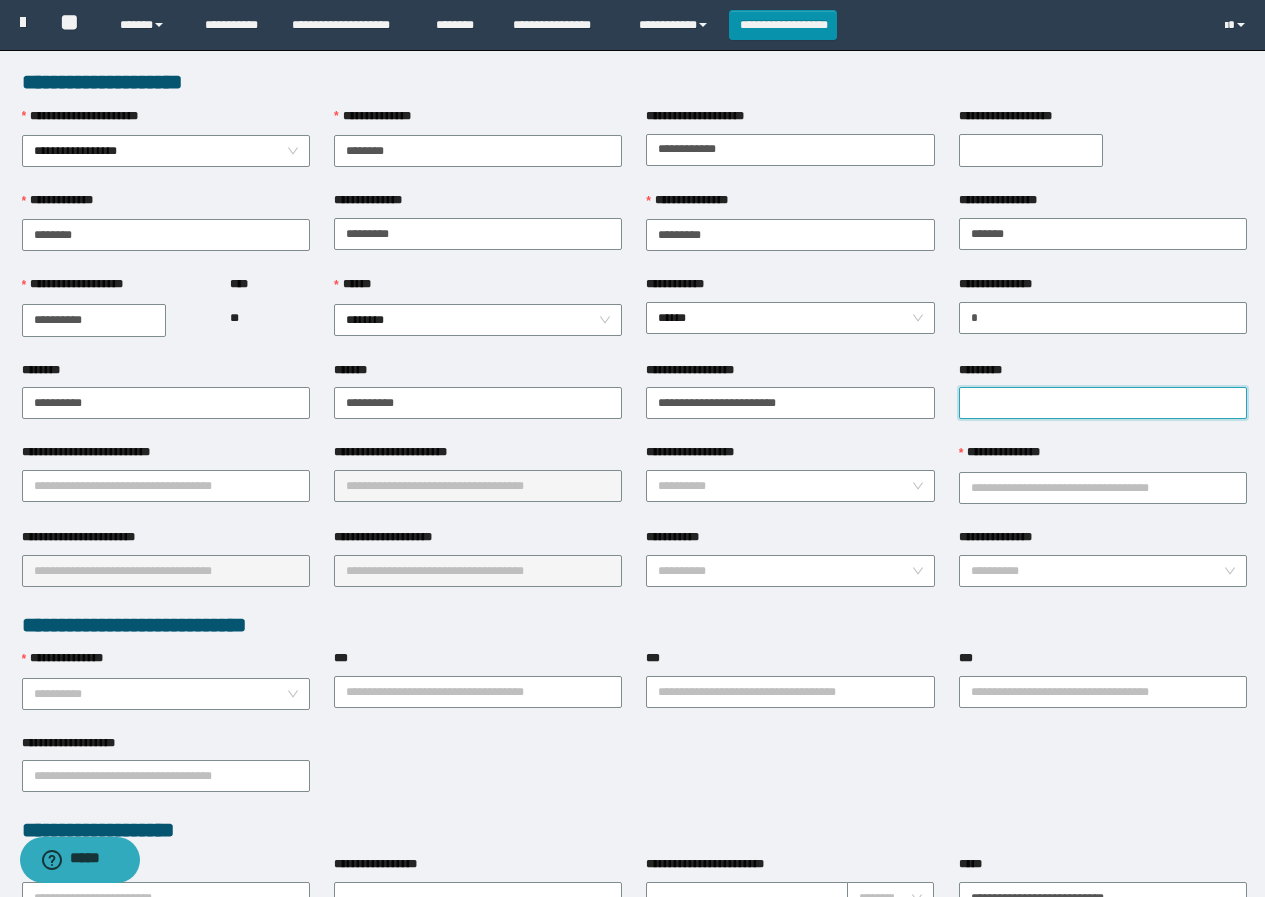 click on "*********" at bounding box center (1103, 403) 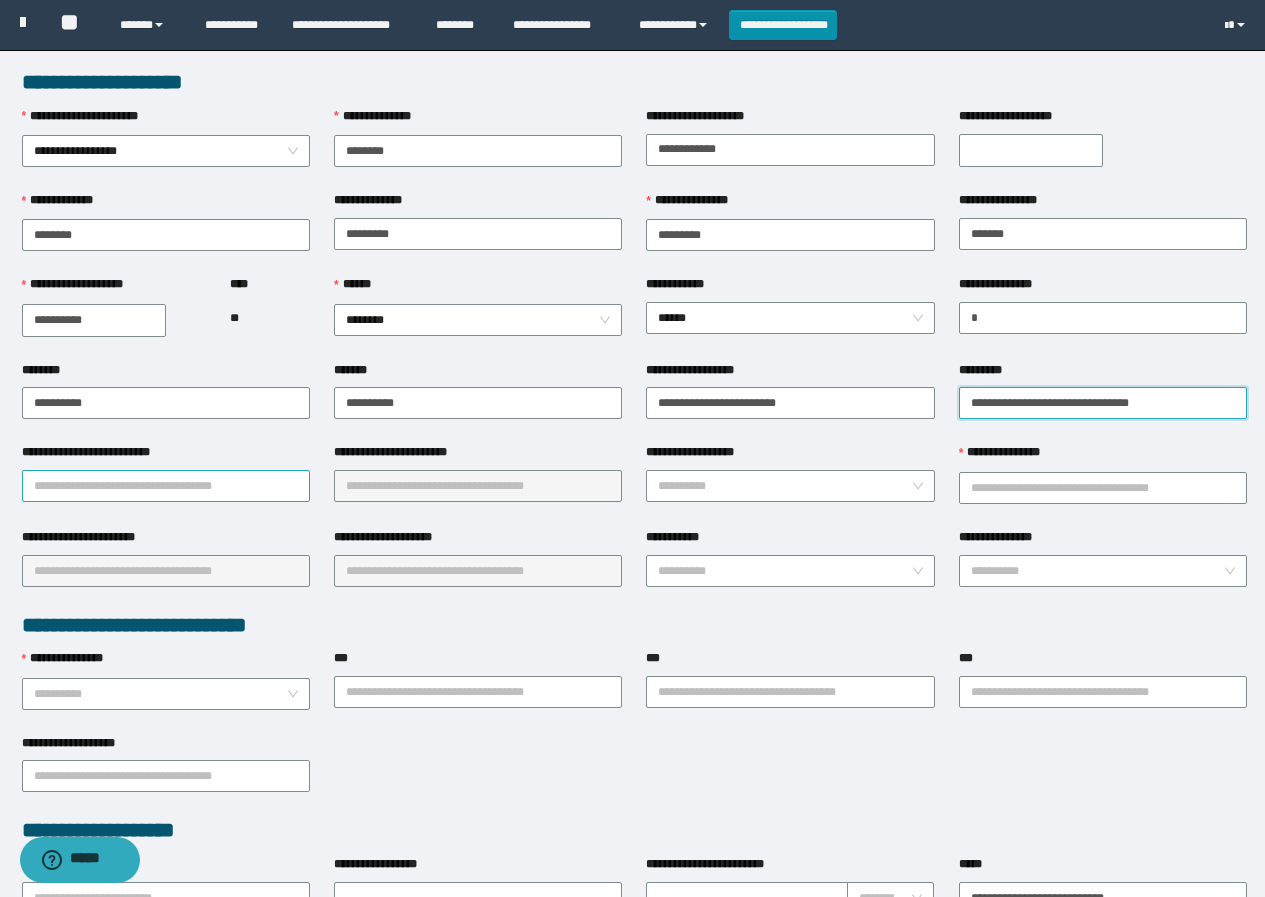 type on "**********" 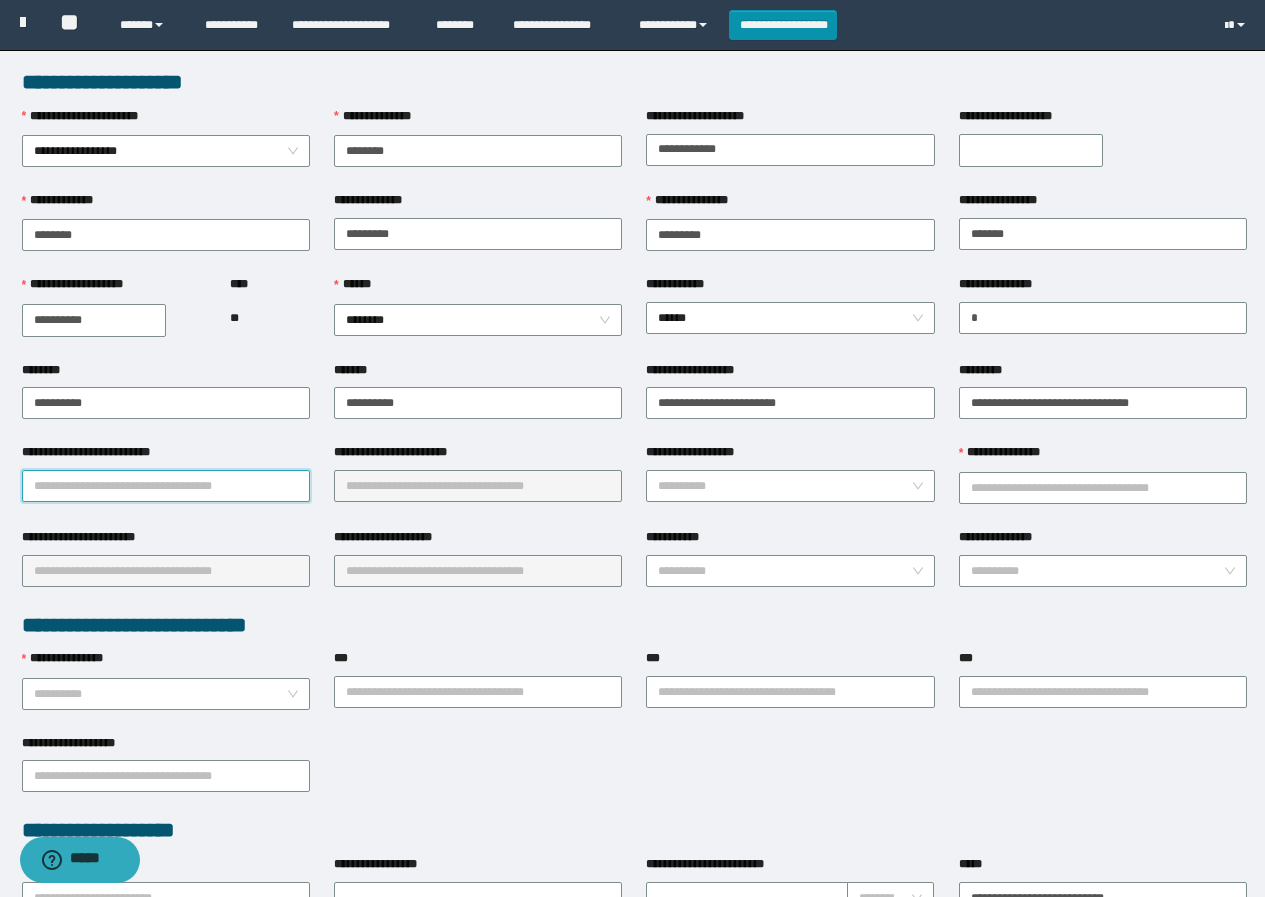 click on "**********" at bounding box center (166, 486) 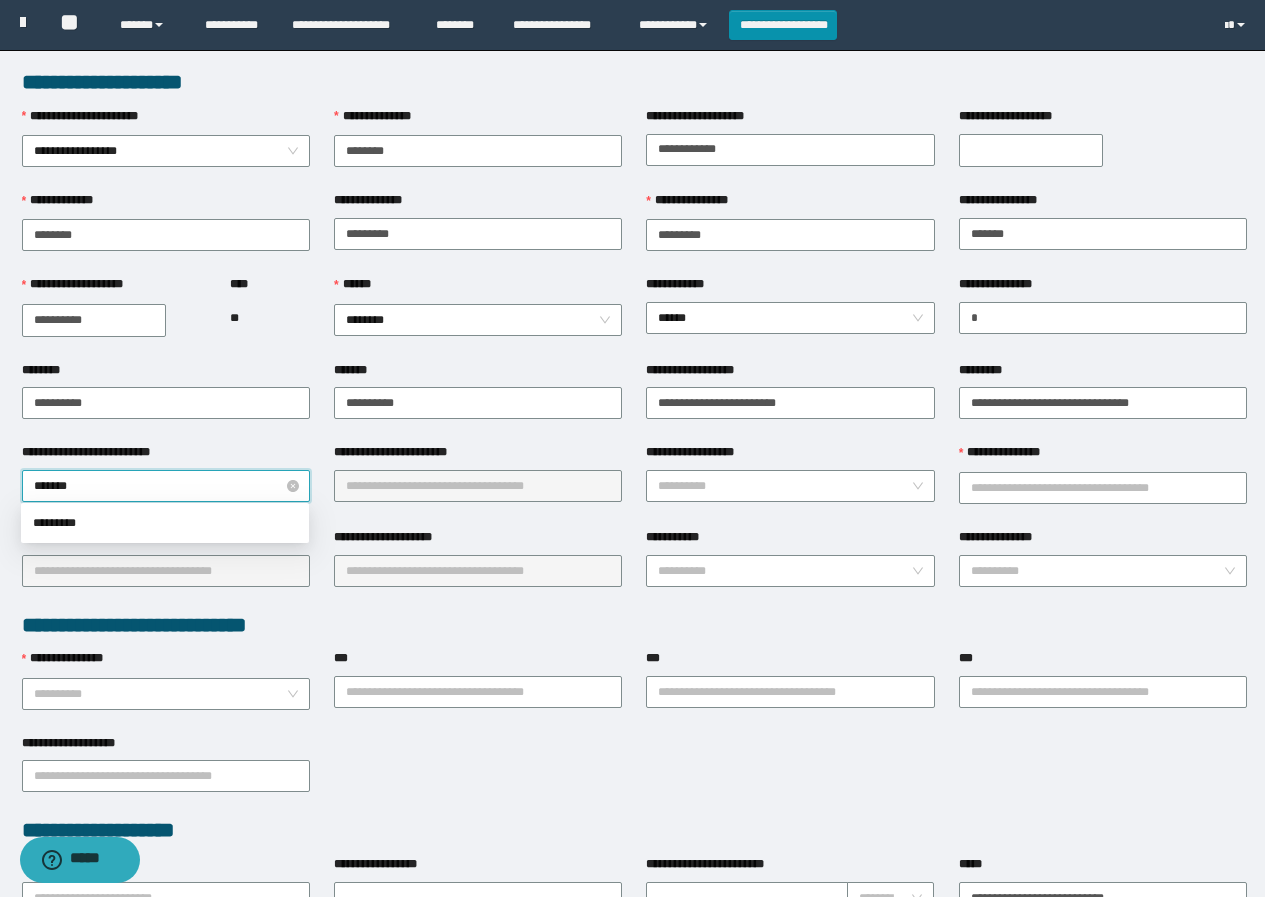 type on "********" 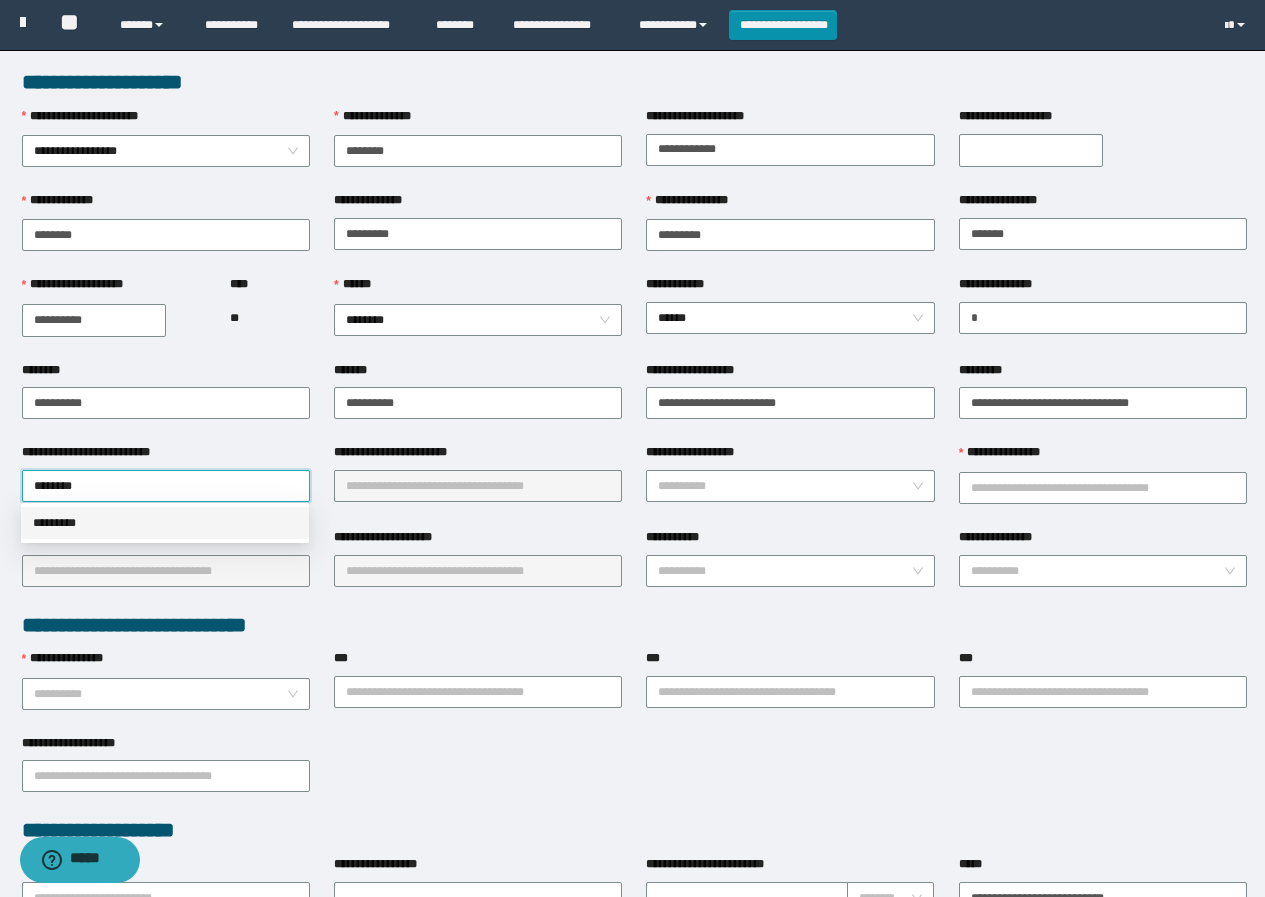 click on "*********" at bounding box center (165, 523) 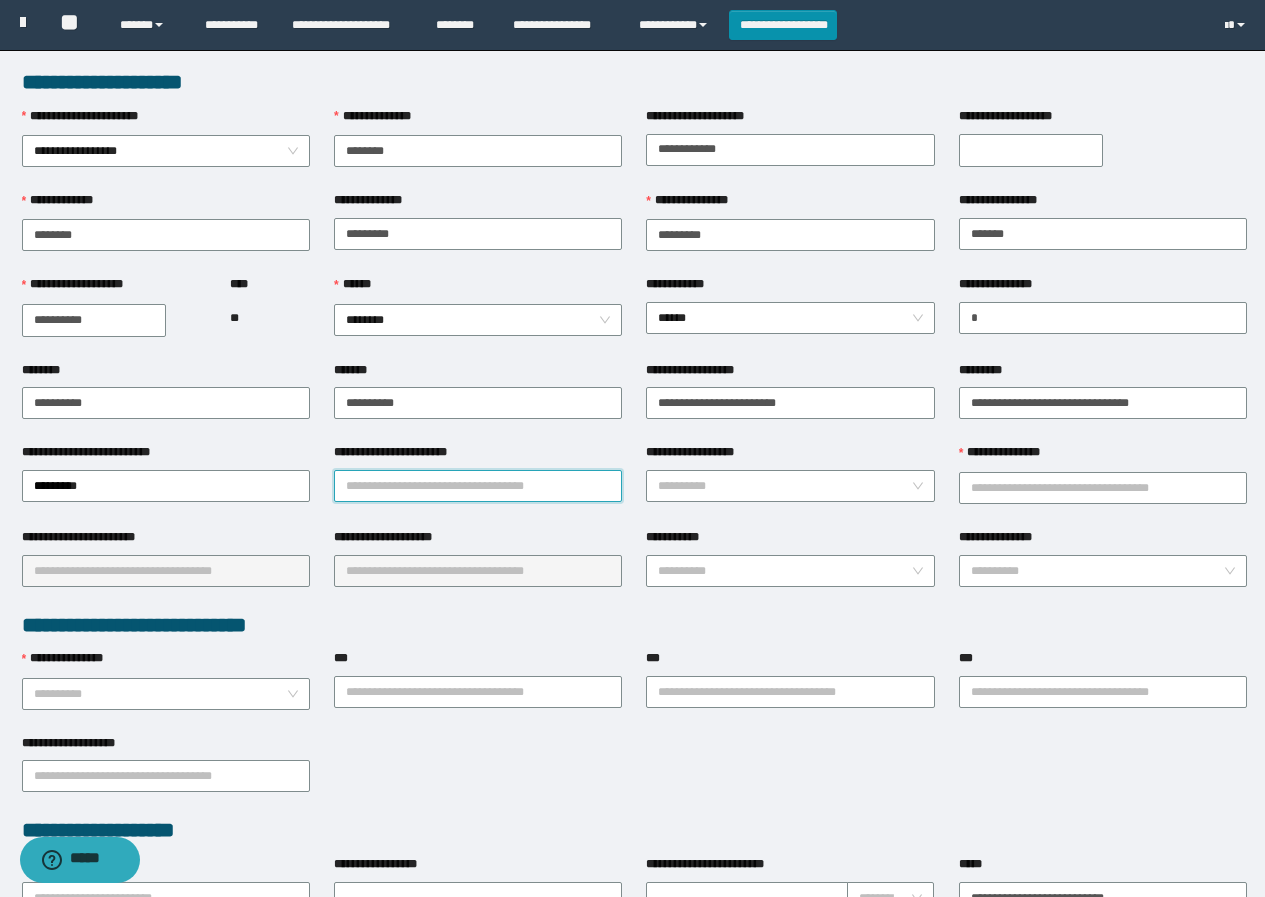click on "**********" at bounding box center (478, 486) 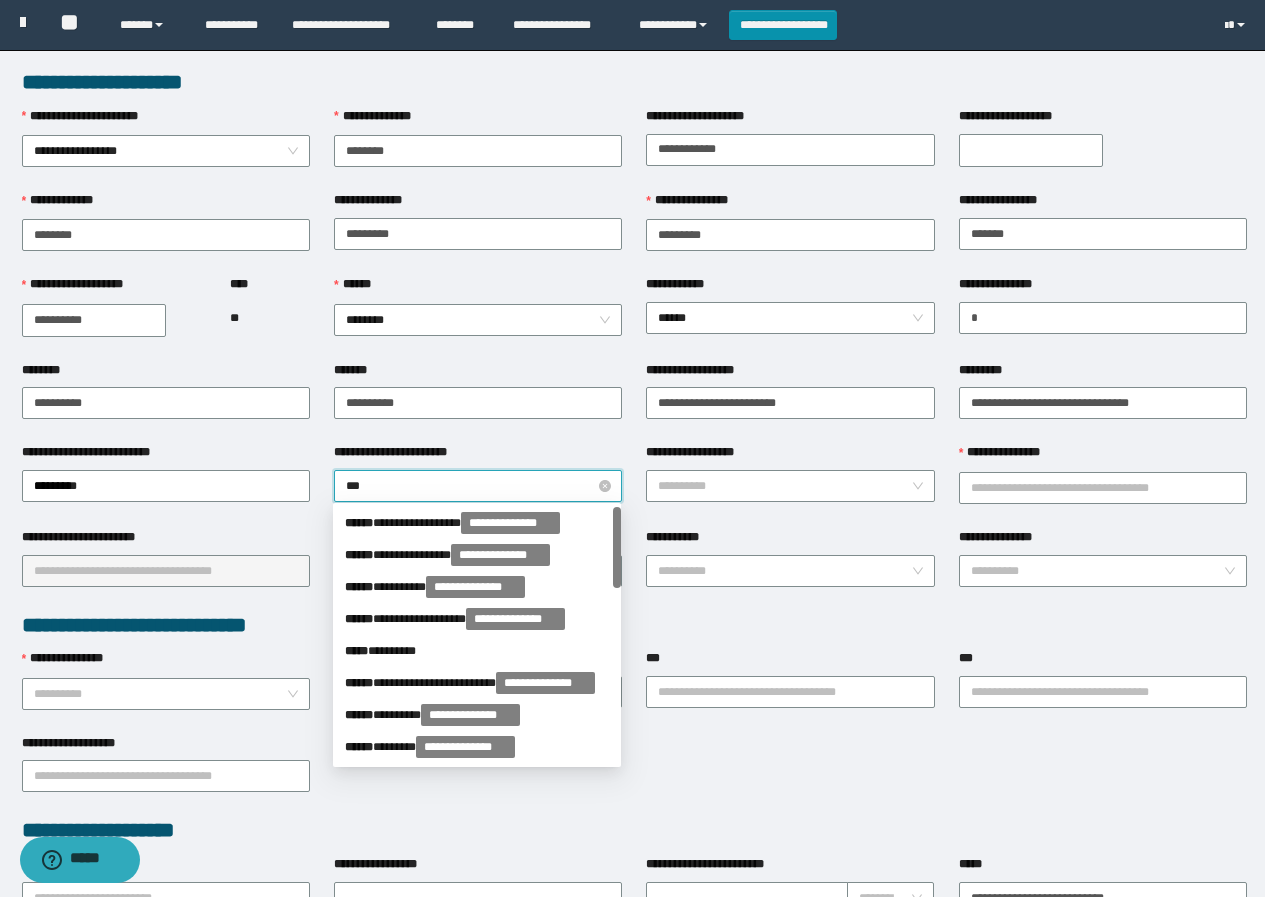 type on "****" 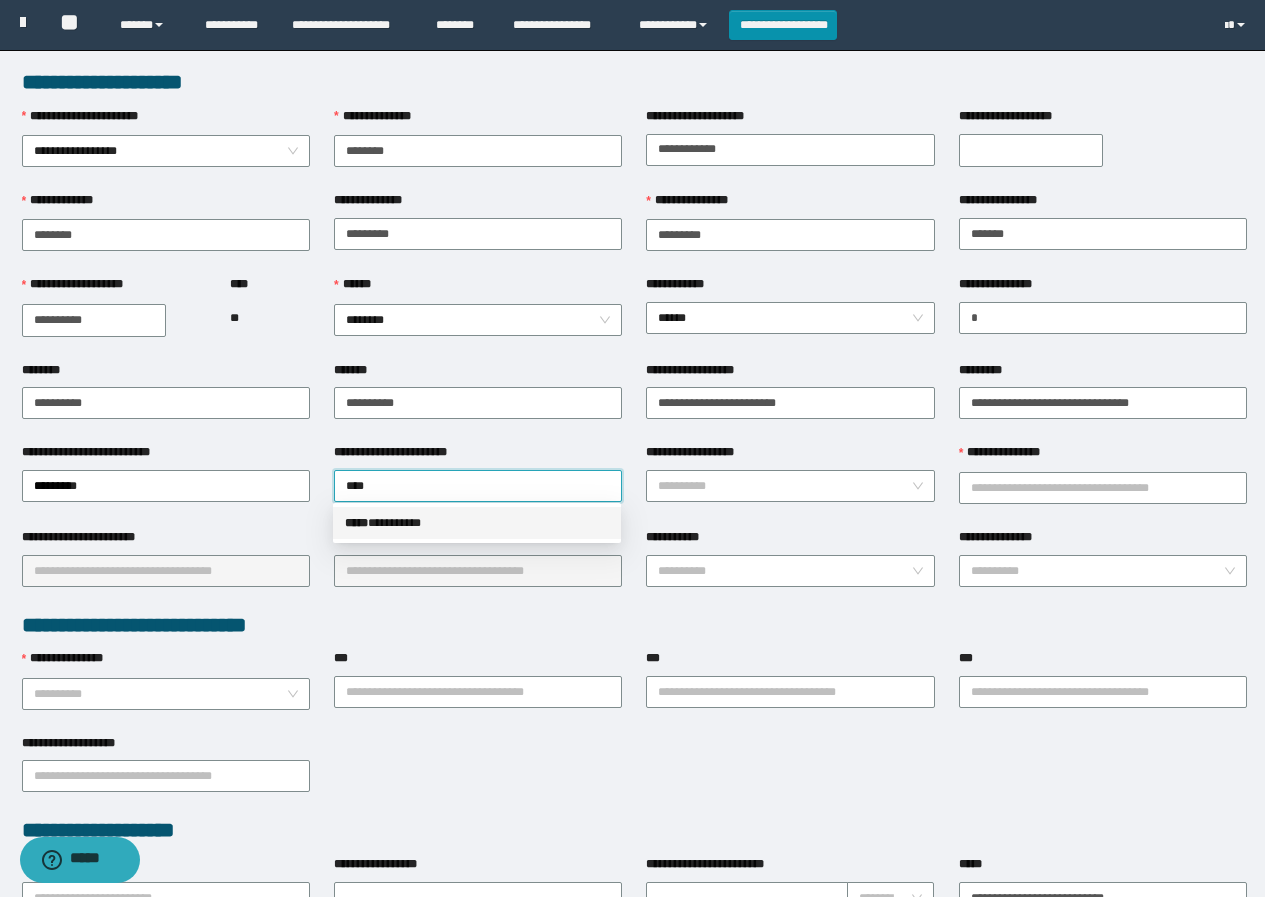 click on "***** * ********" at bounding box center (477, 523) 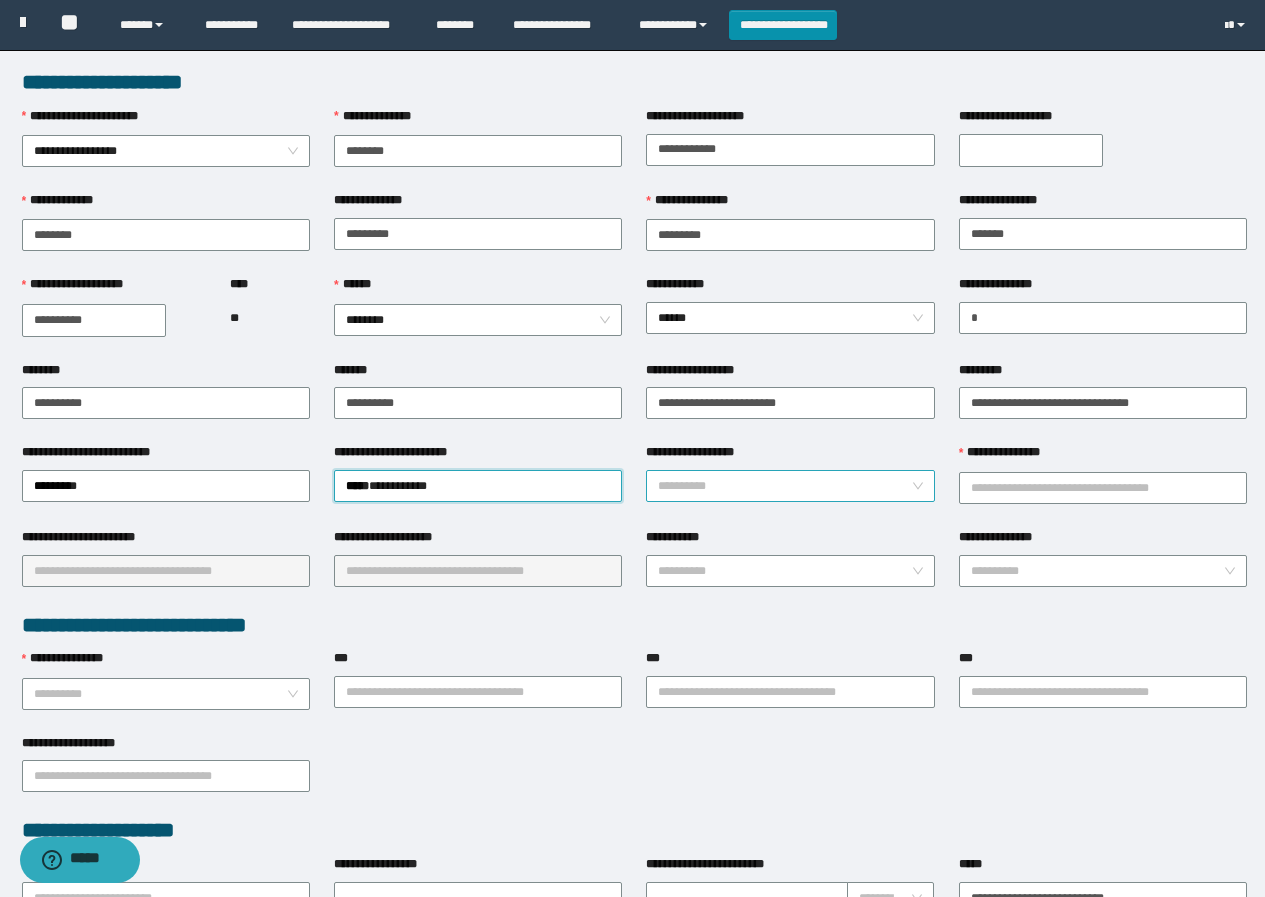 click on "**********" at bounding box center [790, 486] 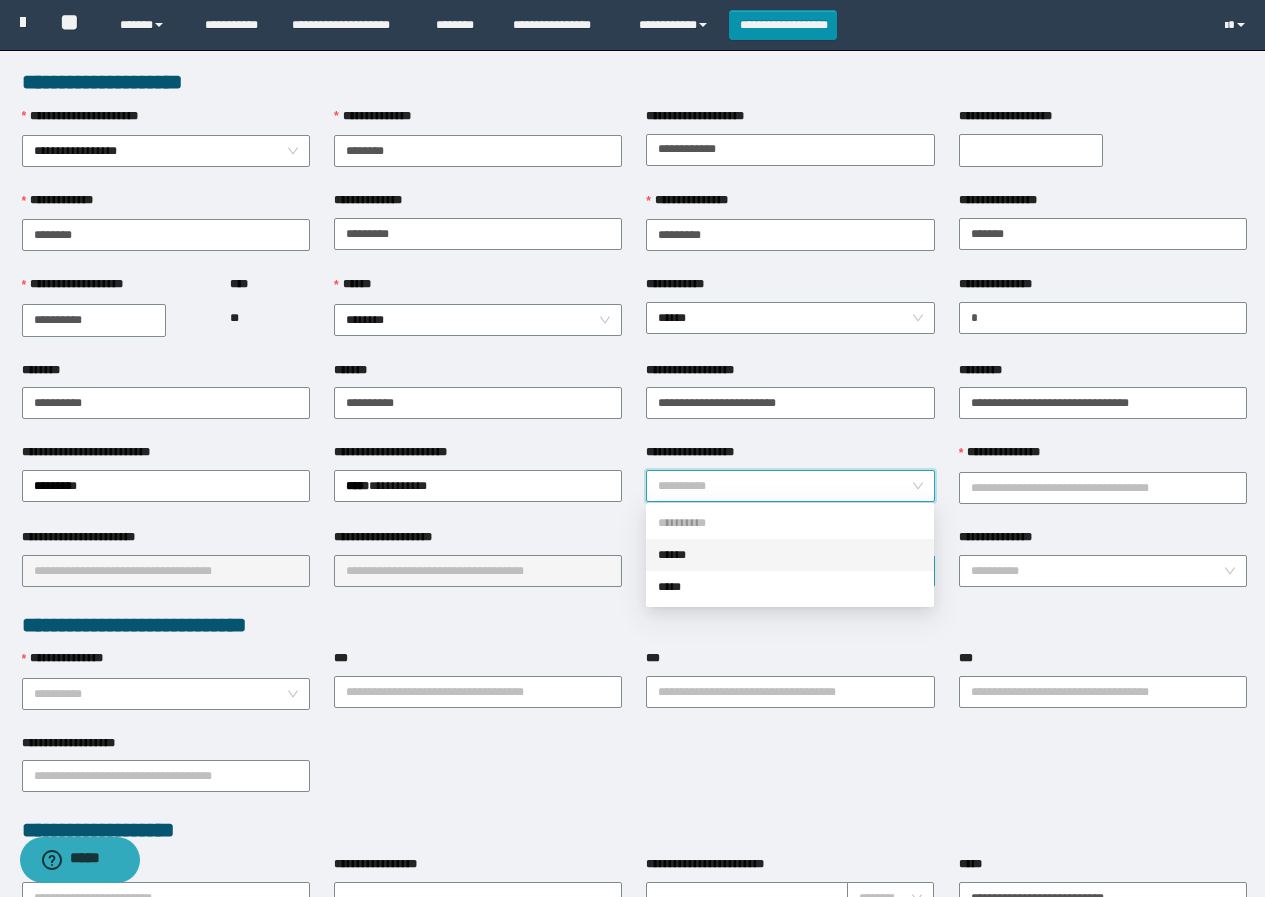 click on "******" at bounding box center [790, 555] 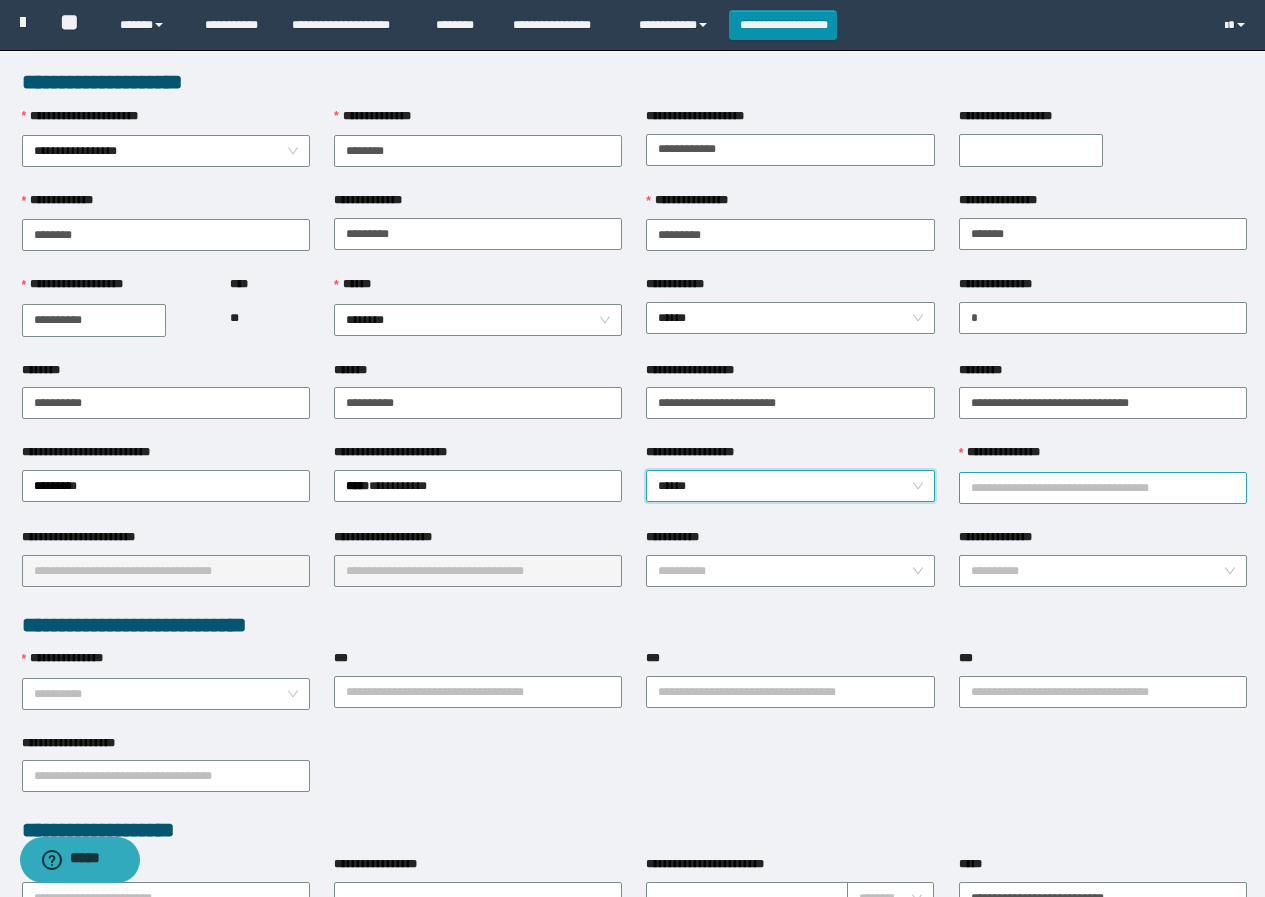 click on "**********" at bounding box center (1103, 488) 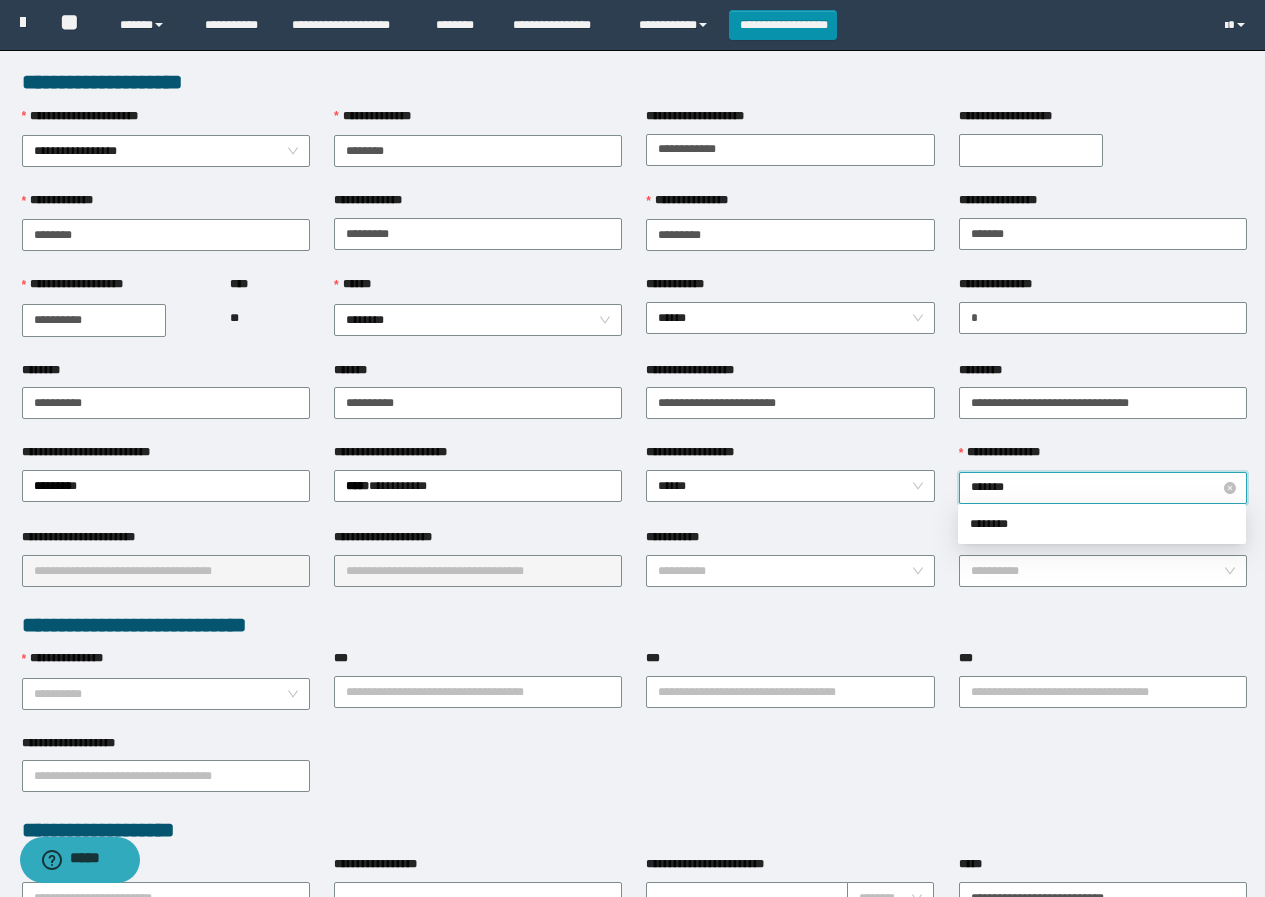 type on "********" 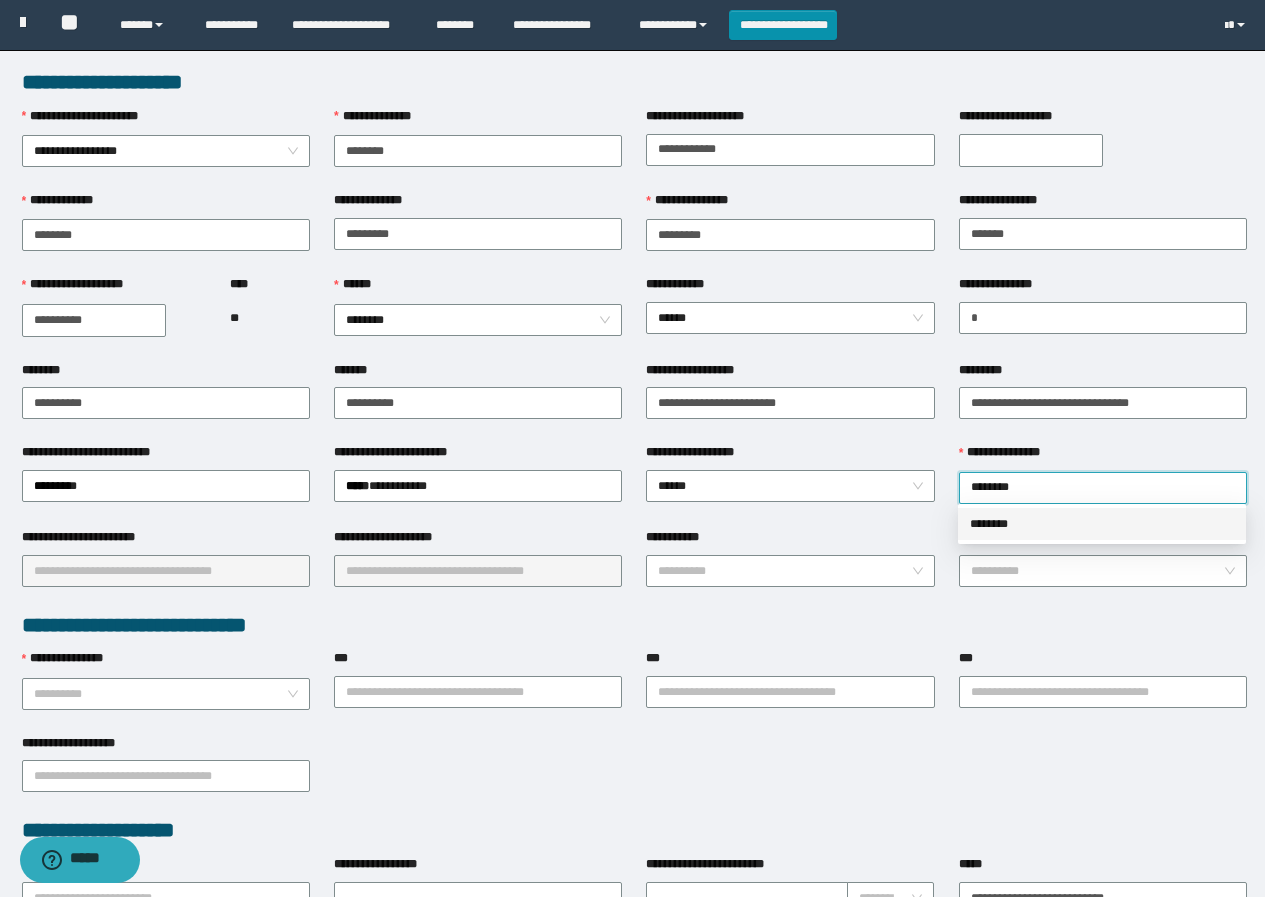 click on "********" at bounding box center (1102, 524) 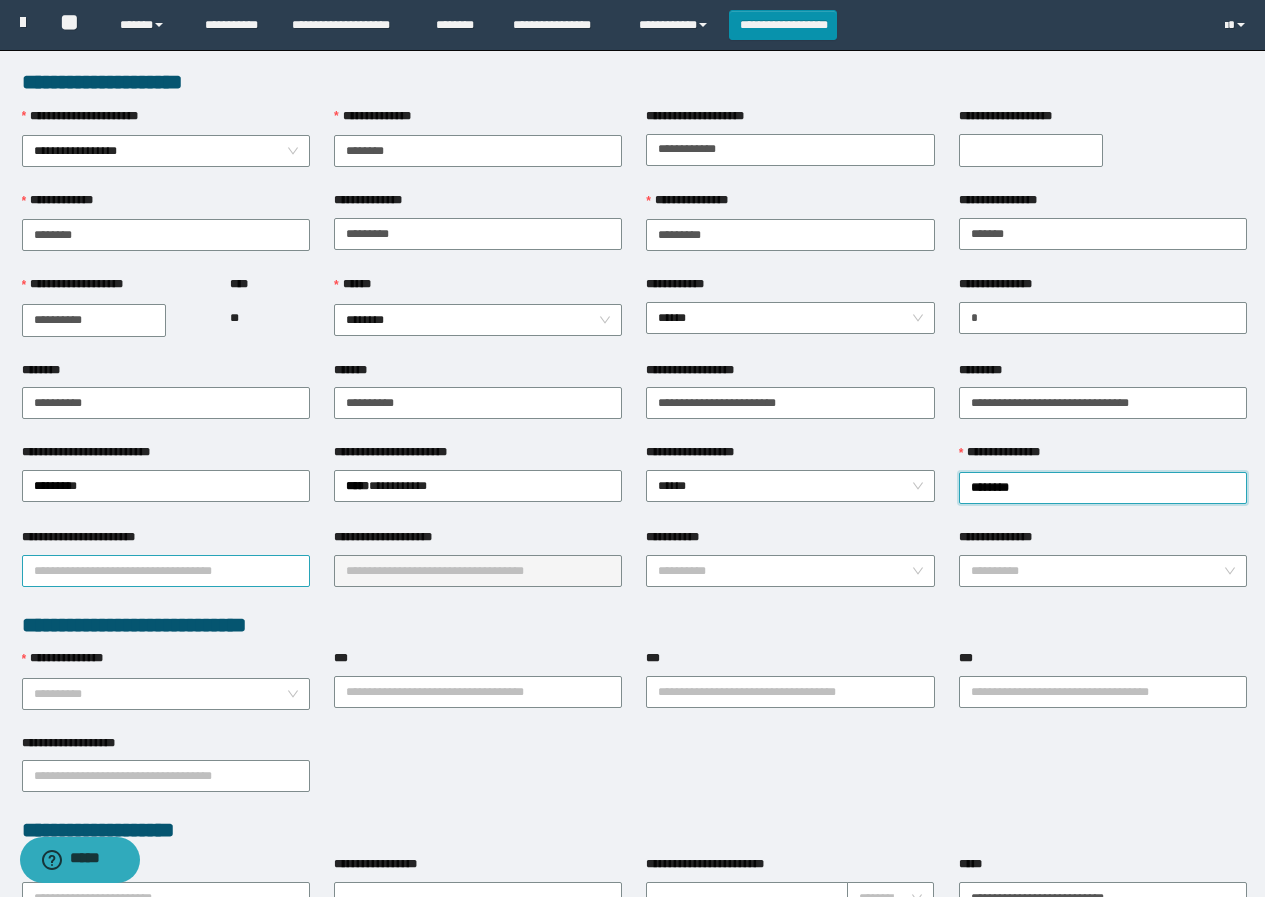 click on "**********" at bounding box center (166, 571) 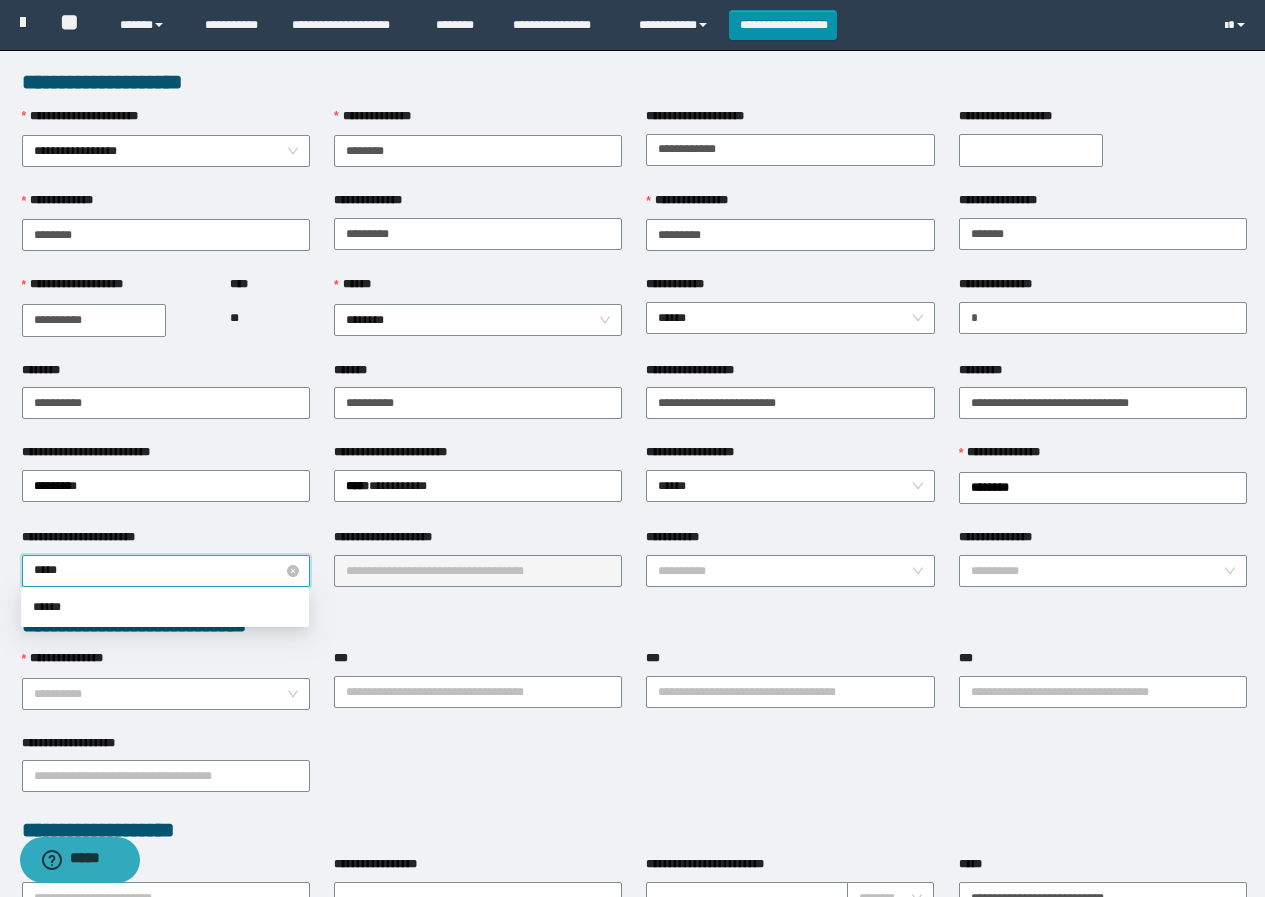 type on "******" 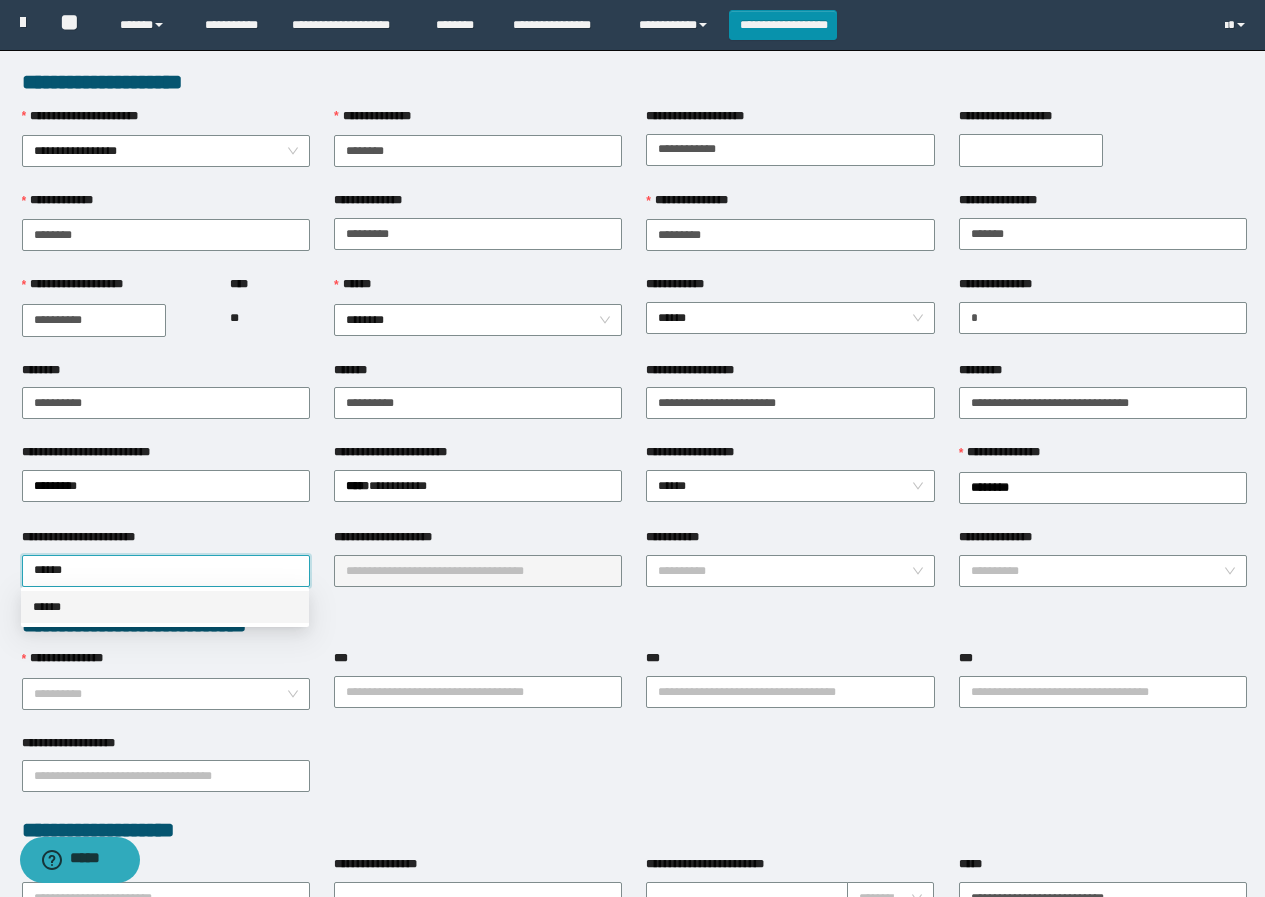 click on "******" at bounding box center [165, 607] 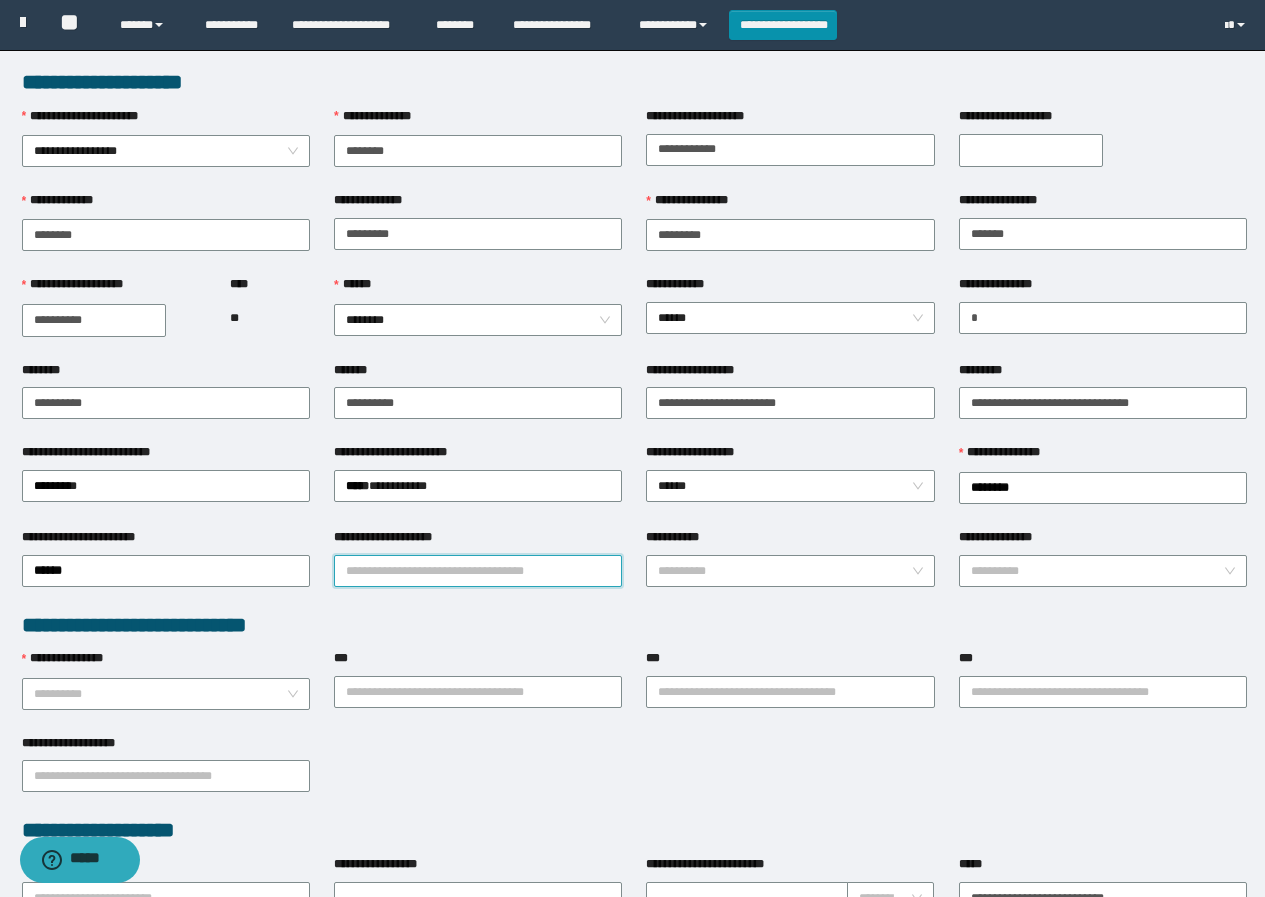 click on "**********" at bounding box center (478, 571) 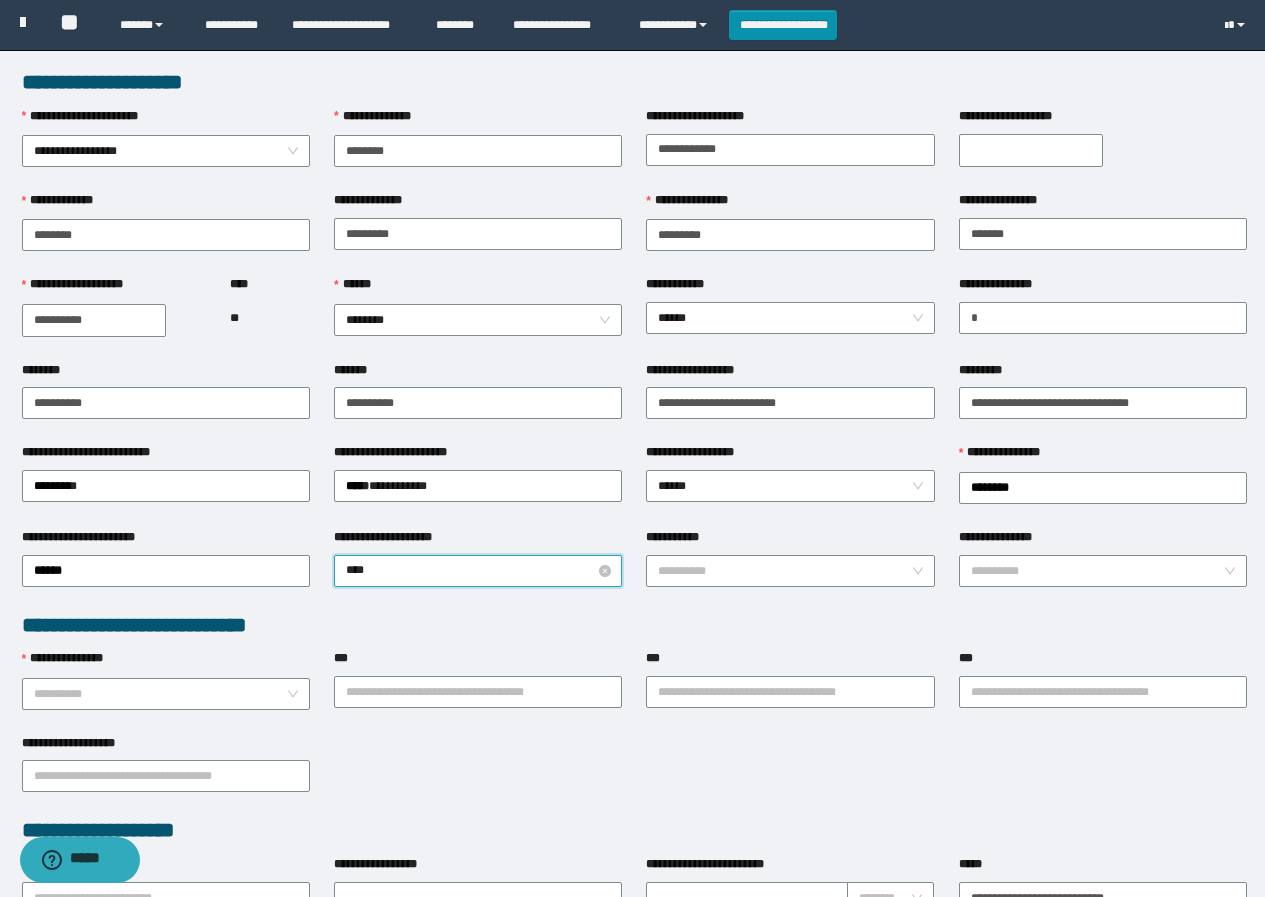 type on "*****" 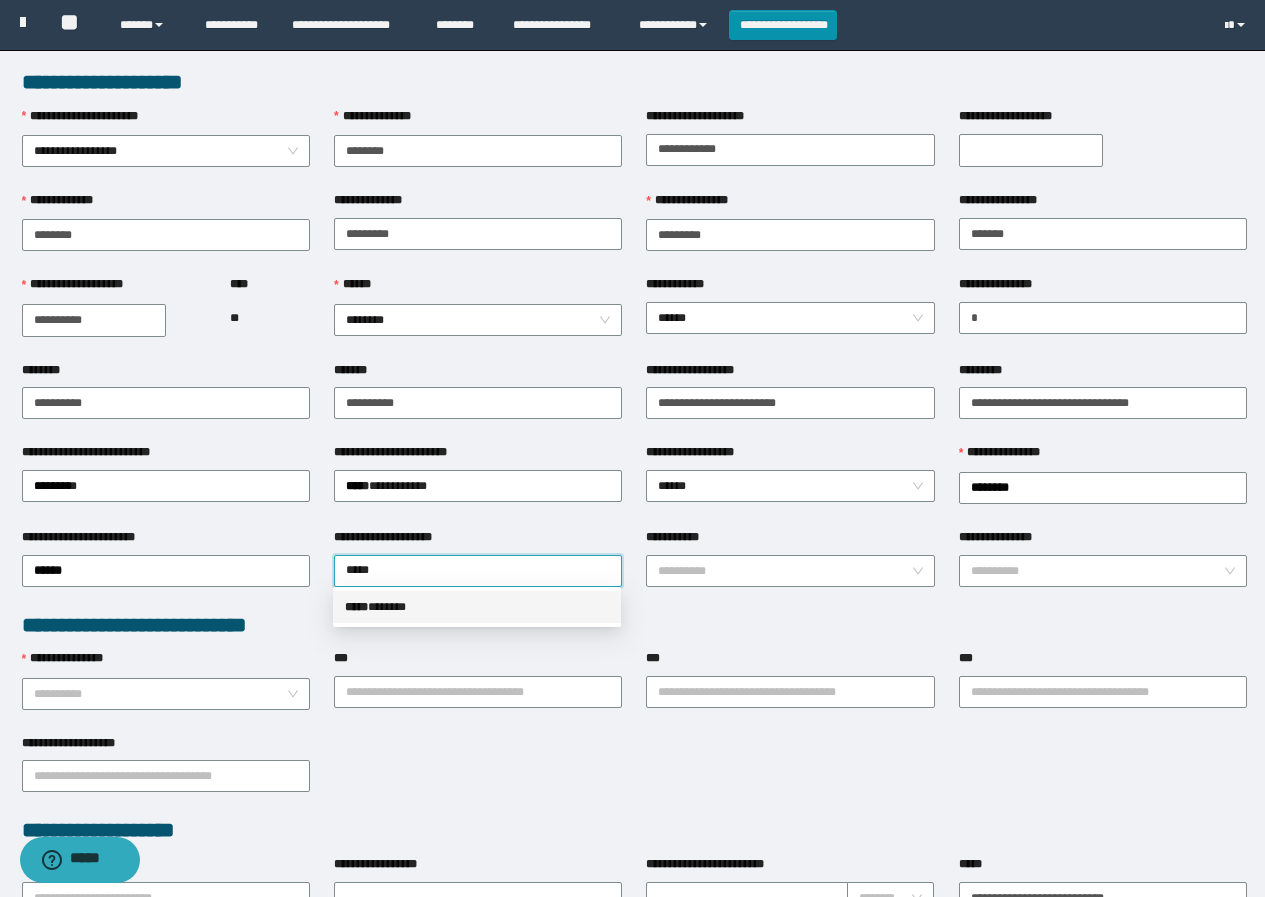 click on "***** * *****" at bounding box center (477, 607) 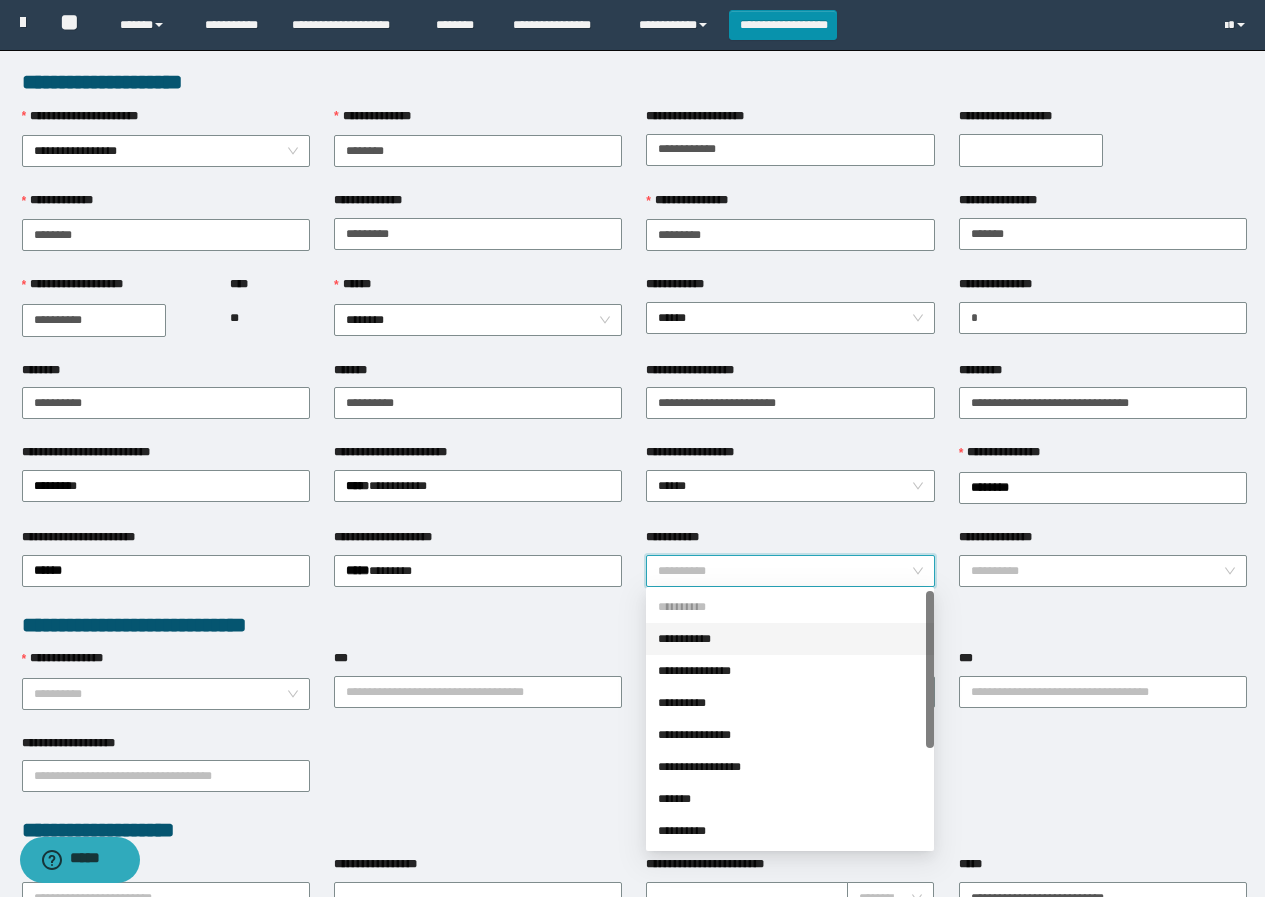 click on "**********" at bounding box center (784, 571) 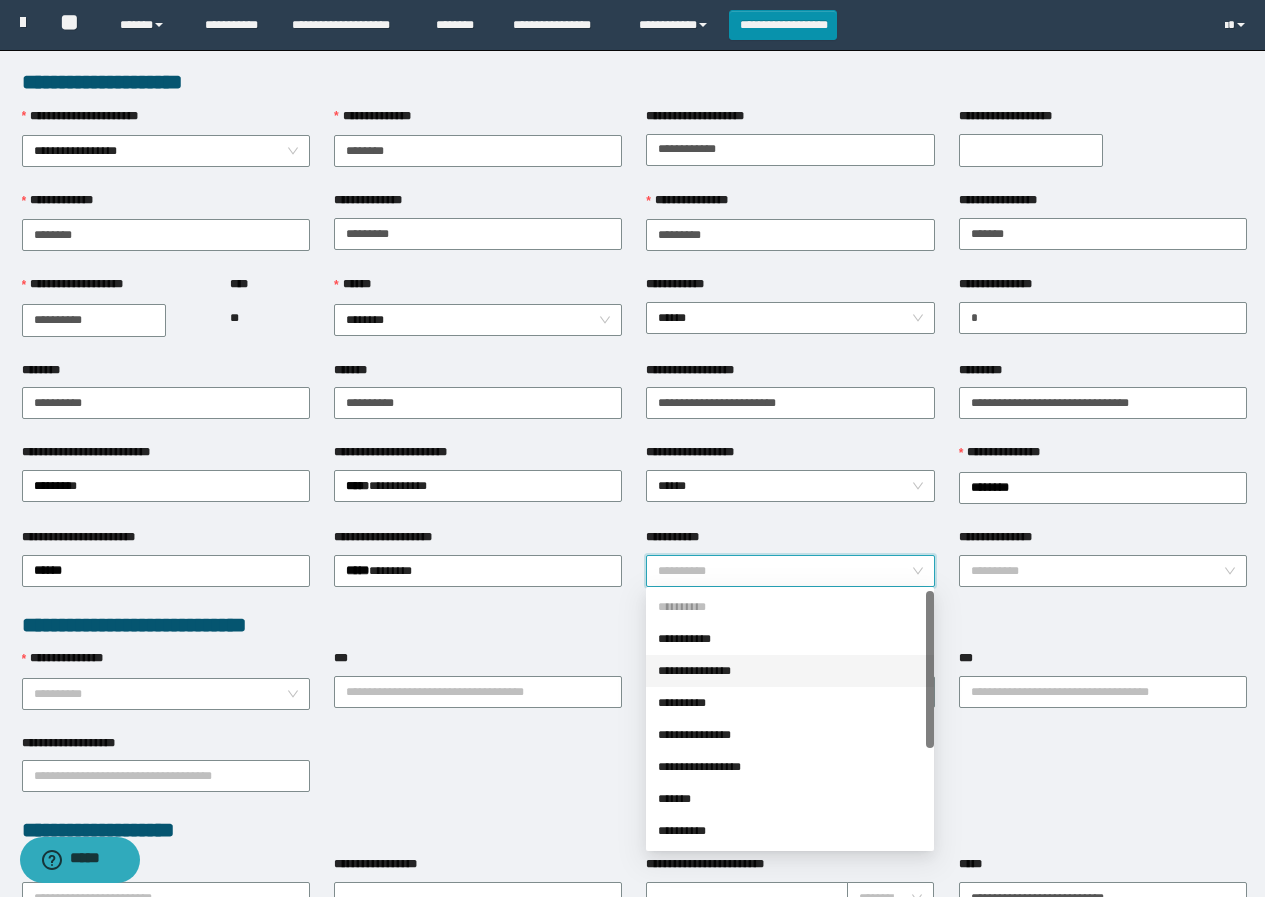 scroll, scrollTop: 100, scrollLeft: 0, axis: vertical 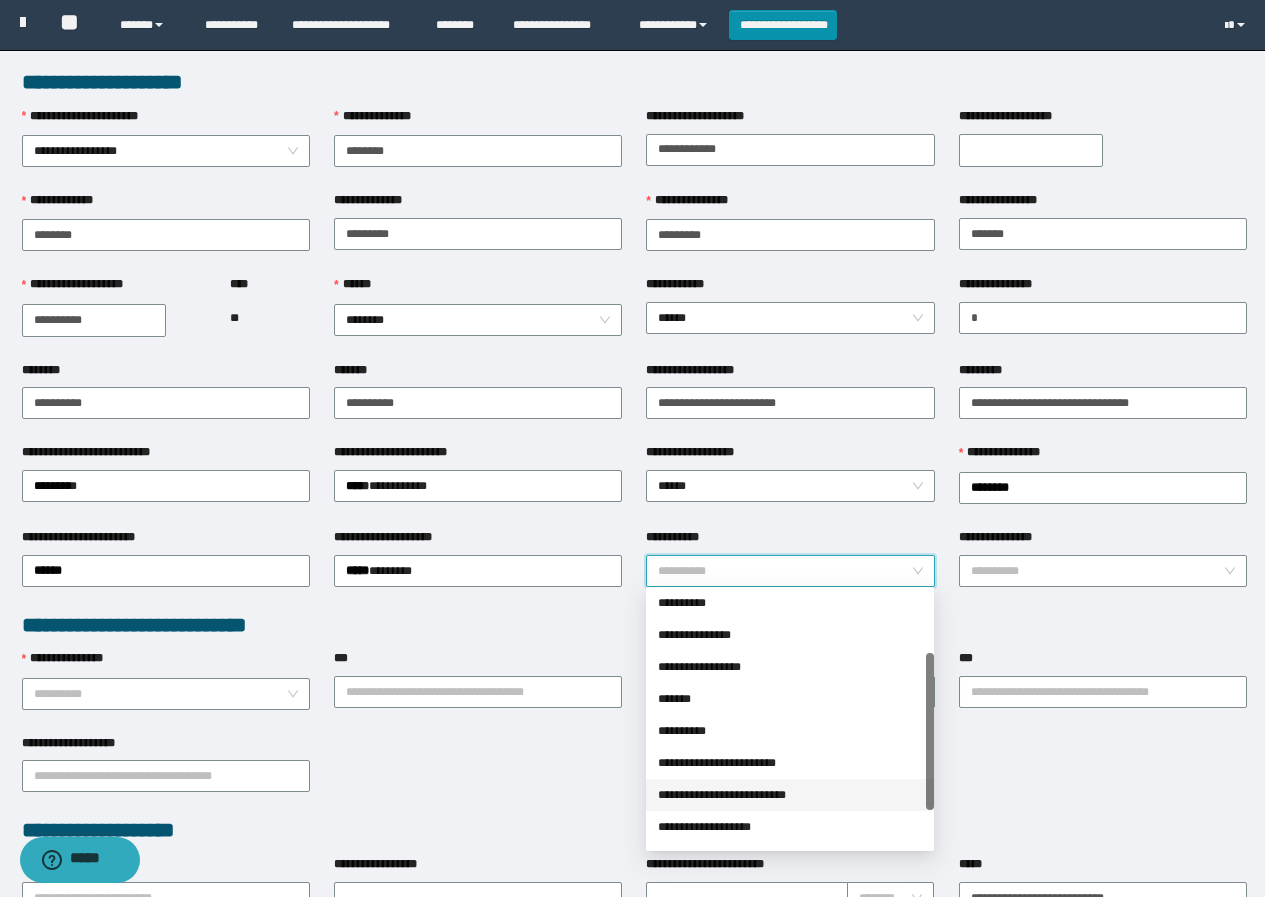 click on "**********" at bounding box center (790, 795) 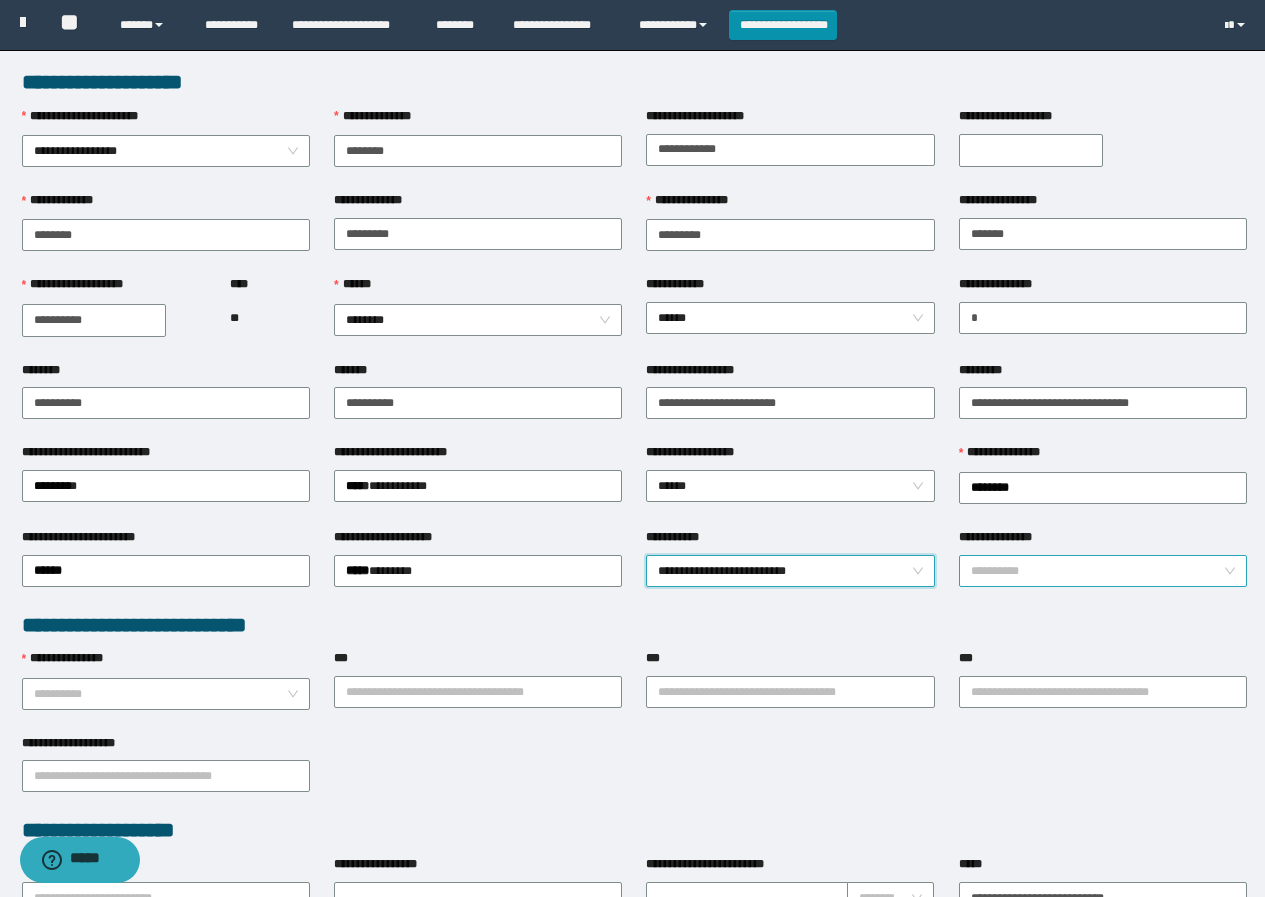 click on "**********" at bounding box center [1097, 571] 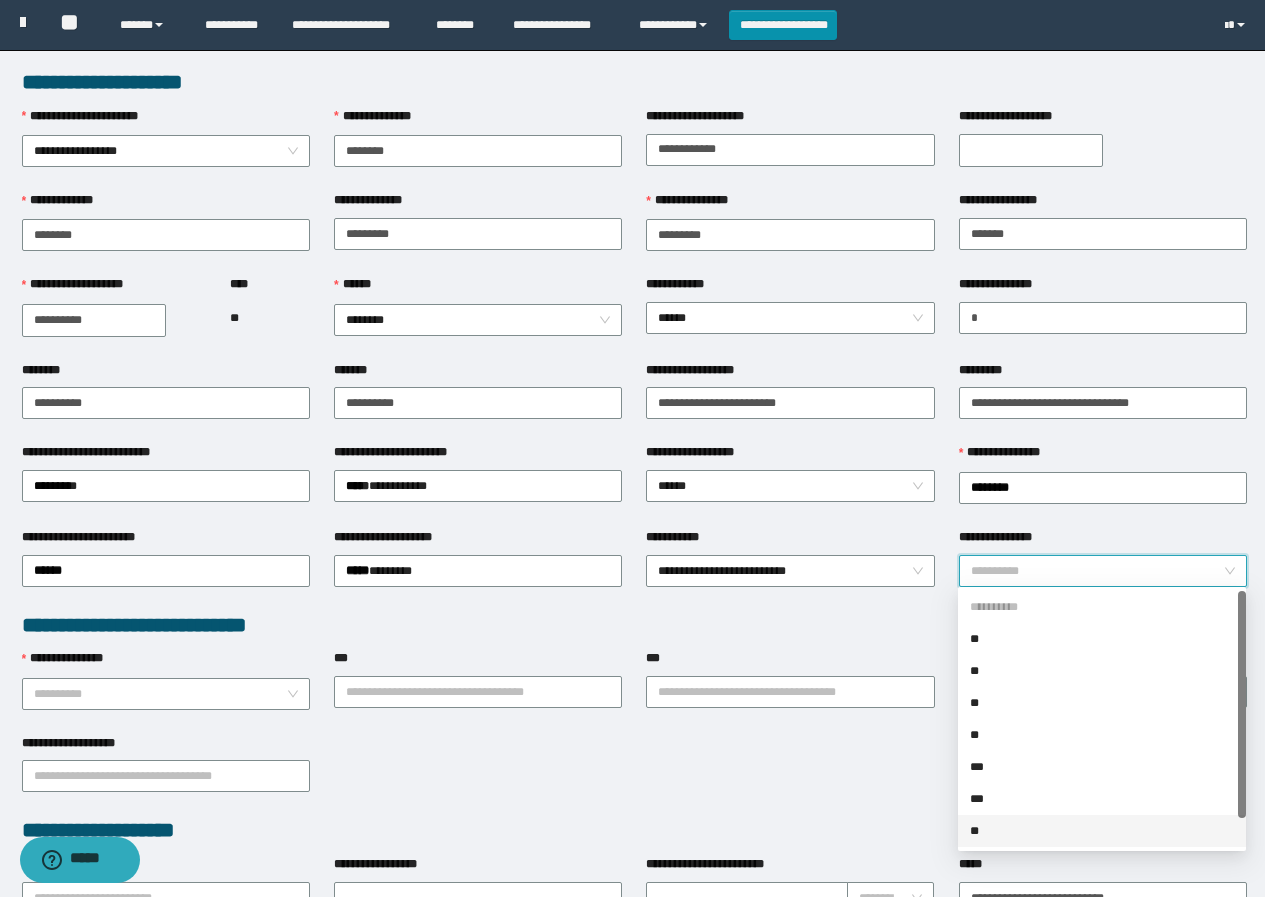 click on "**" at bounding box center [1102, 831] 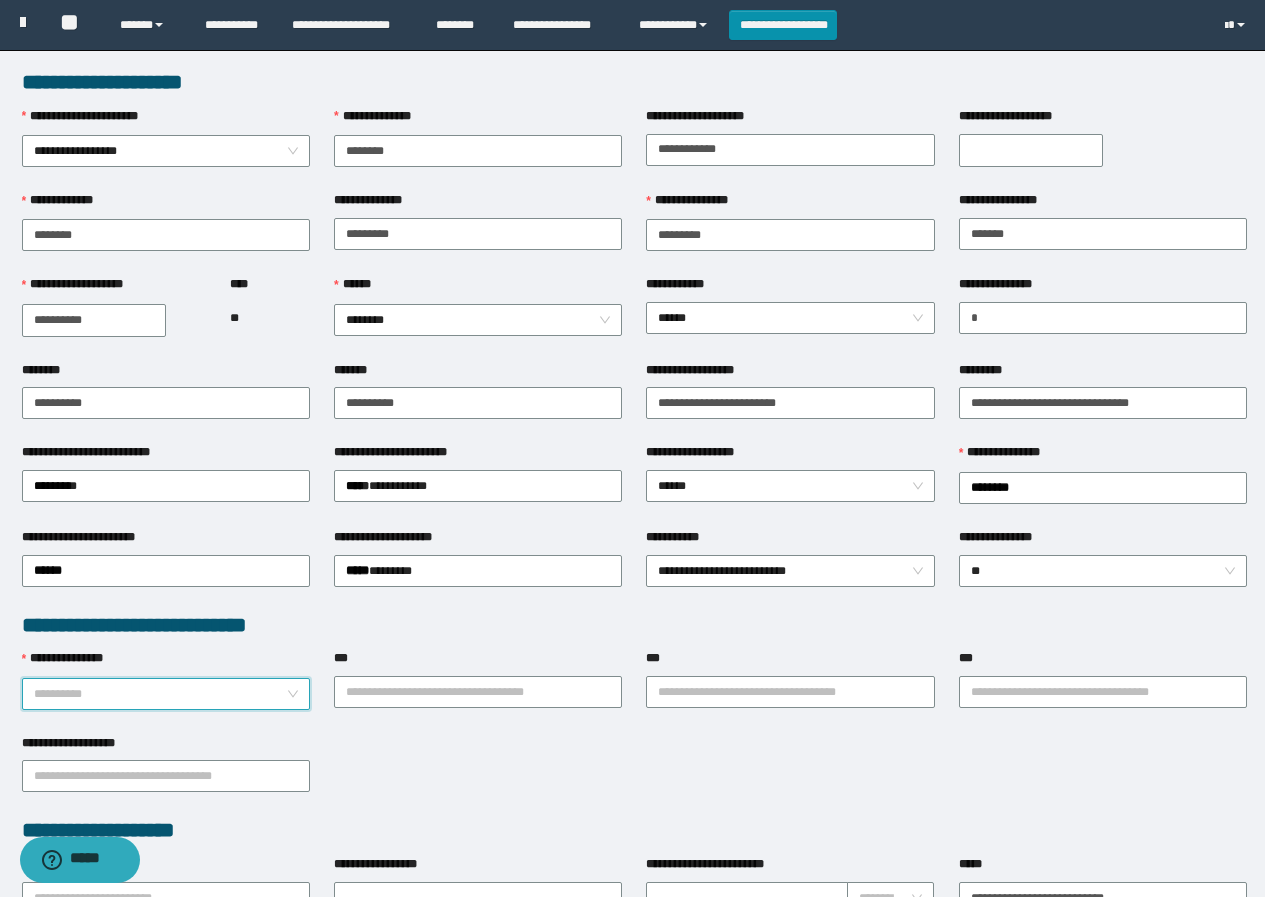 click on "**********" at bounding box center [160, 694] 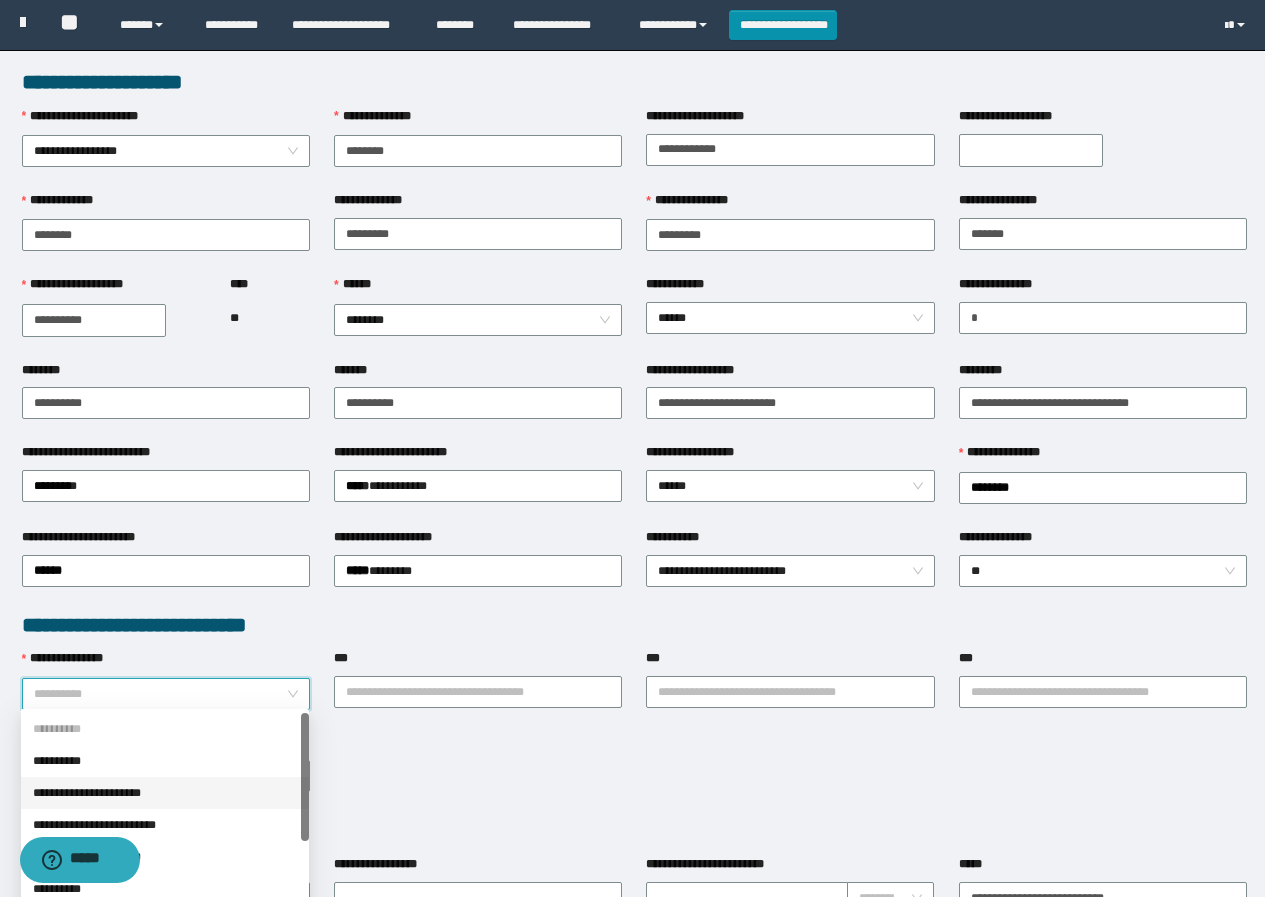 click on "**********" at bounding box center (165, 793) 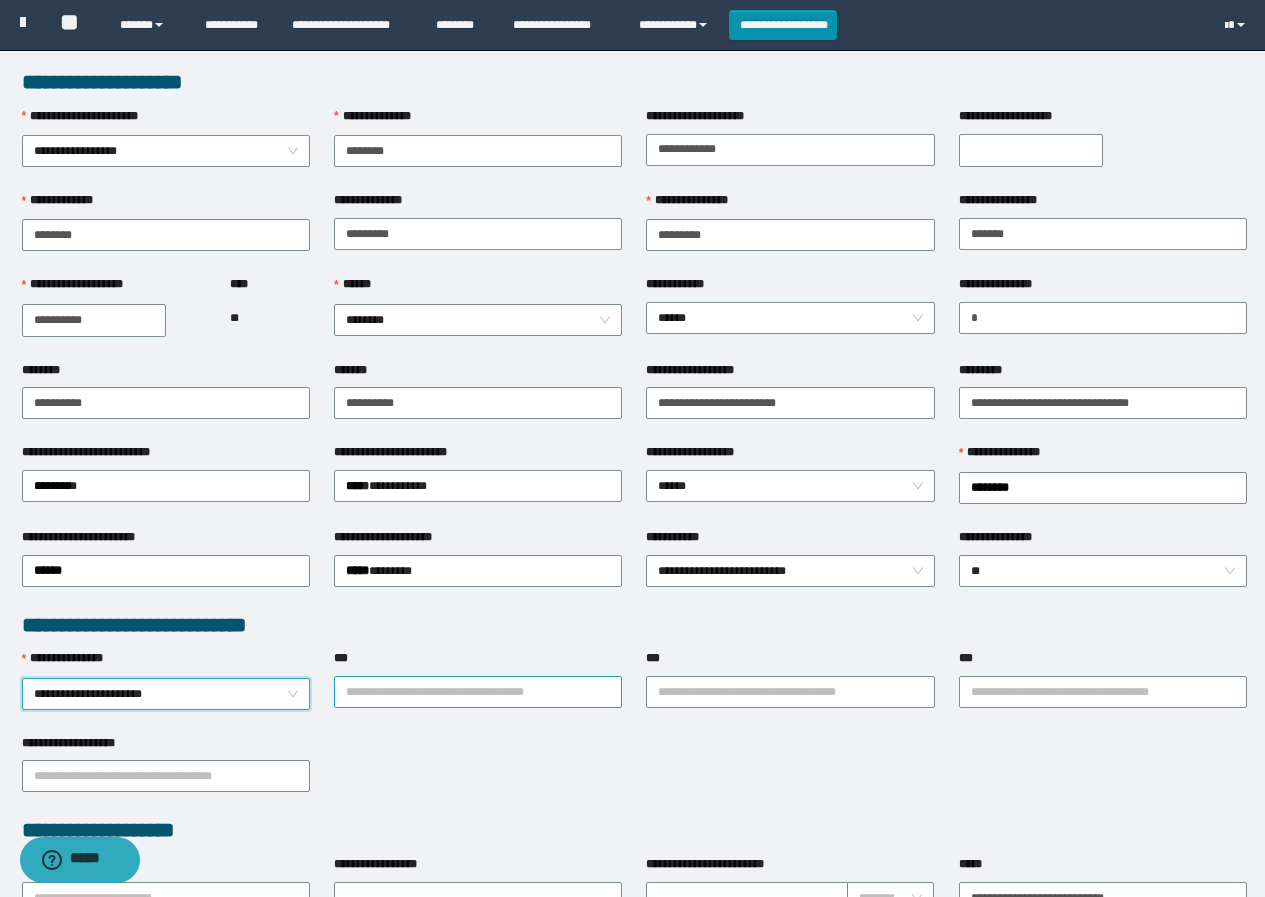 click on "***" at bounding box center (478, 692) 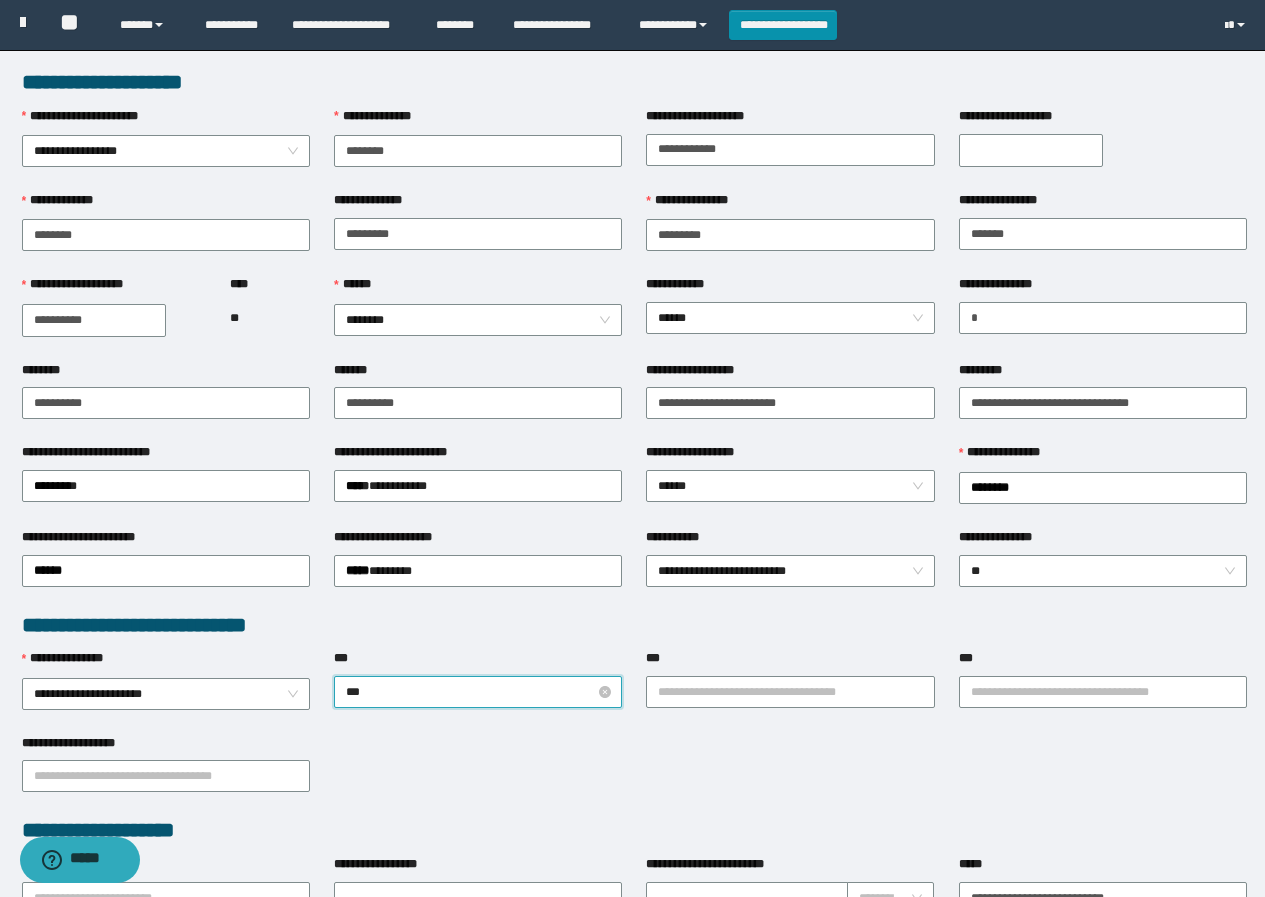 type on "****" 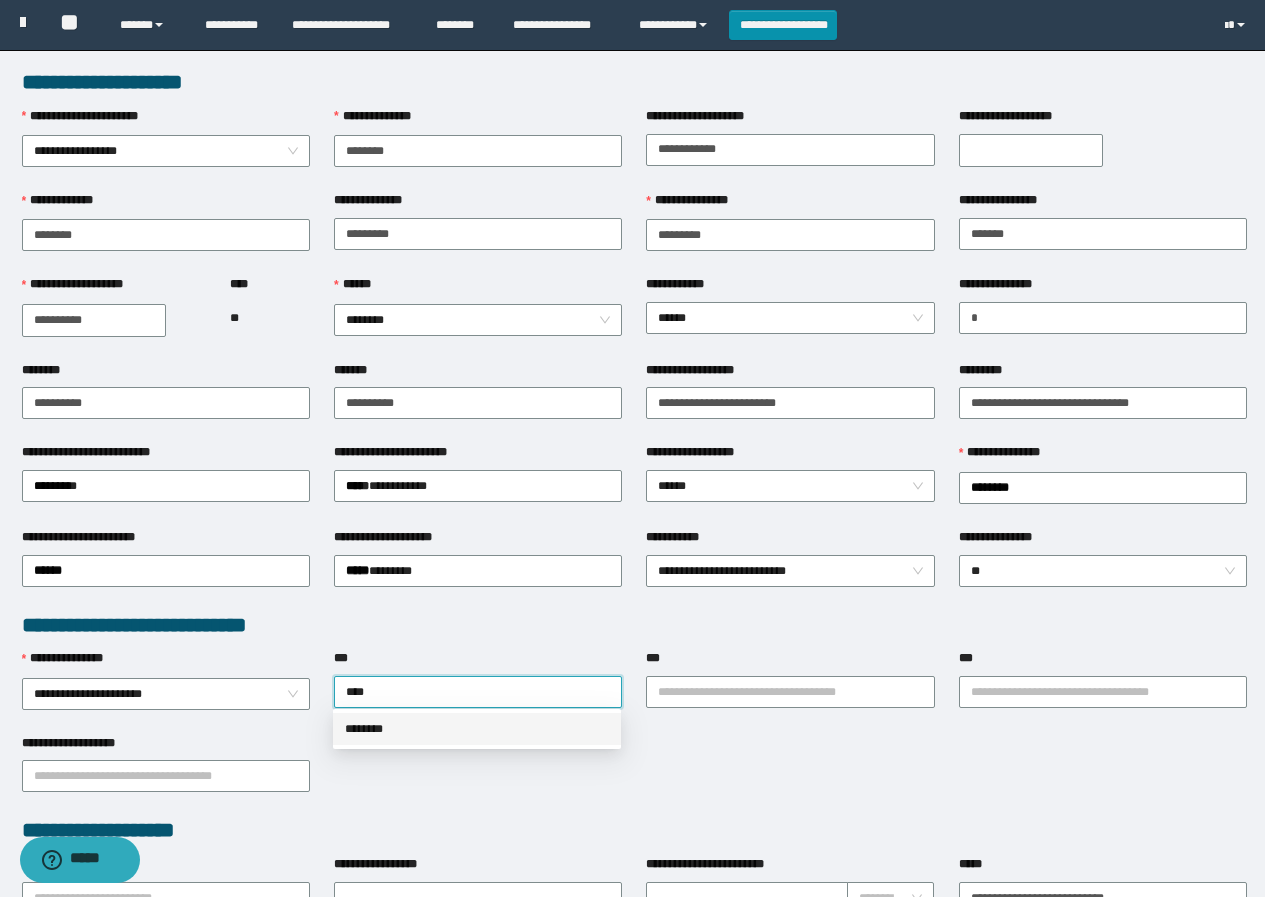 click on "********" at bounding box center (477, 729) 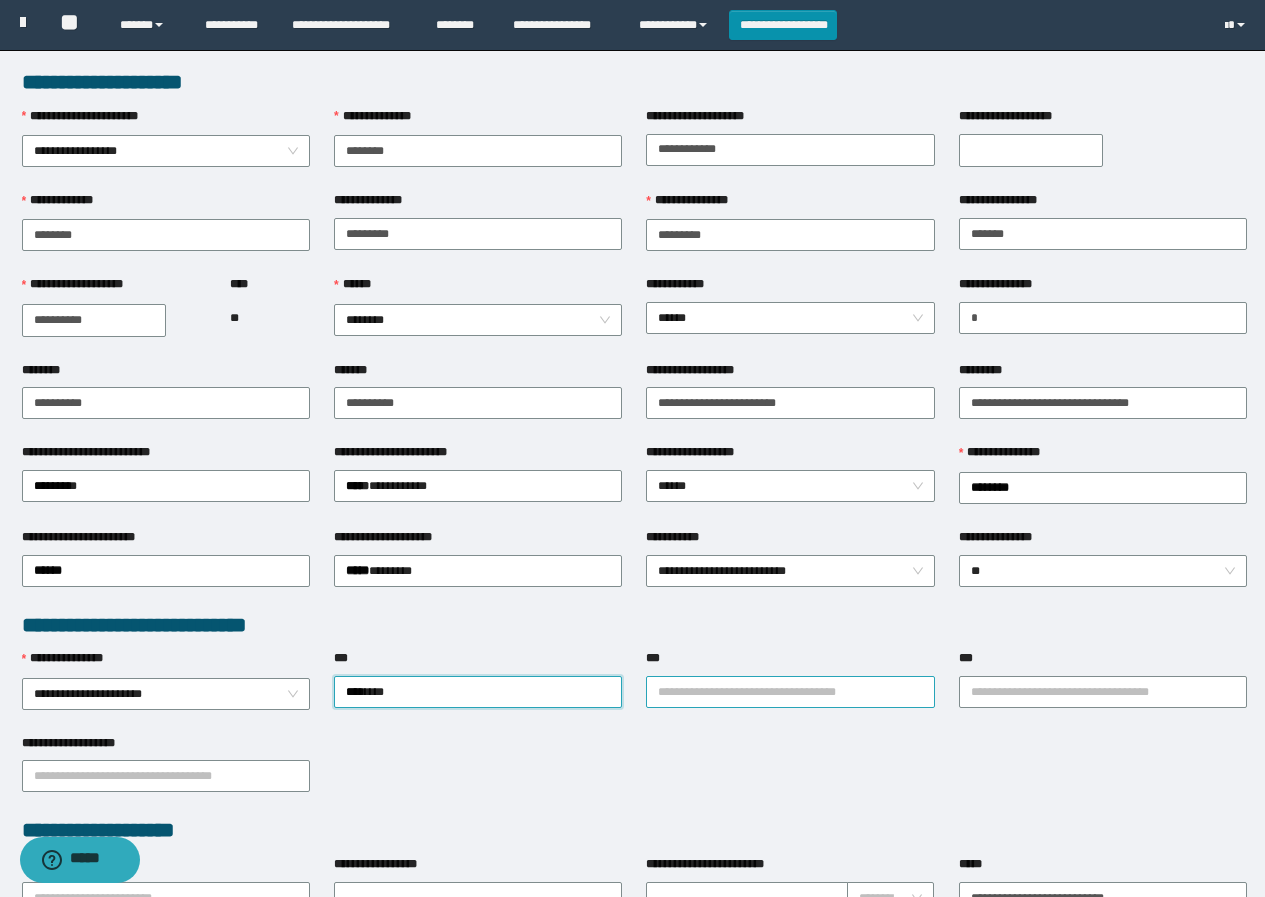 click on "***" at bounding box center [790, 692] 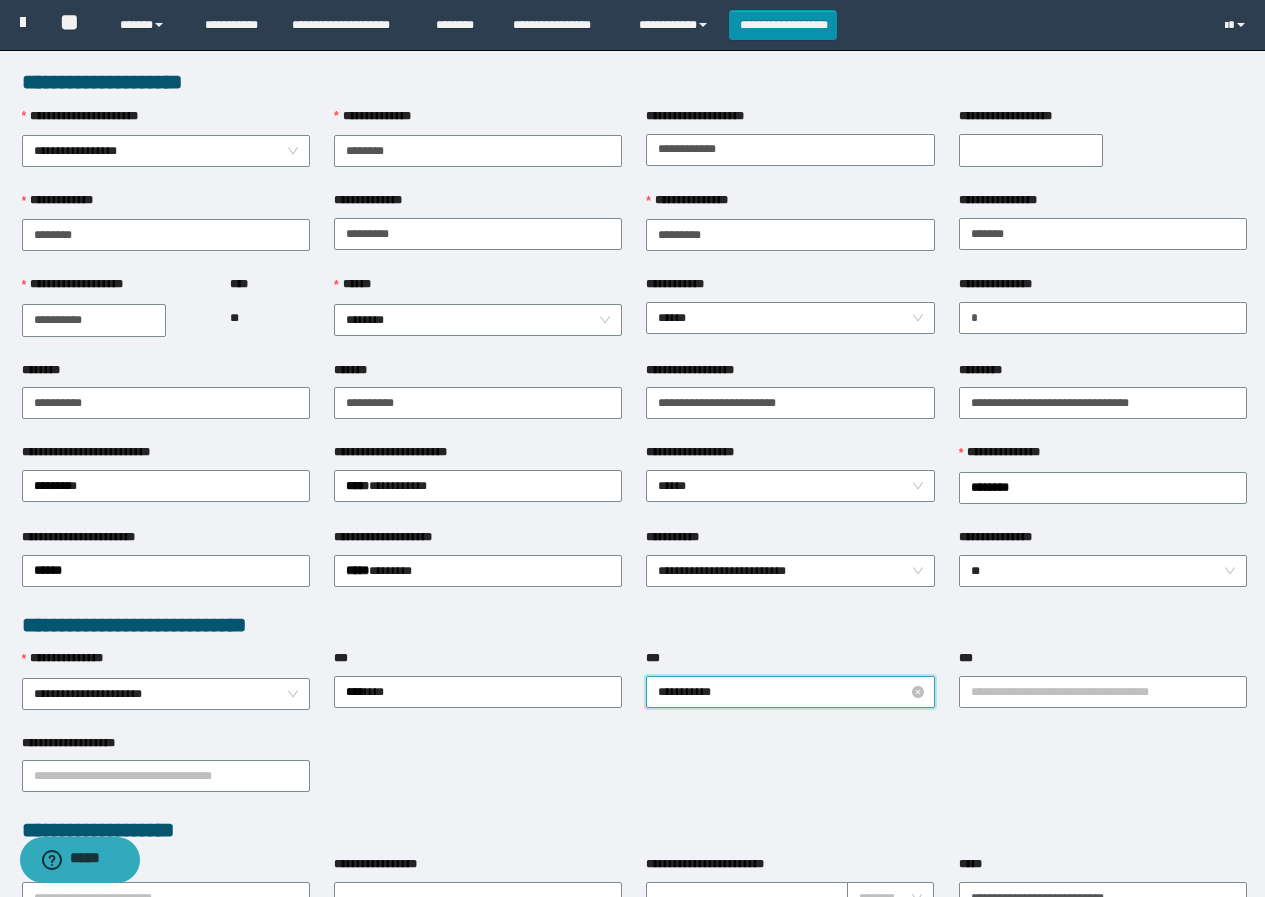 type on "**********" 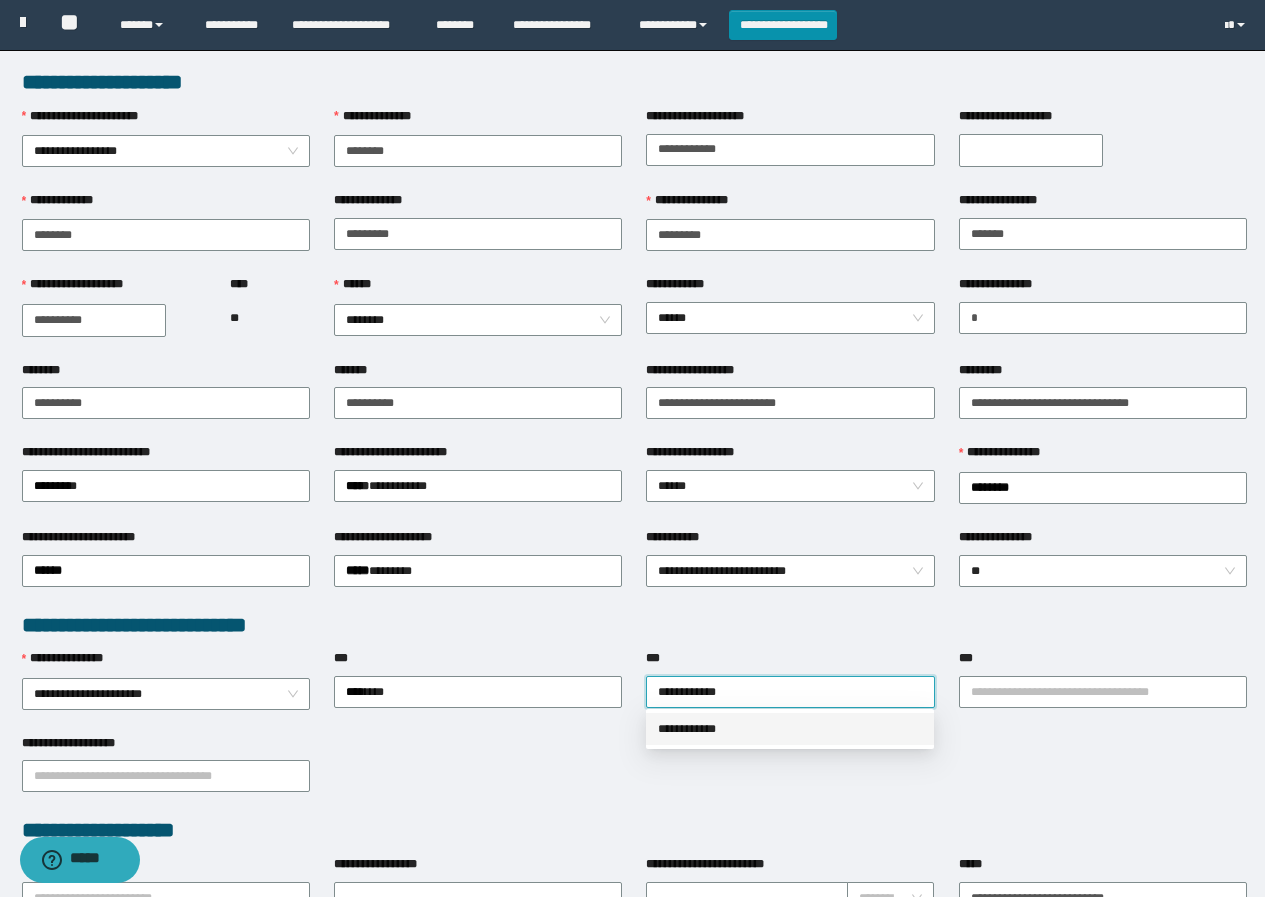 click on "**********" at bounding box center [790, 729] 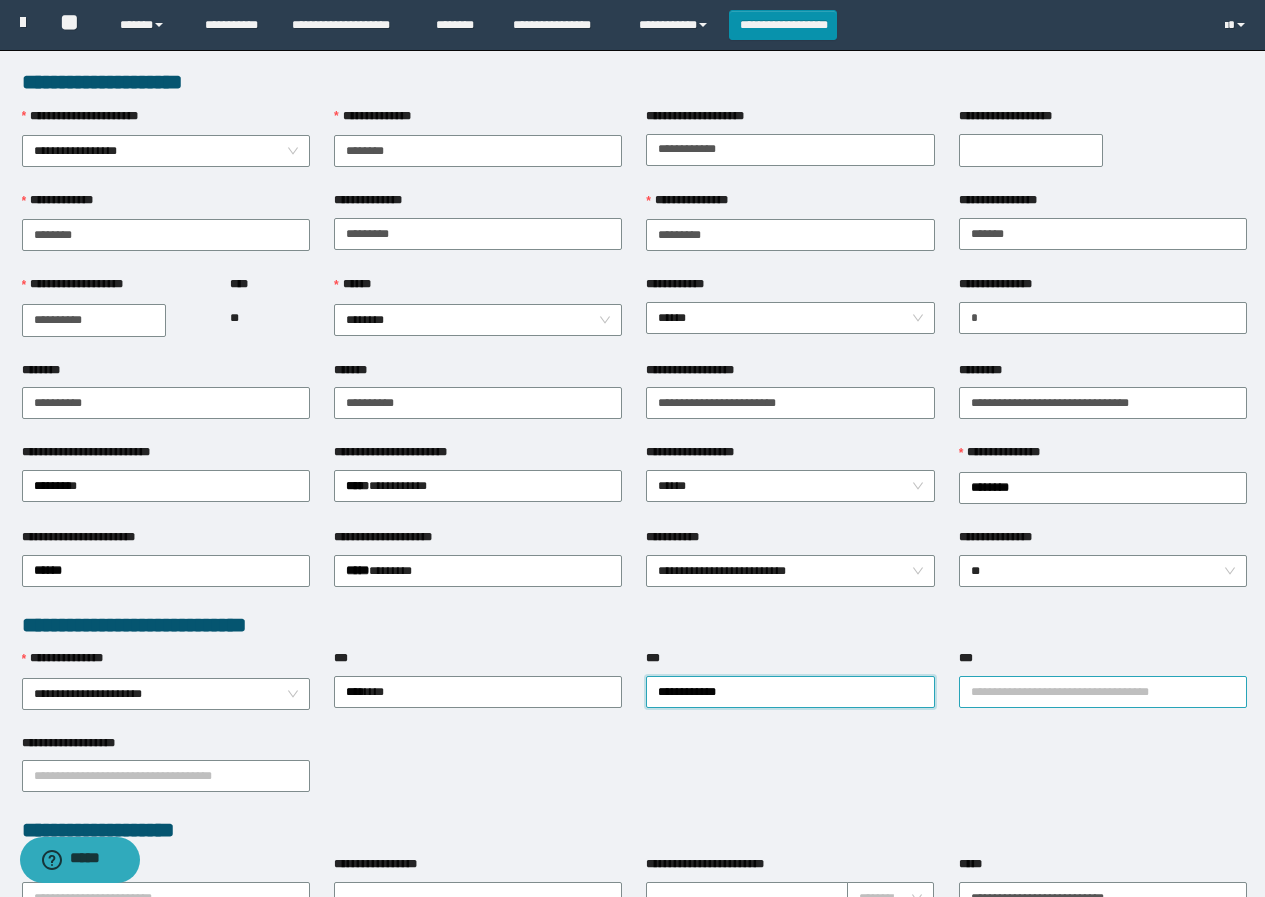 click on "***" at bounding box center (1103, 692) 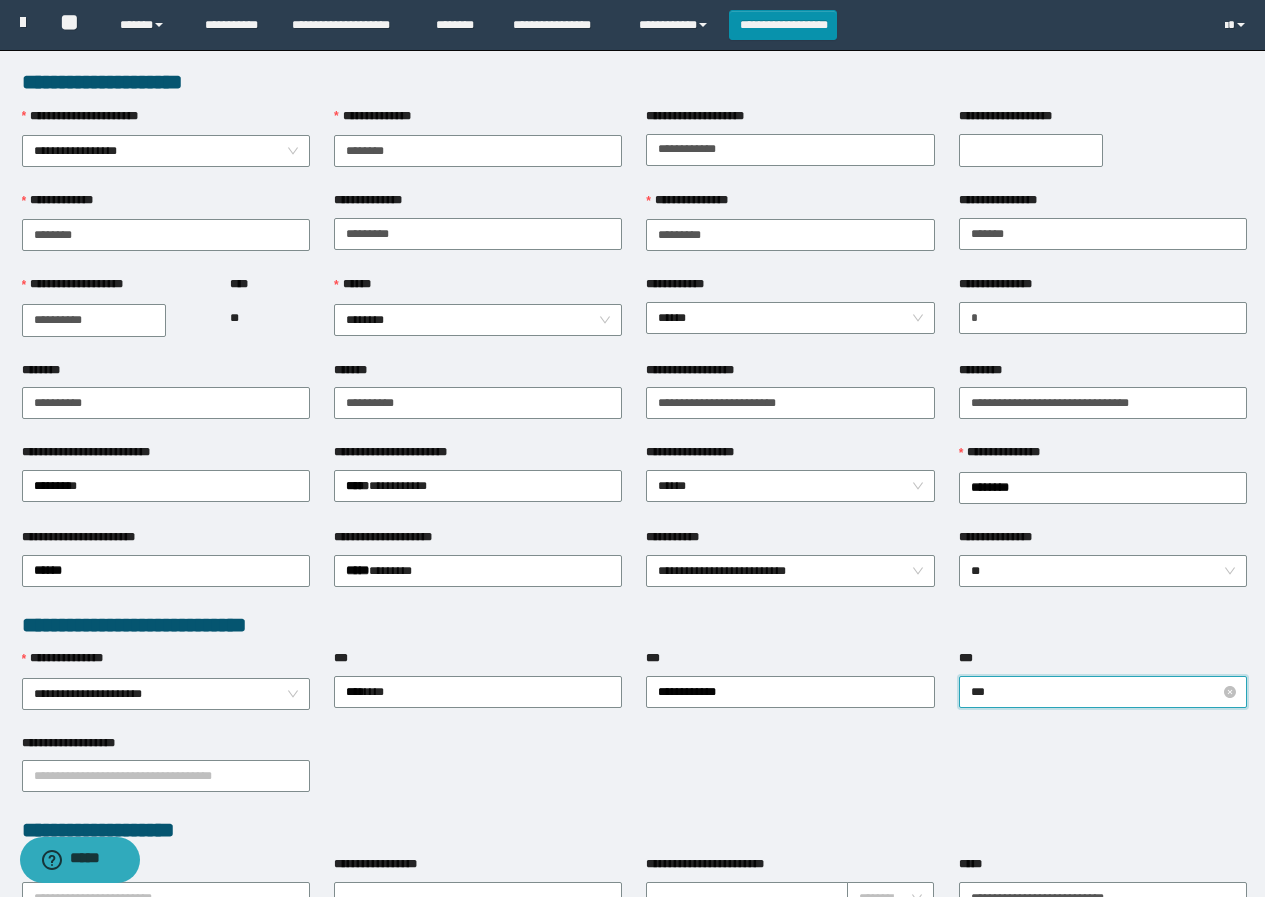 type on "****" 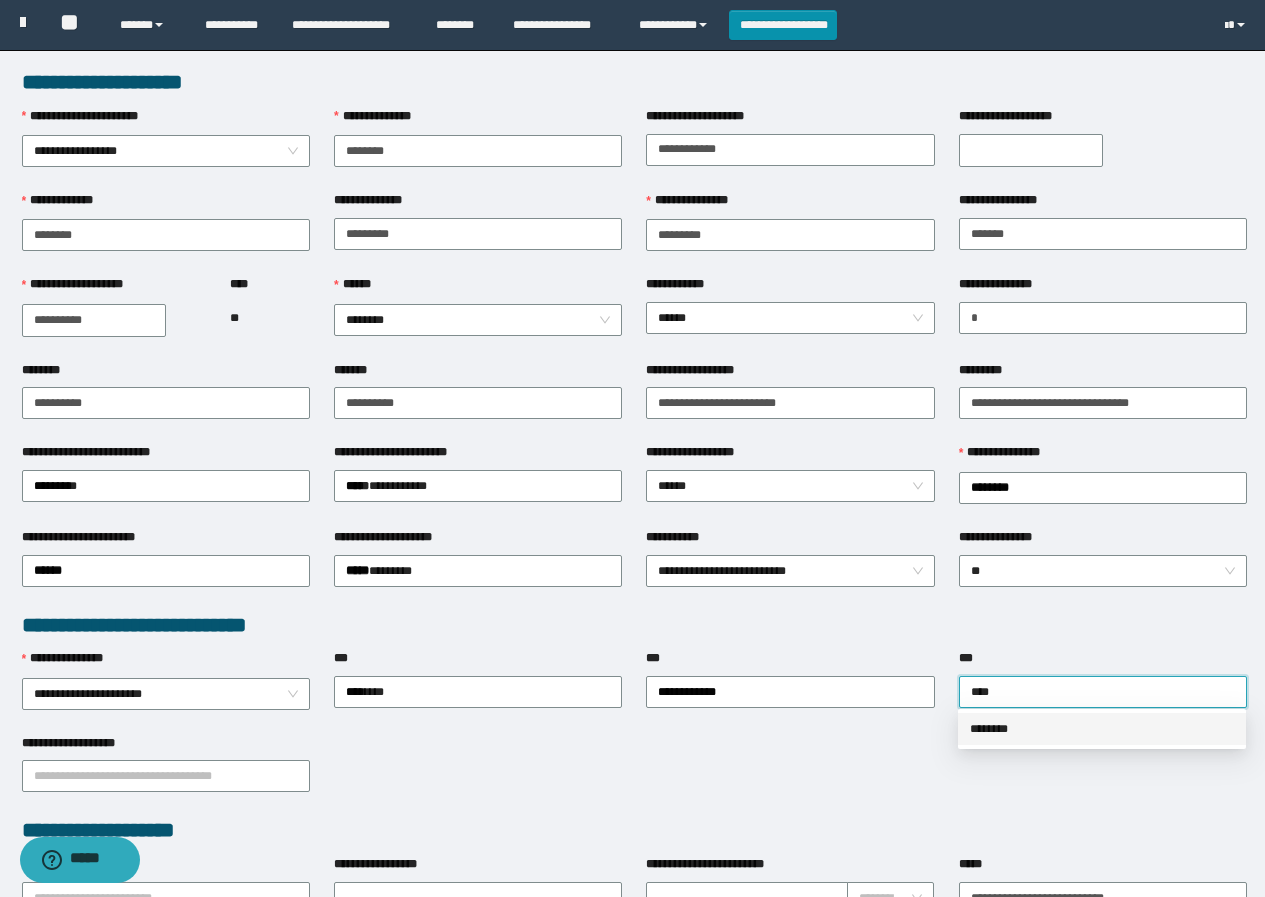 click on "********" at bounding box center (1102, 729) 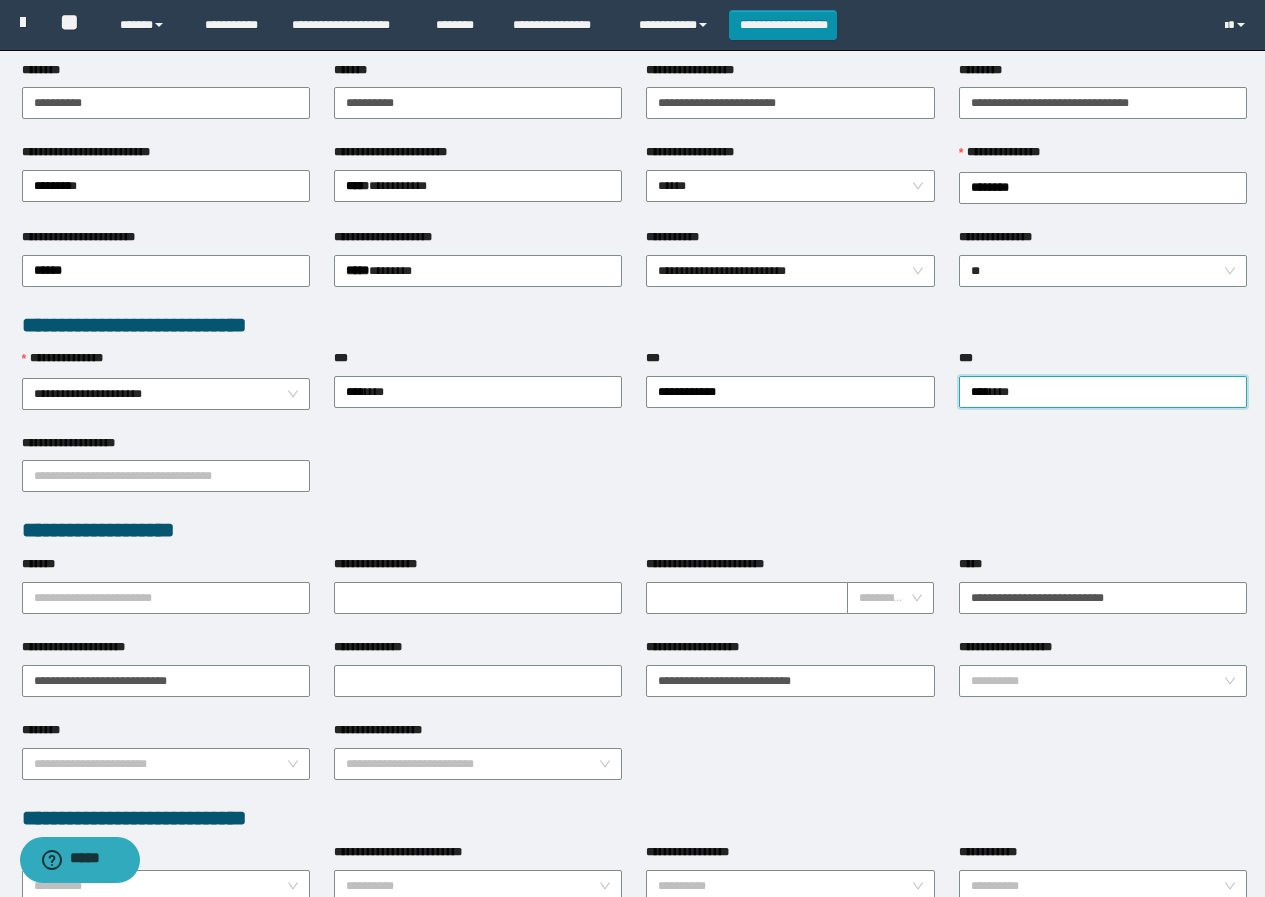scroll, scrollTop: 500, scrollLeft: 0, axis: vertical 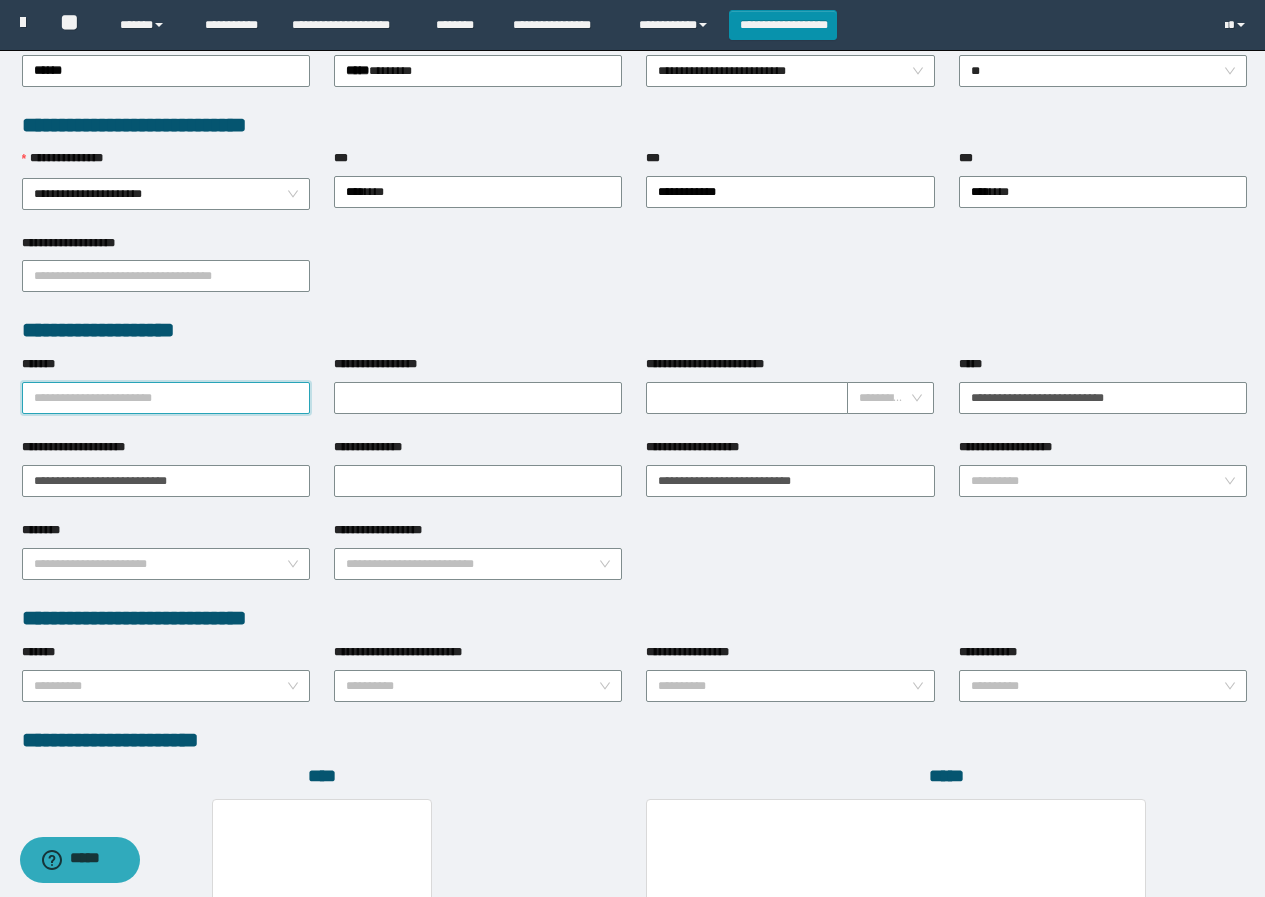 click on "*******" at bounding box center (166, 398) 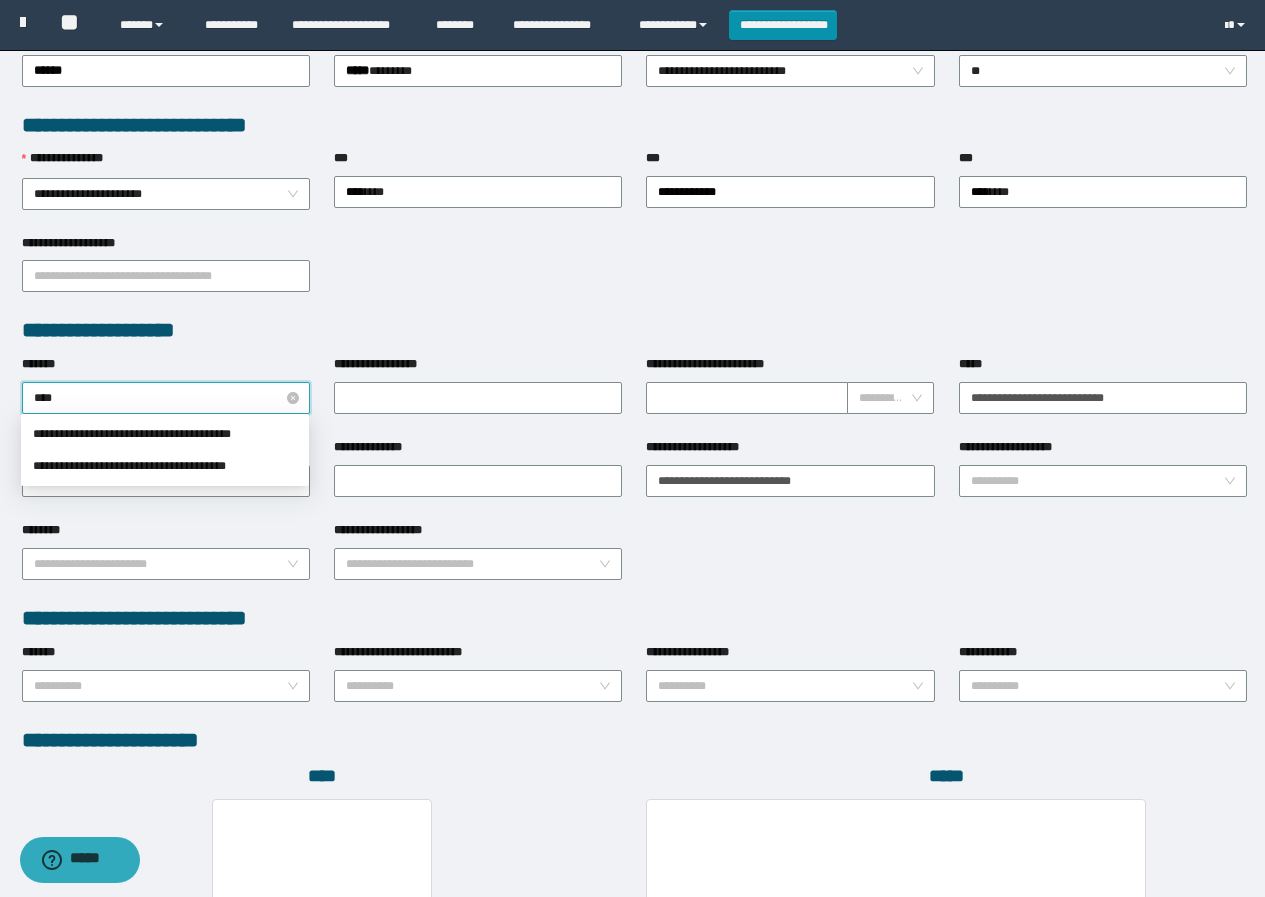 type on "*****" 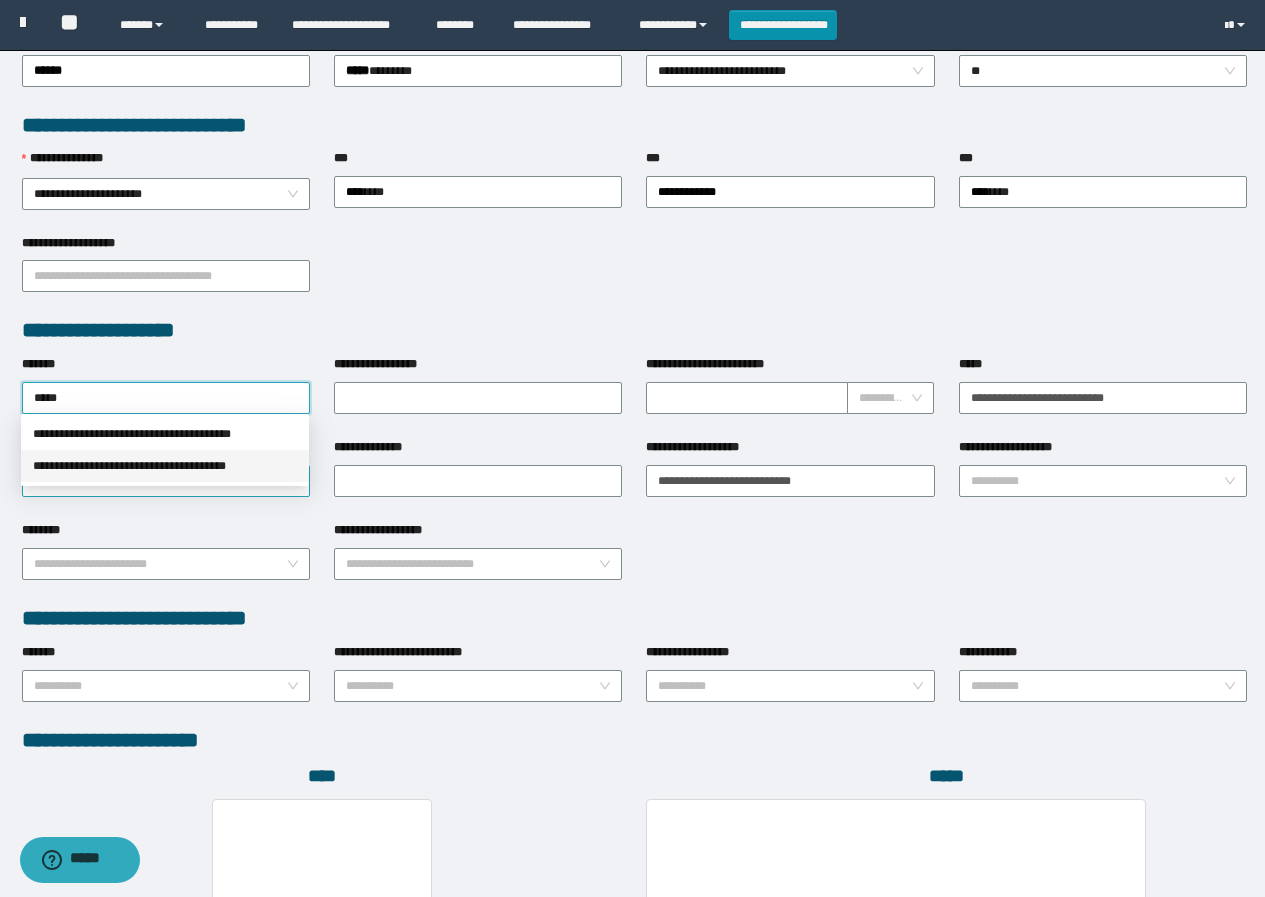 click on "**********" at bounding box center (165, 466) 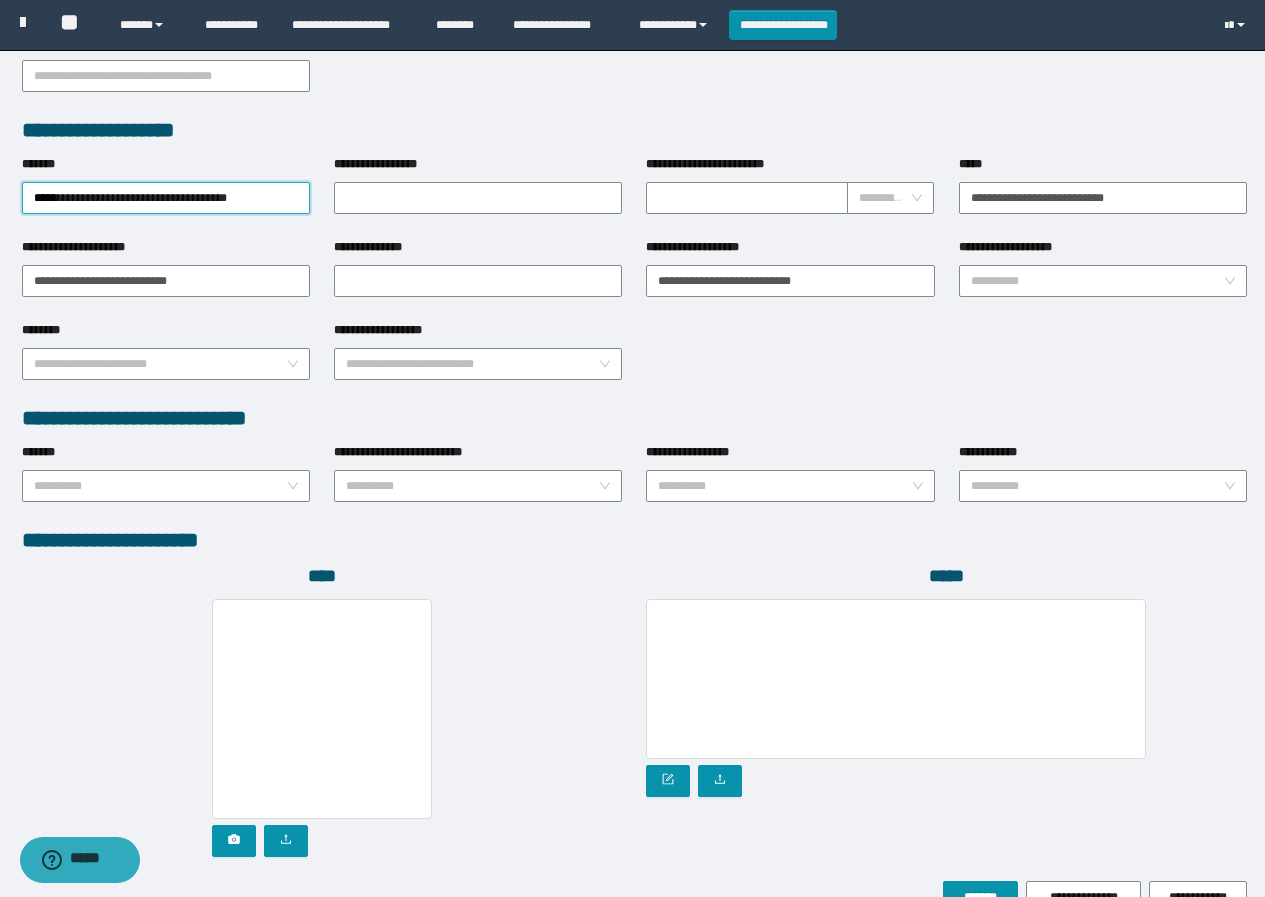 scroll, scrollTop: 808, scrollLeft: 0, axis: vertical 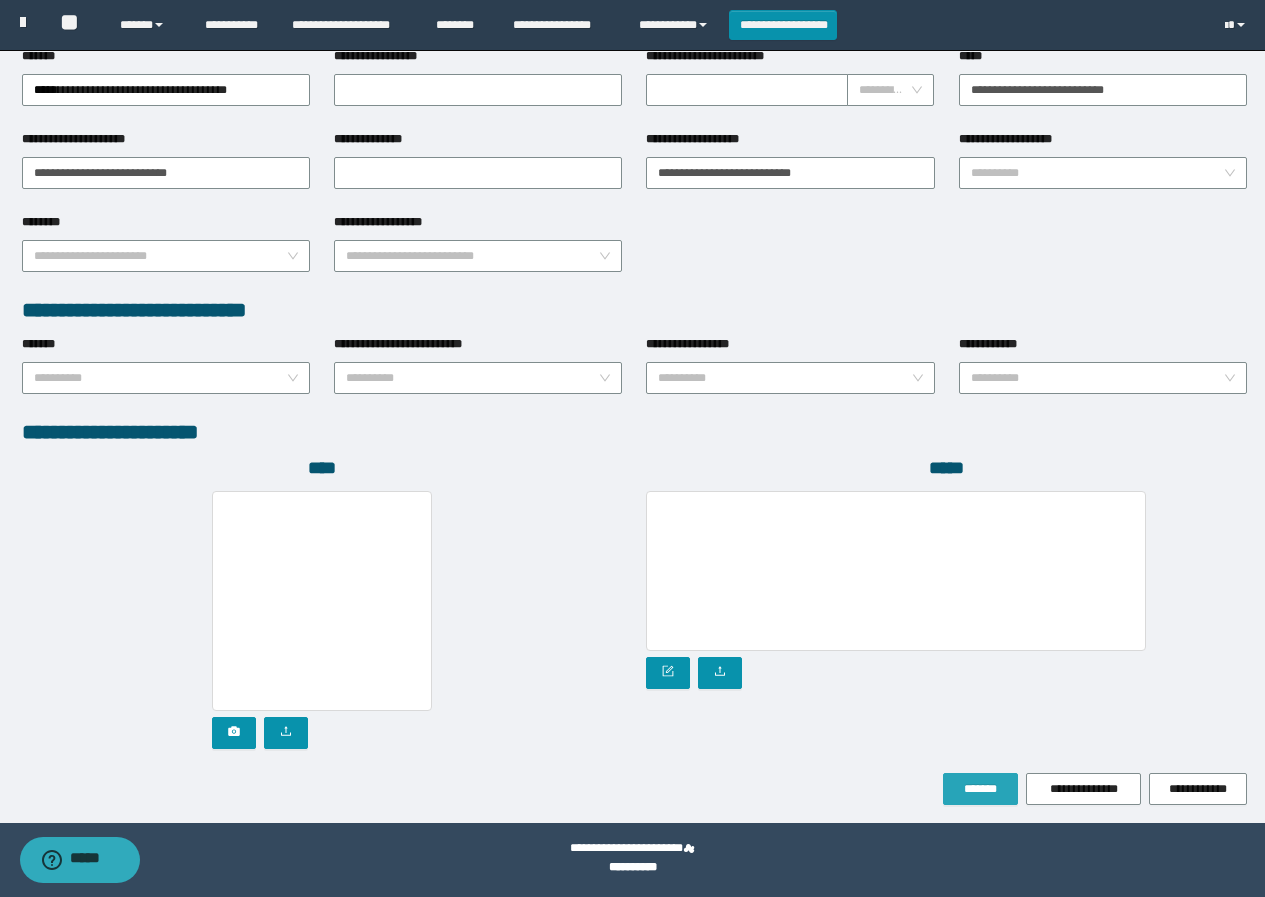 click on "*******" at bounding box center (980, 789) 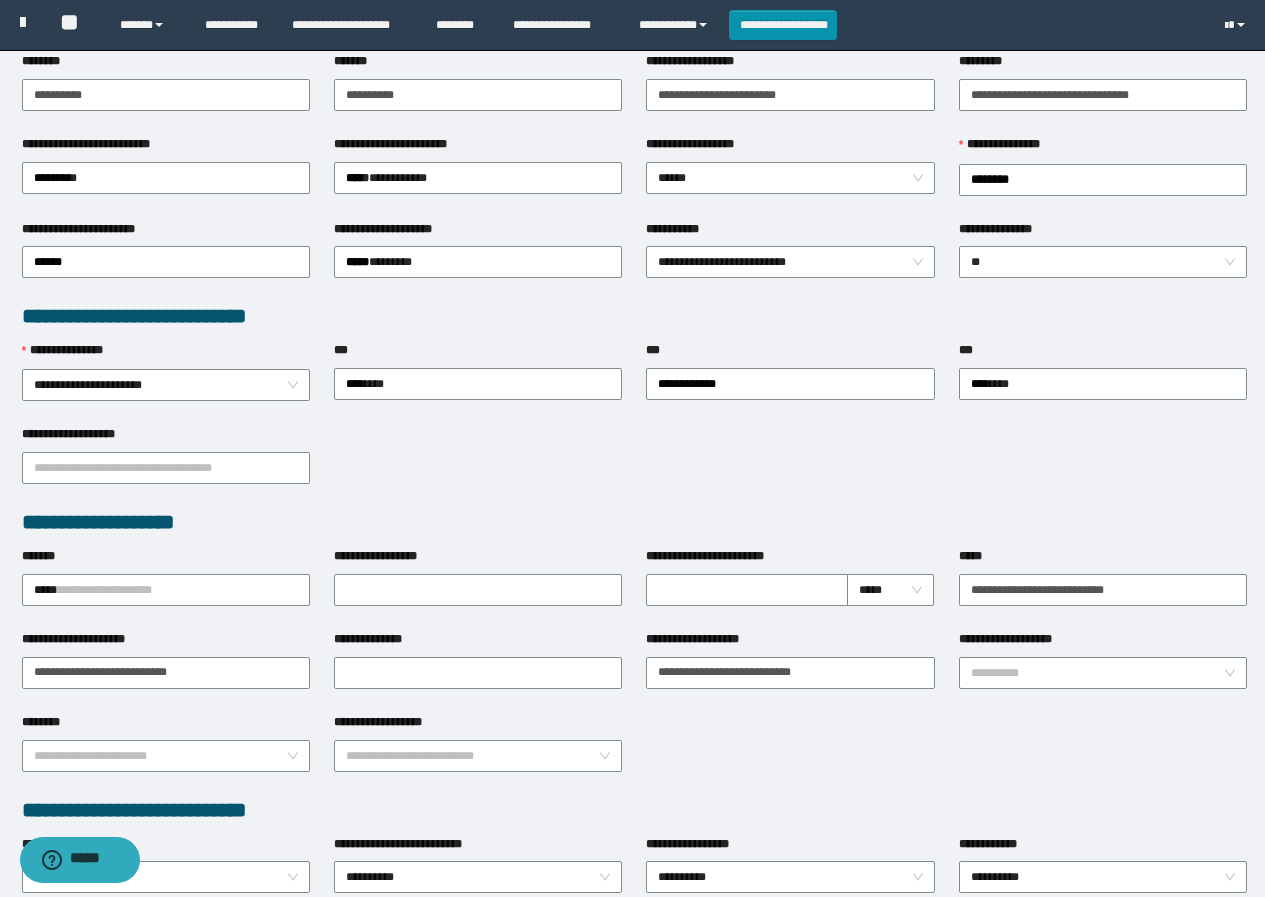 scroll, scrollTop: 0, scrollLeft: 0, axis: both 